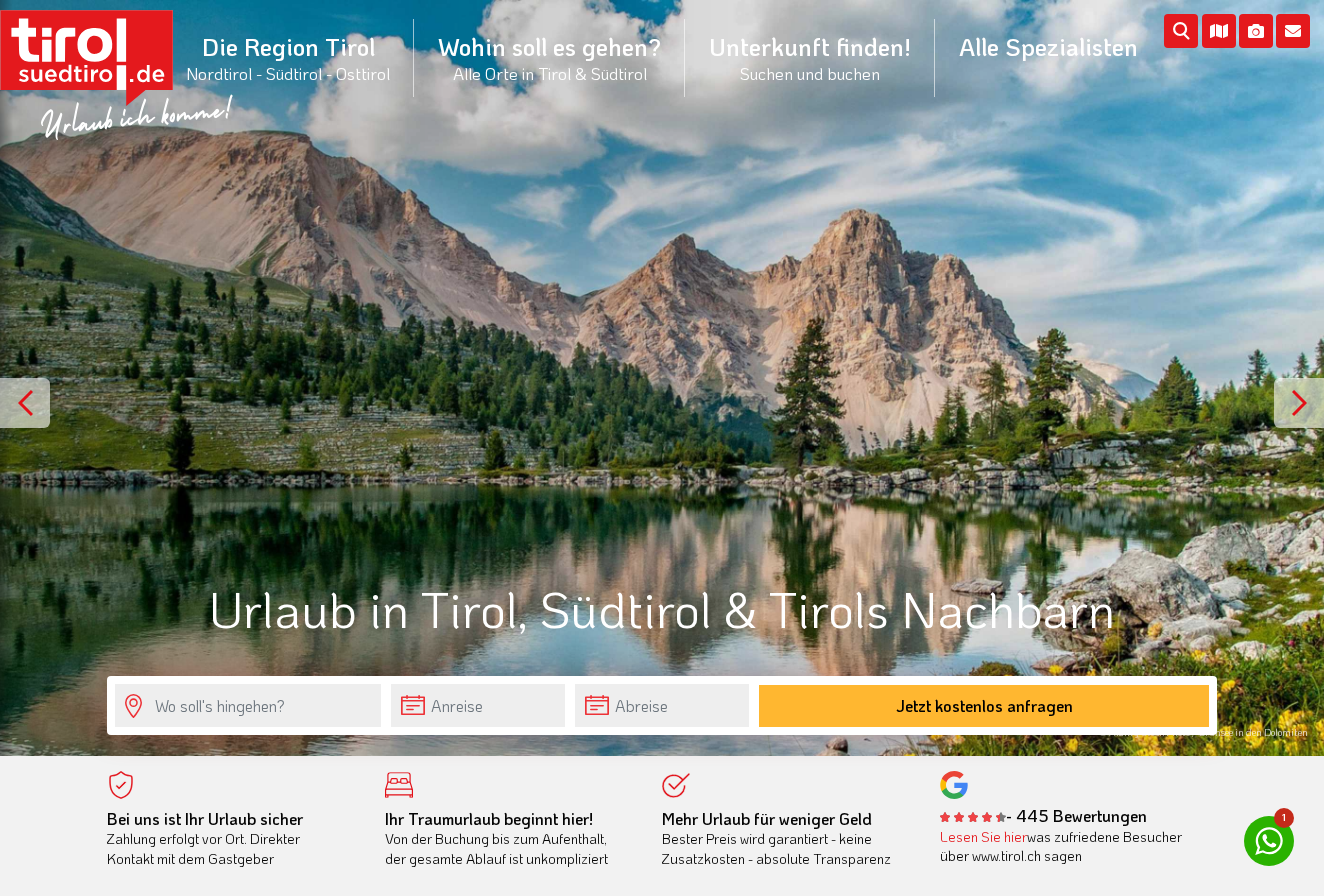 scroll, scrollTop: 0, scrollLeft: 0, axis: both 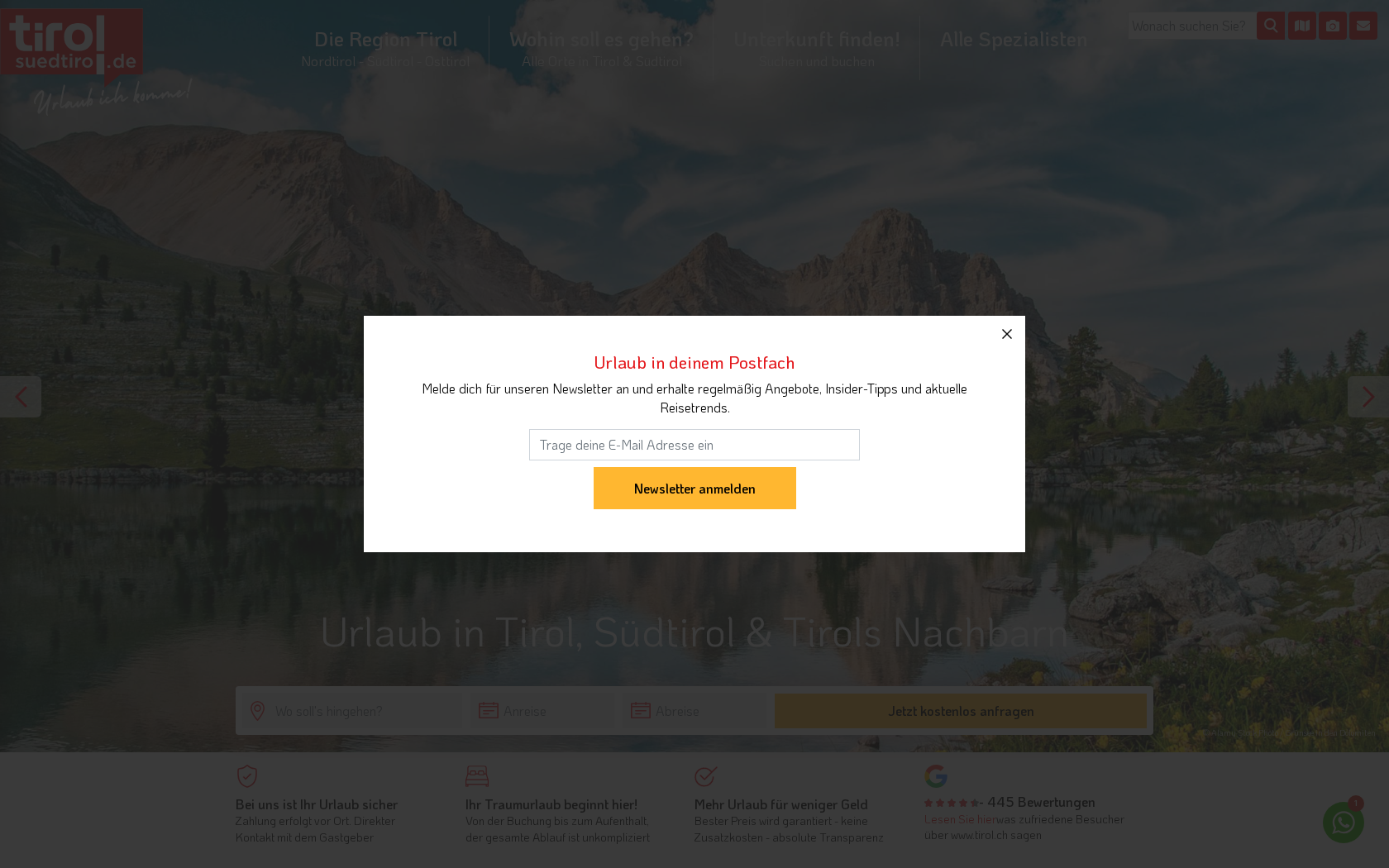 click 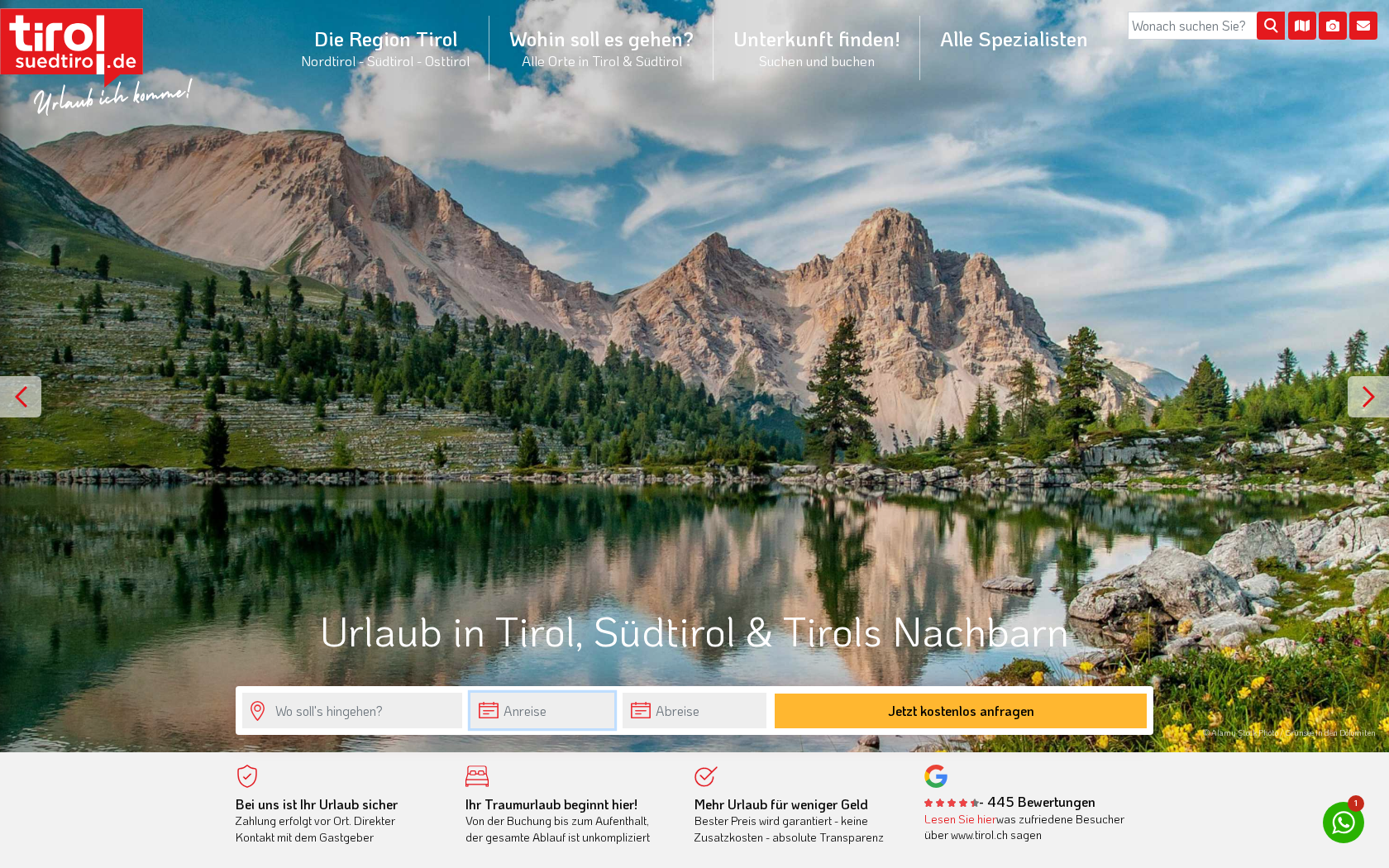 click at bounding box center [542, 710] 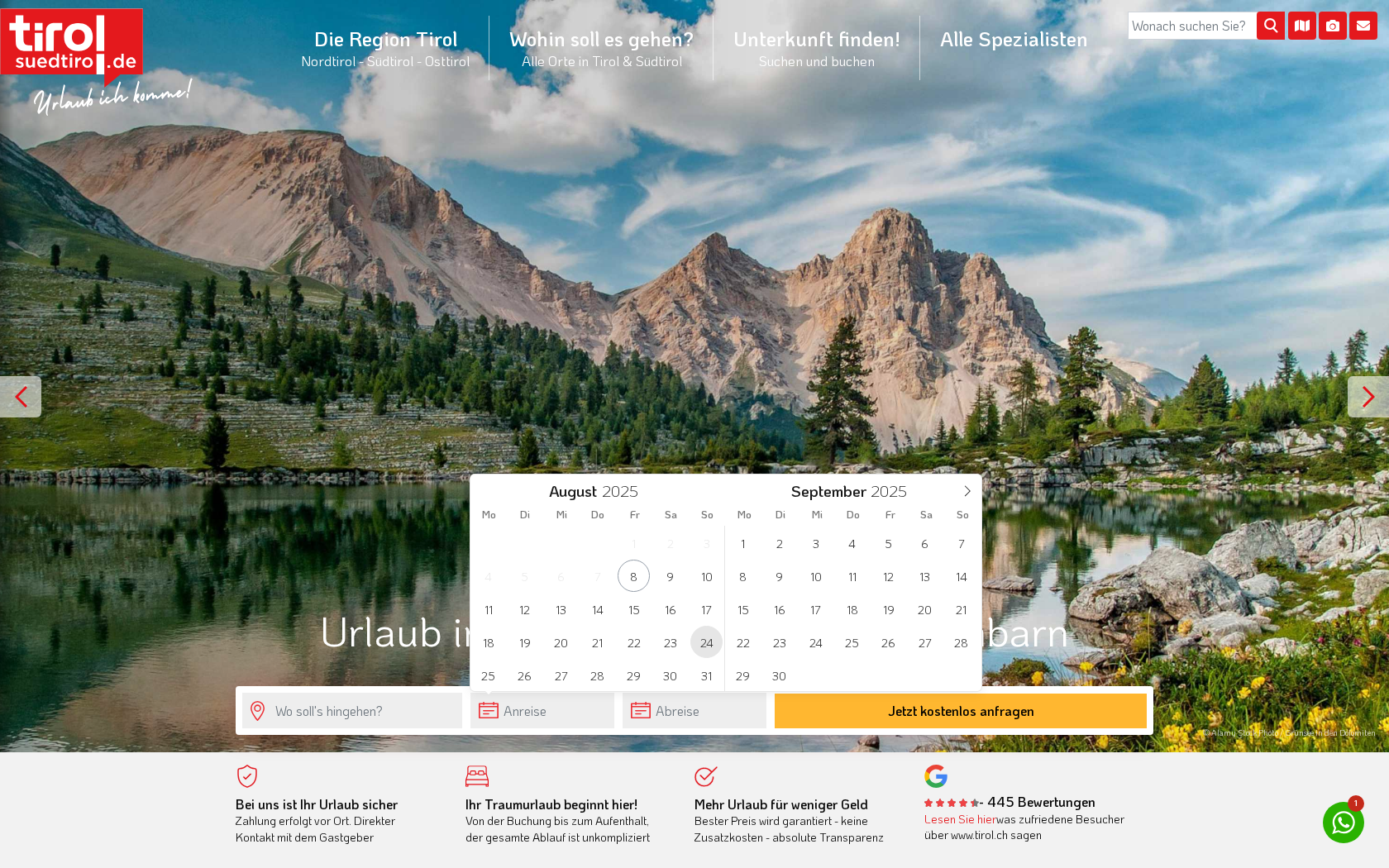 click on "24" at bounding box center (706, 641) 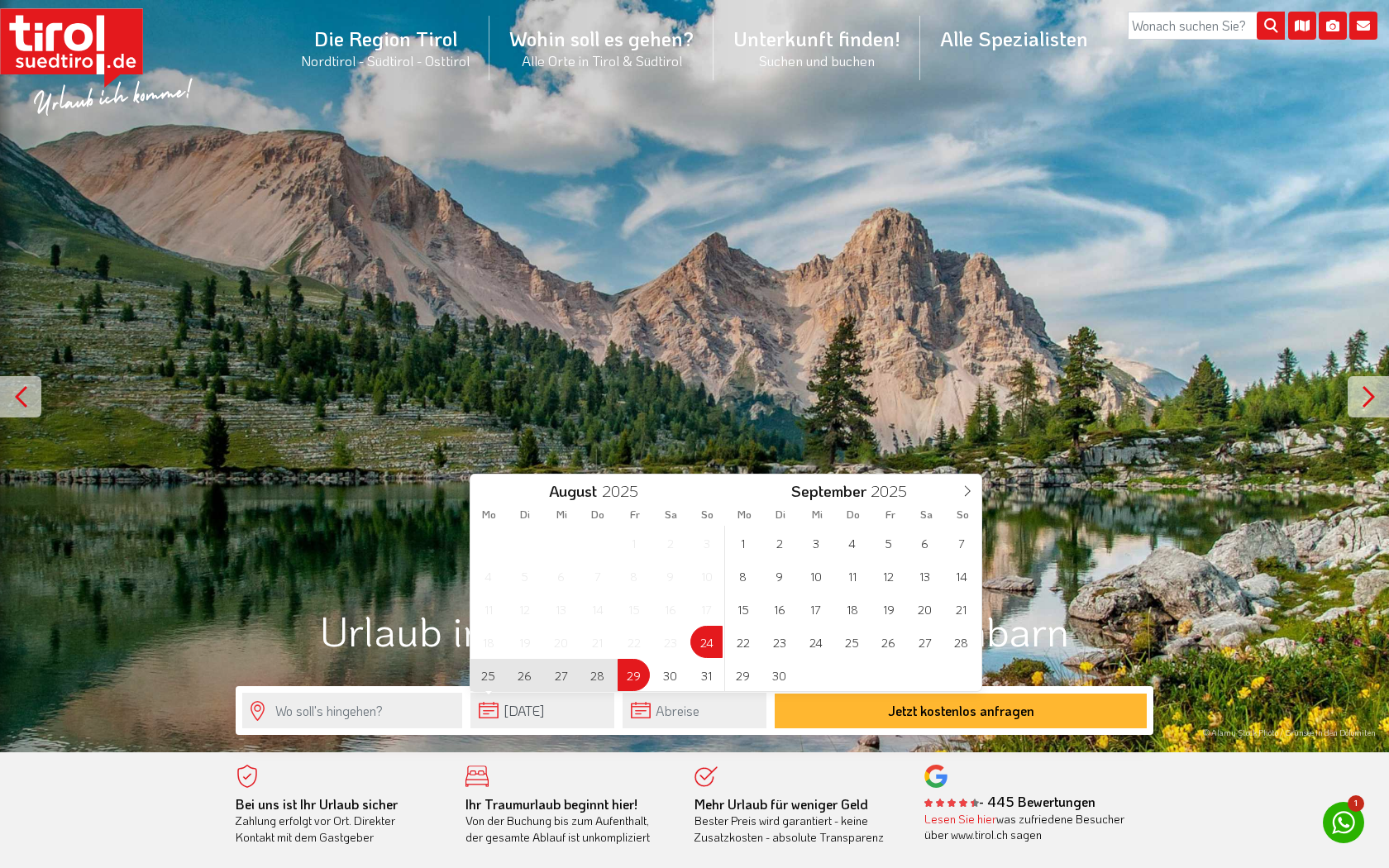 click on "29" at bounding box center (633, 675) 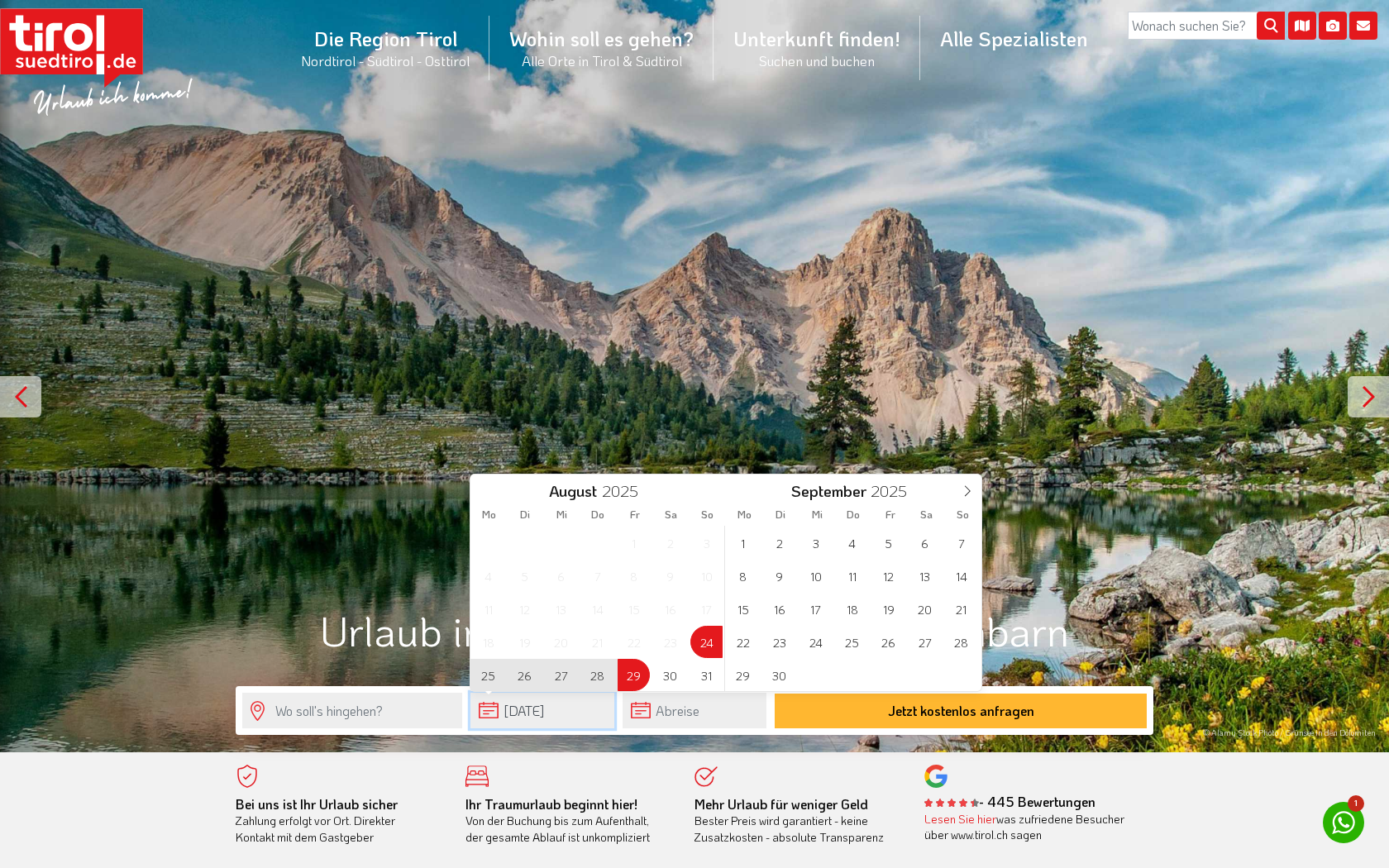 type on "24-08-2025" 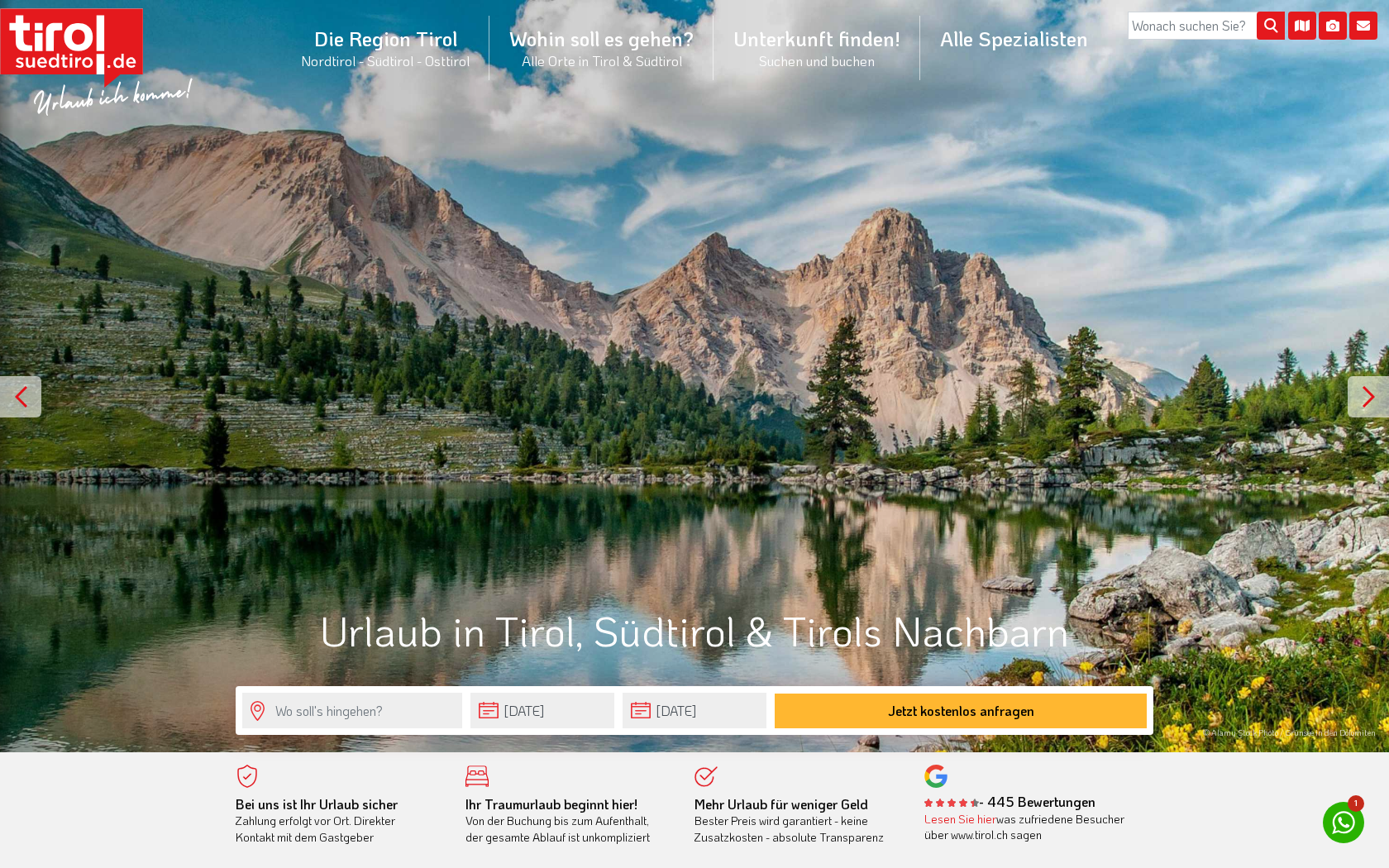 click on "24-08-2025       29-08-2025       Jetzt kostenlos anfragen" at bounding box center (694, 710) 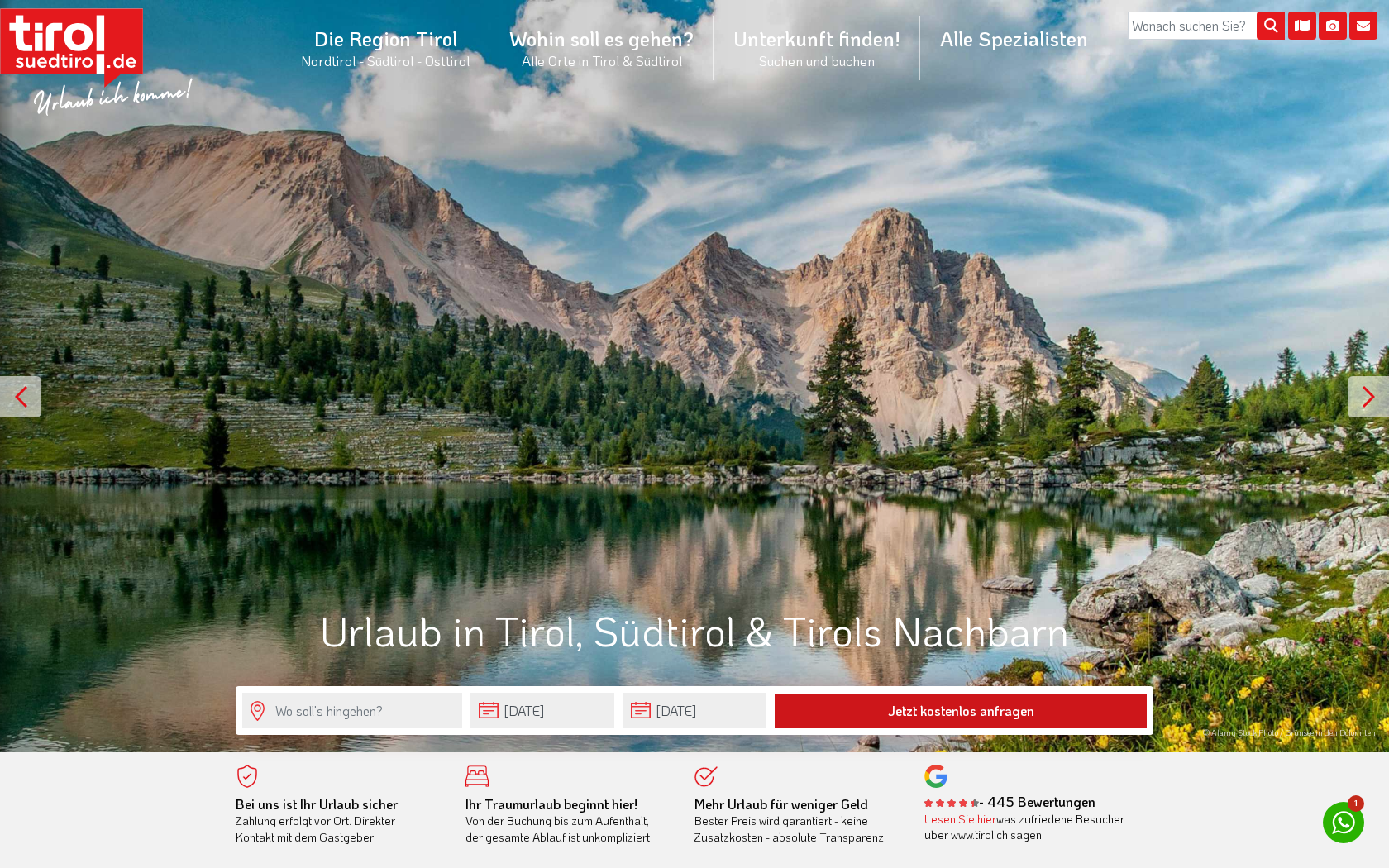click on "Jetzt kostenlos anfragen" at bounding box center [961, 711] 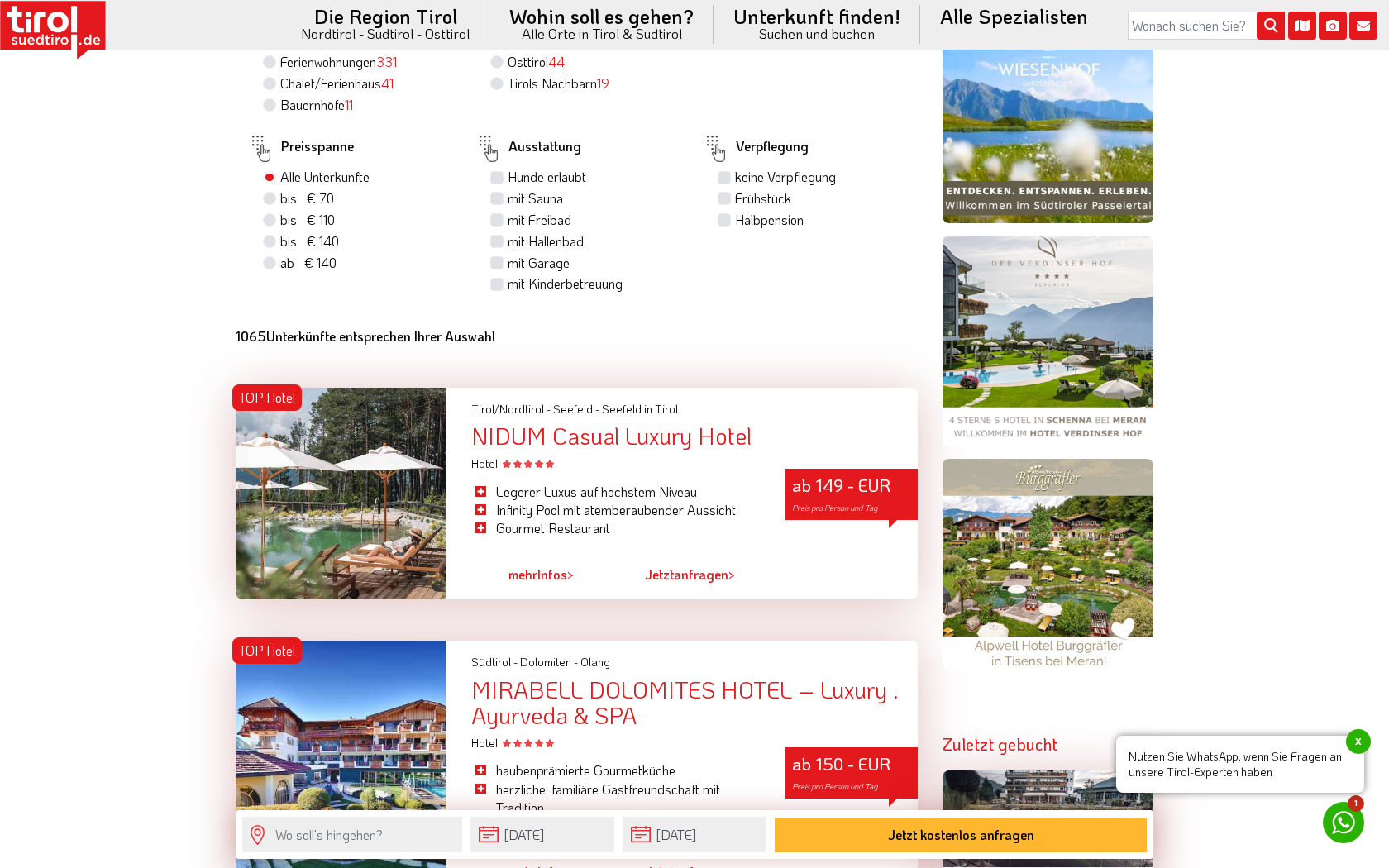 scroll, scrollTop: 1318, scrollLeft: 0, axis: vertical 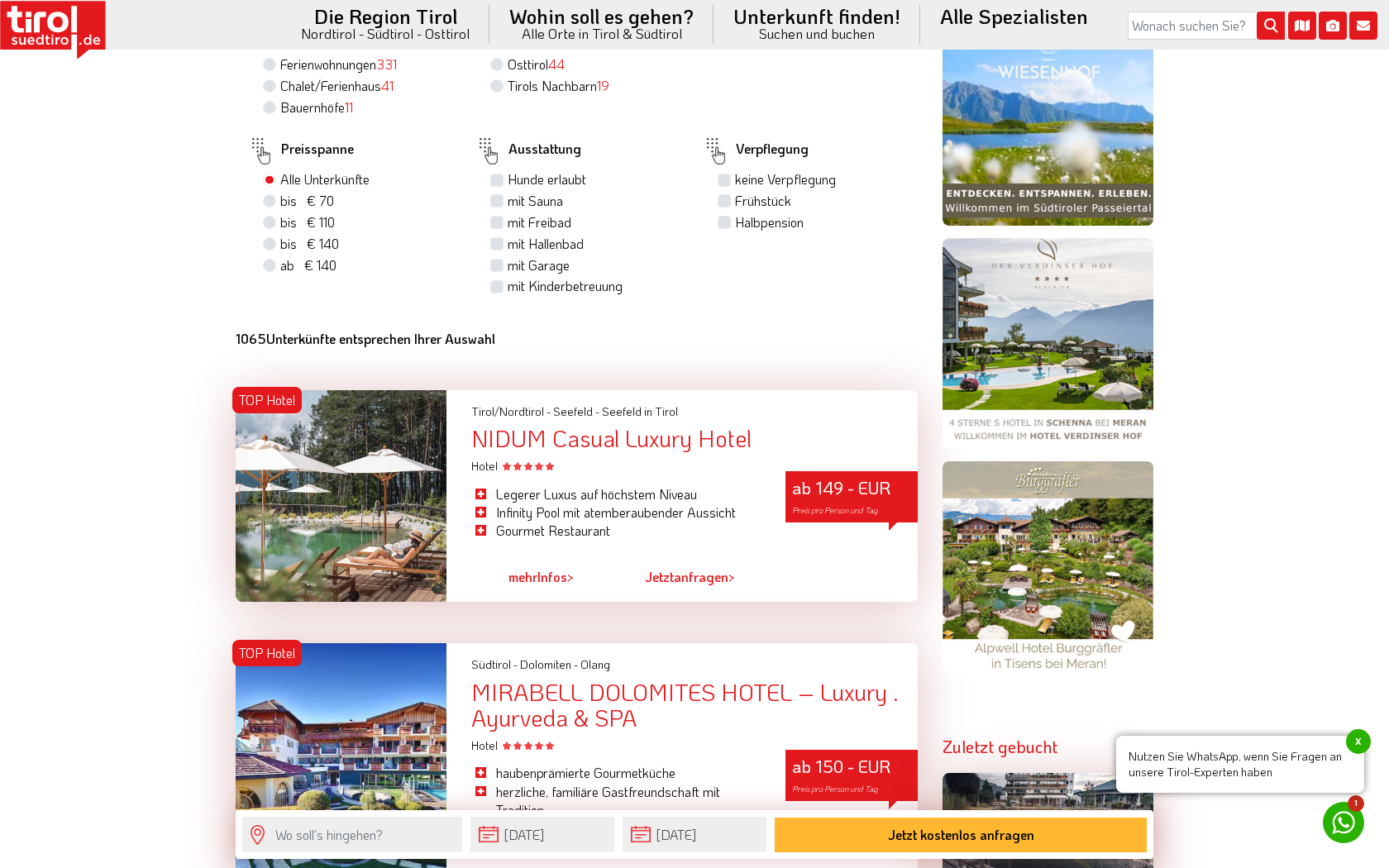 click on "bis   € 140   bis  CHF 131" at bounding box center (356, 245) 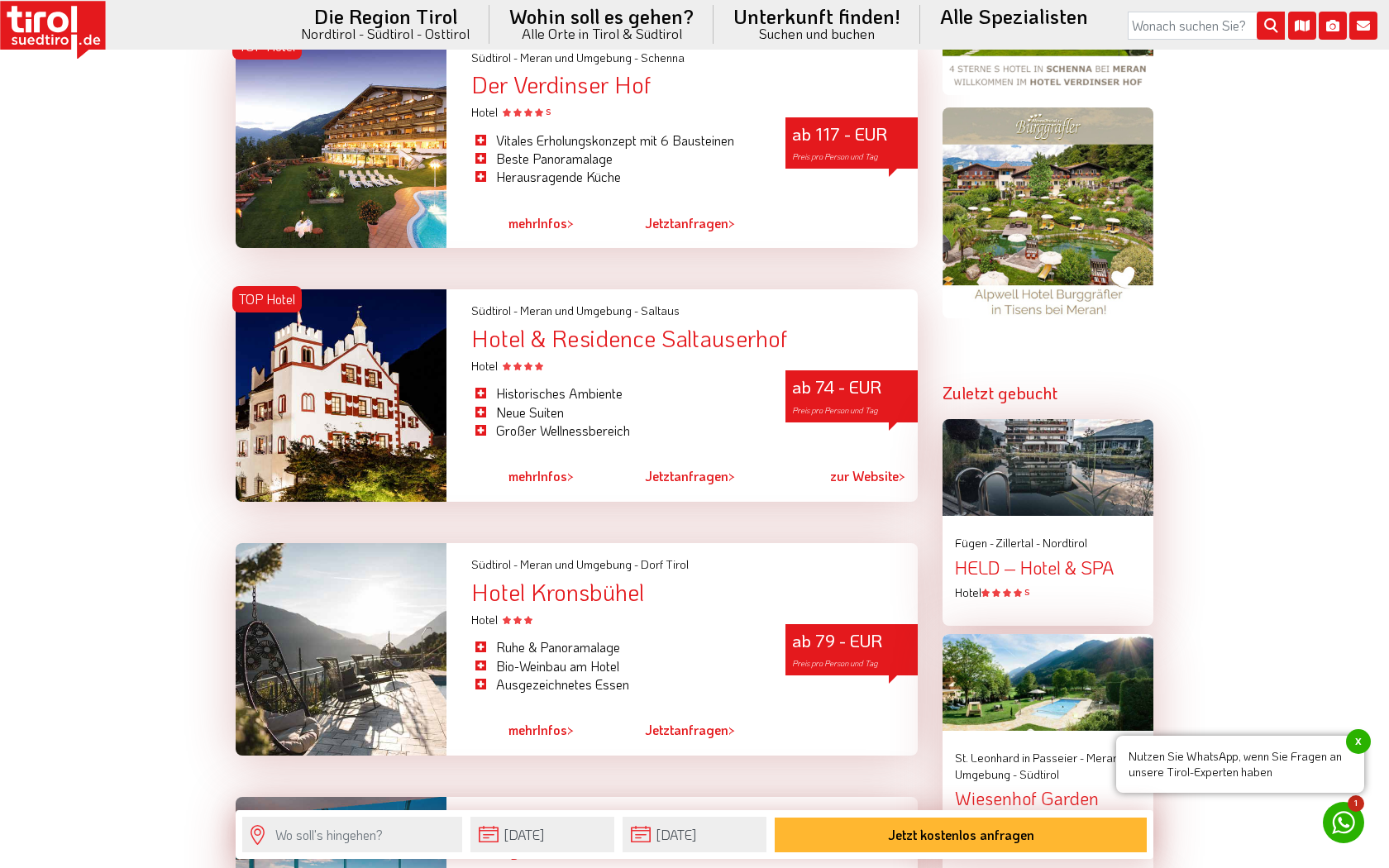 scroll, scrollTop: 1682, scrollLeft: 0, axis: vertical 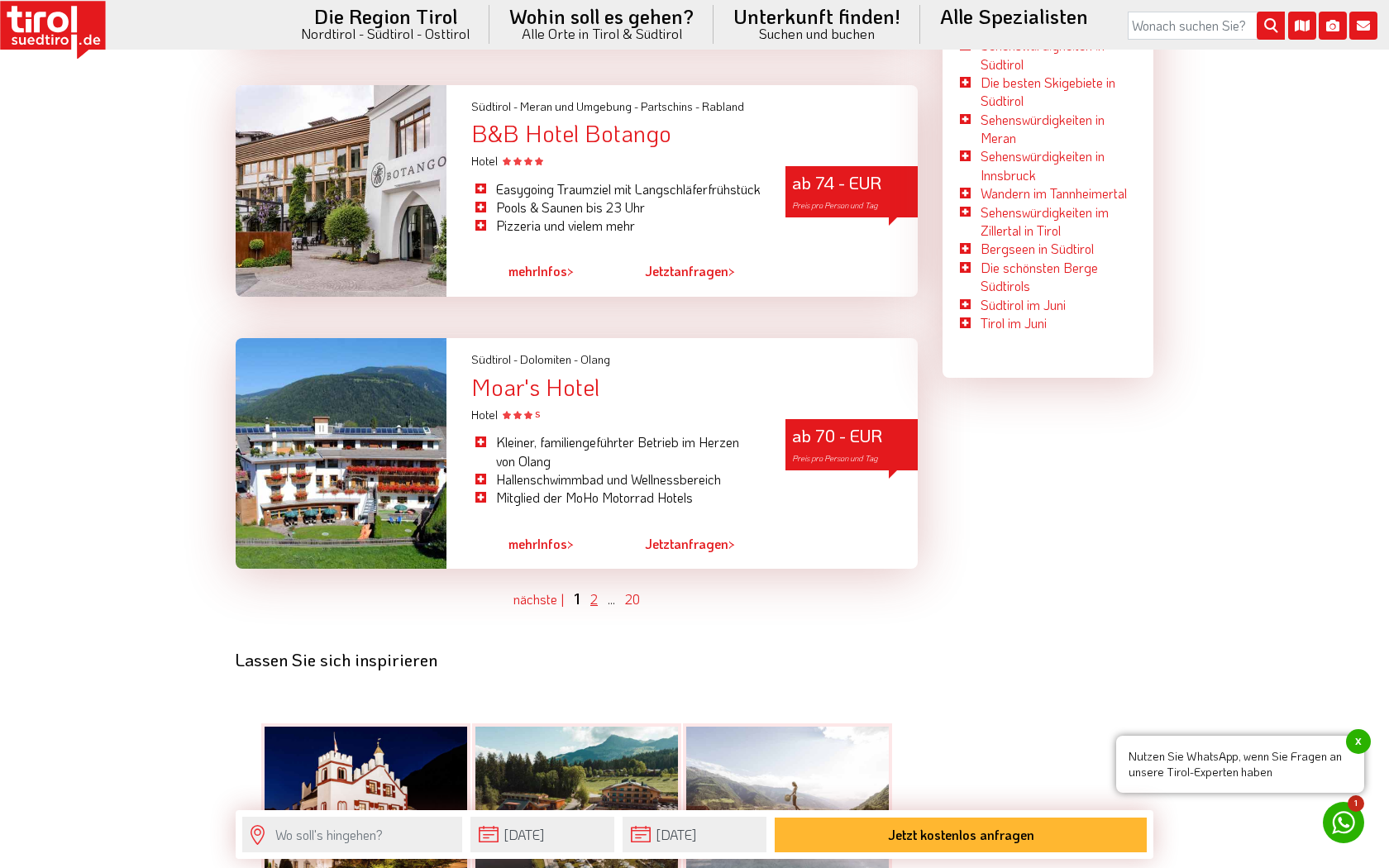 click on "2" at bounding box center (594, 599) 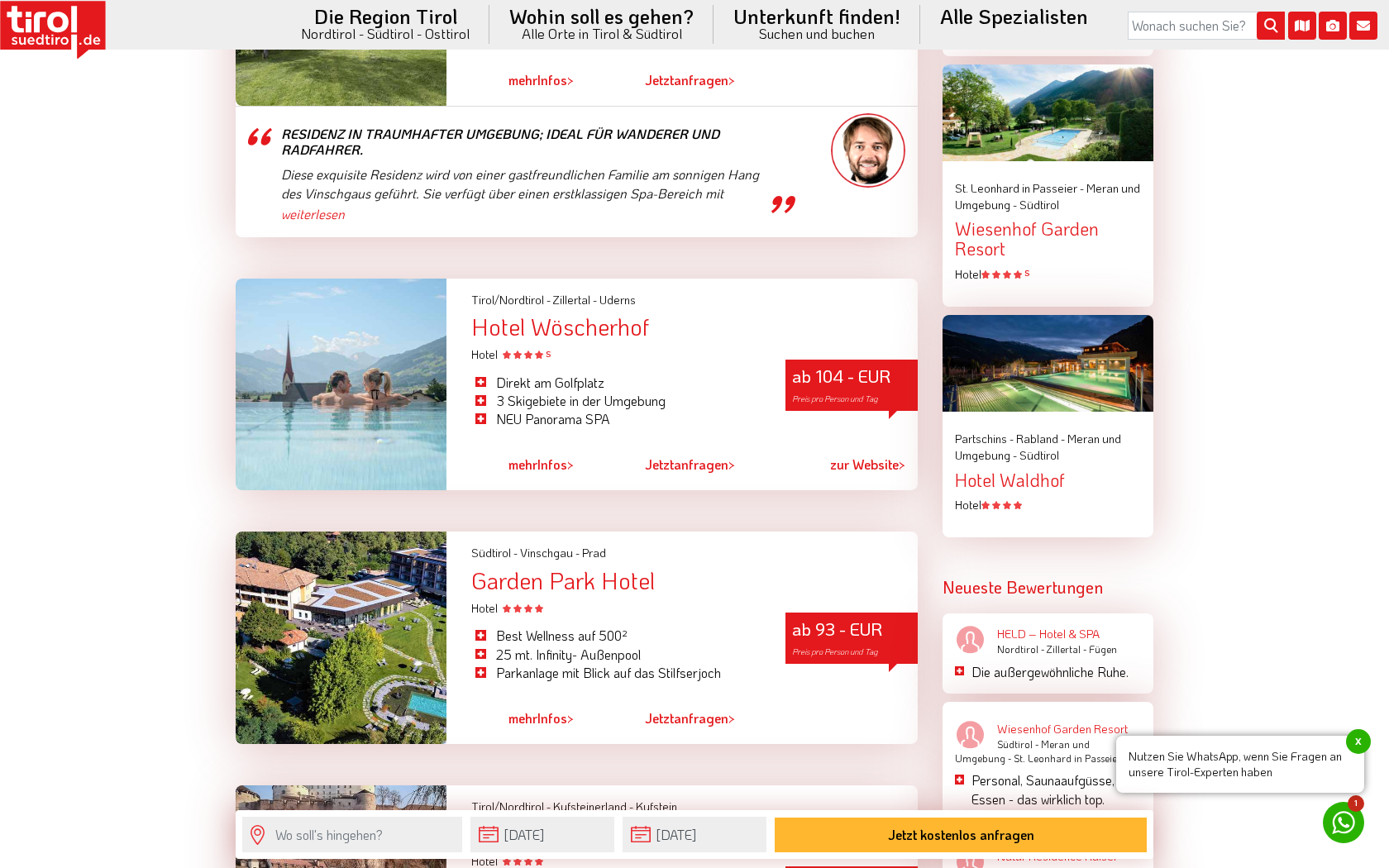 scroll, scrollTop: 2244, scrollLeft: 0, axis: vertical 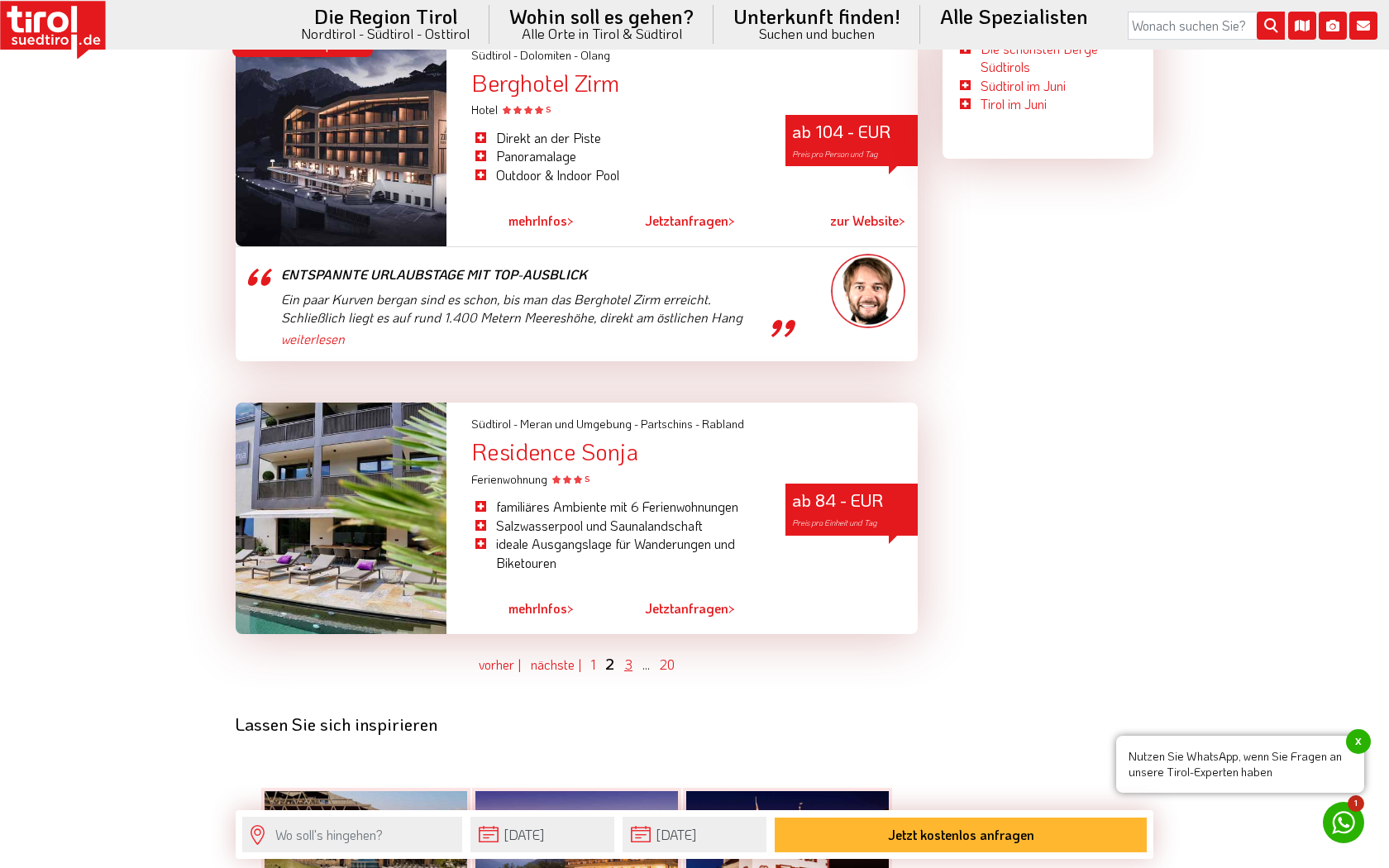 click on "3" at bounding box center (628, 664) 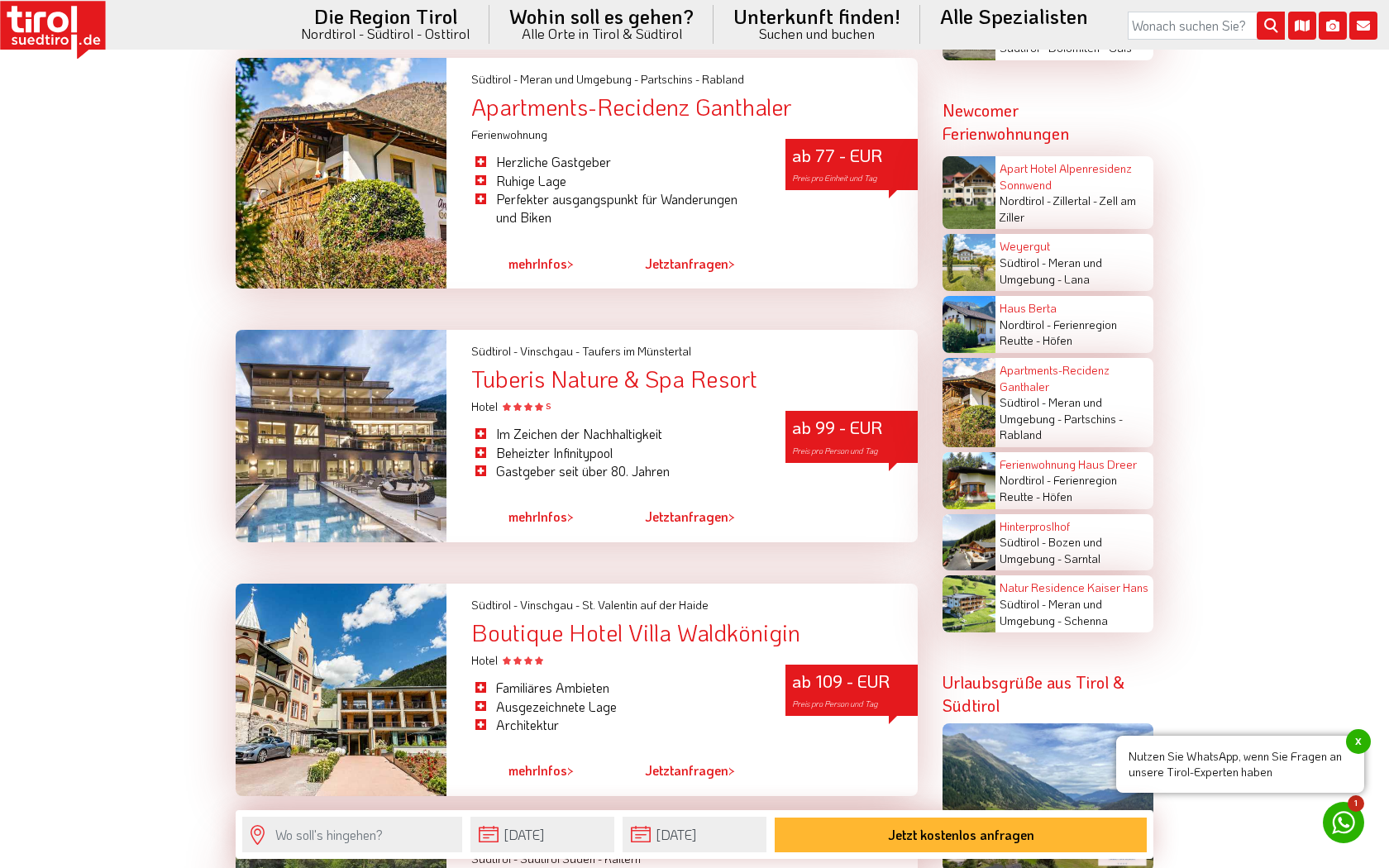 scroll, scrollTop: 3636, scrollLeft: 0, axis: vertical 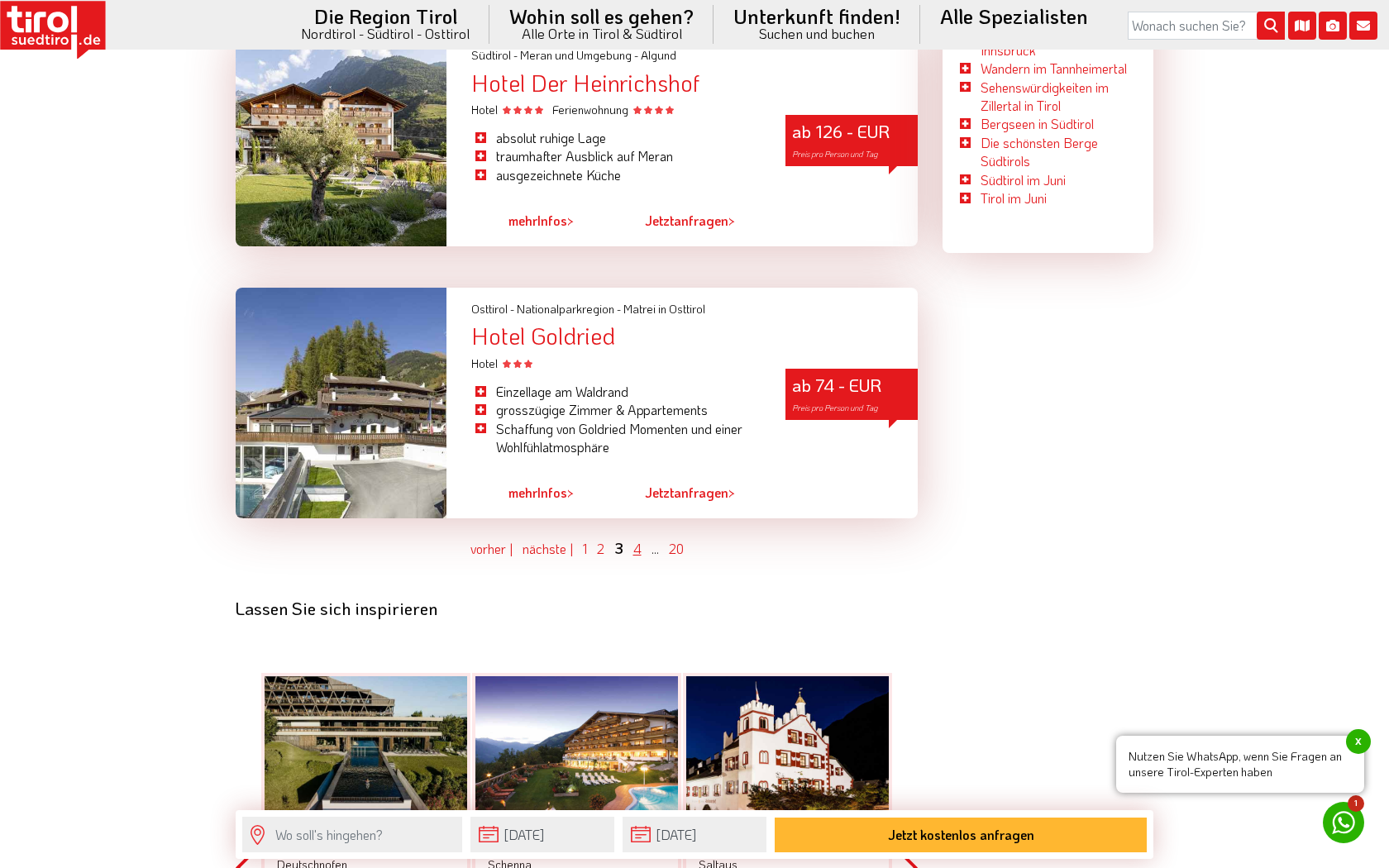 click on "4" at bounding box center (637, 548) 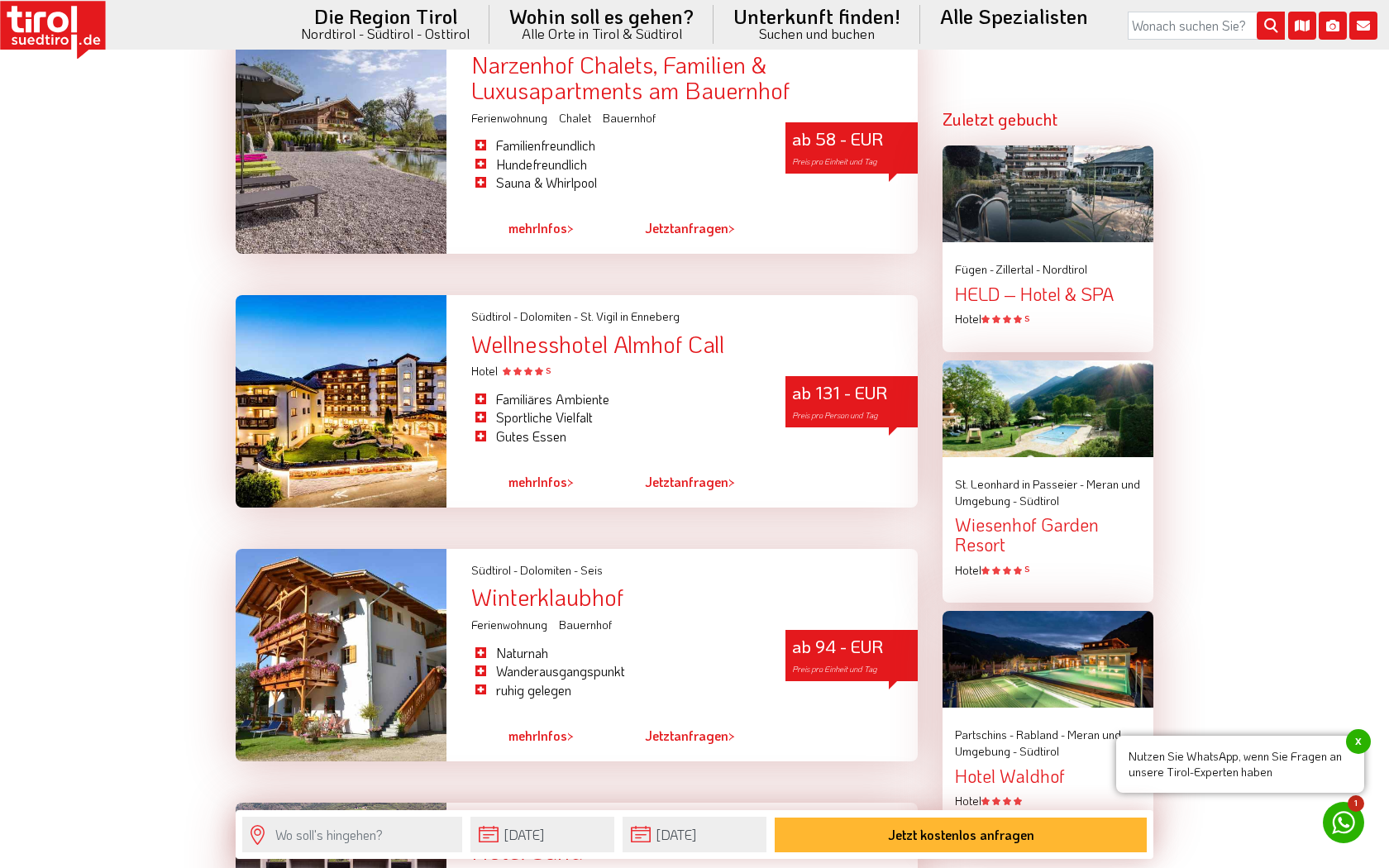 scroll, scrollTop: 1643, scrollLeft: 0, axis: vertical 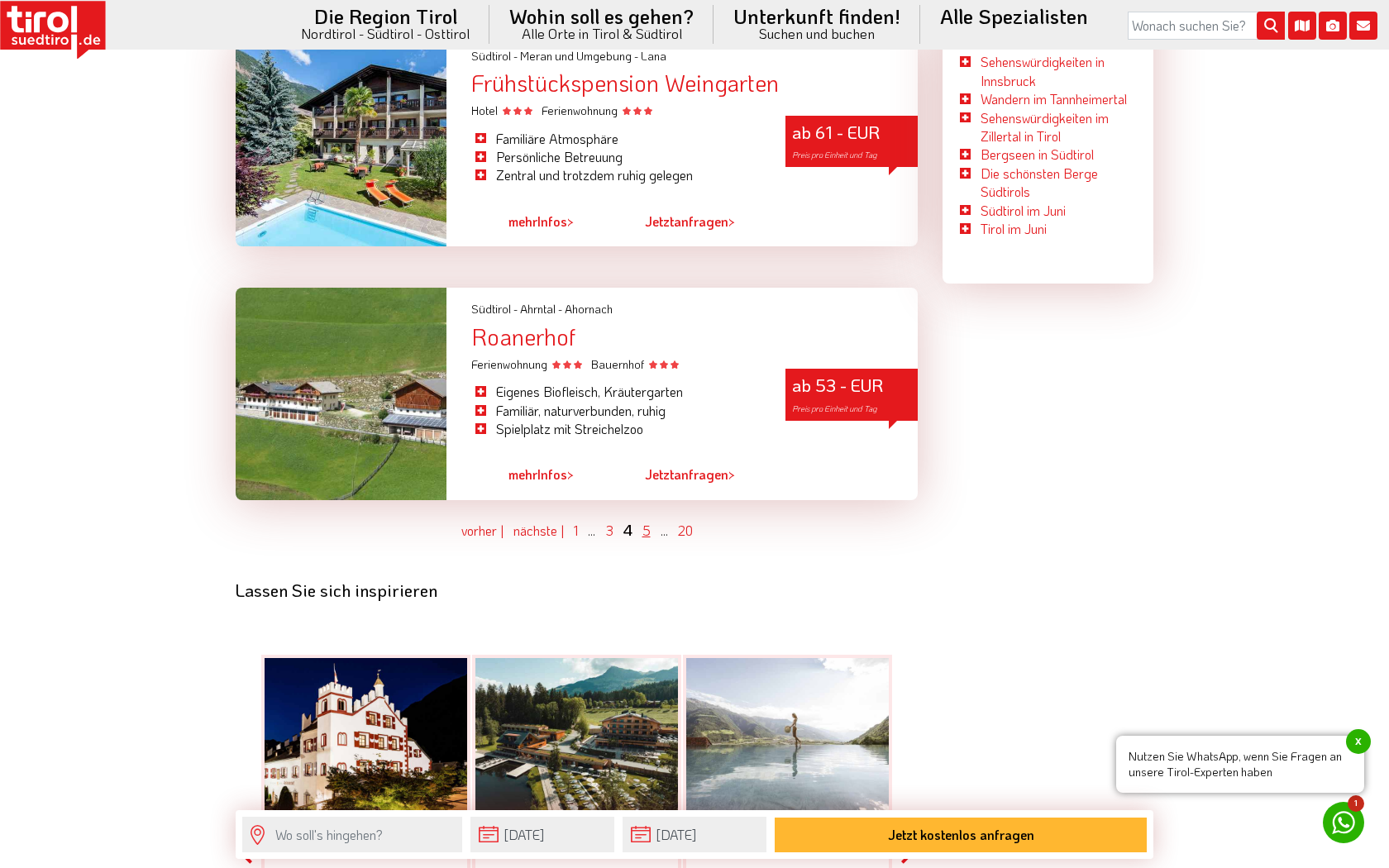 click on "5" at bounding box center [647, 530] 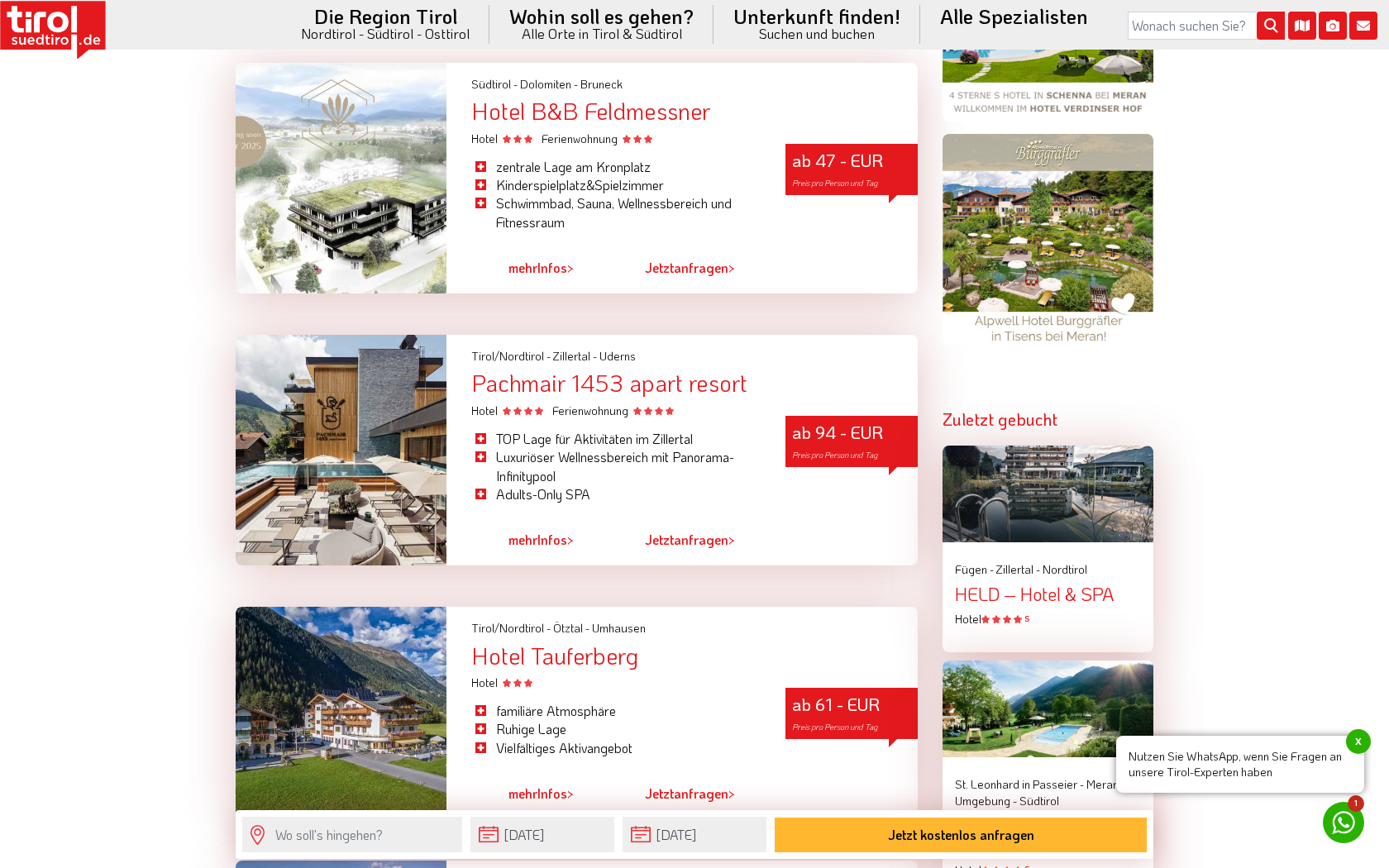 scroll, scrollTop: 1643, scrollLeft: 0, axis: vertical 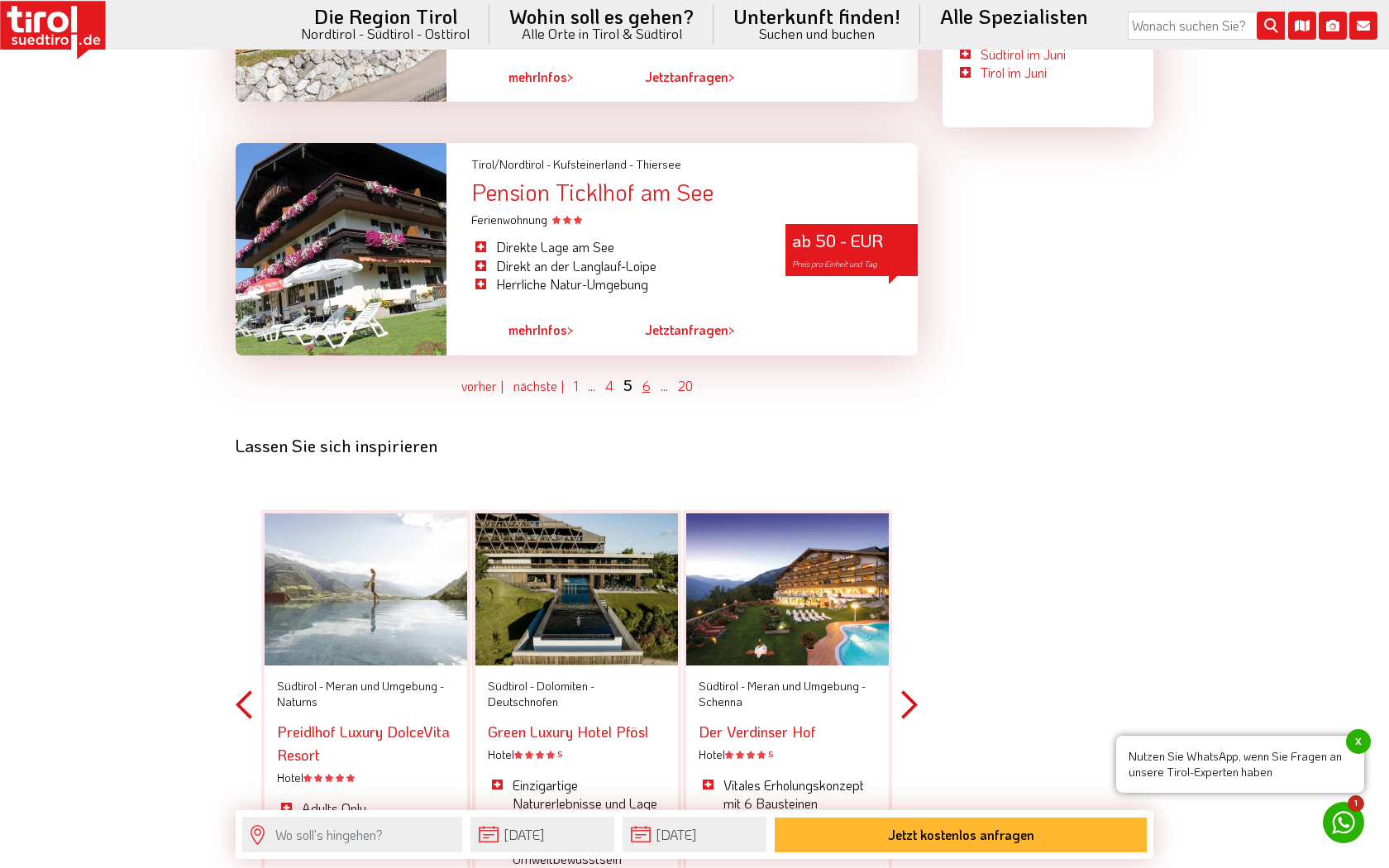 click on "6" at bounding box center [647, 385] 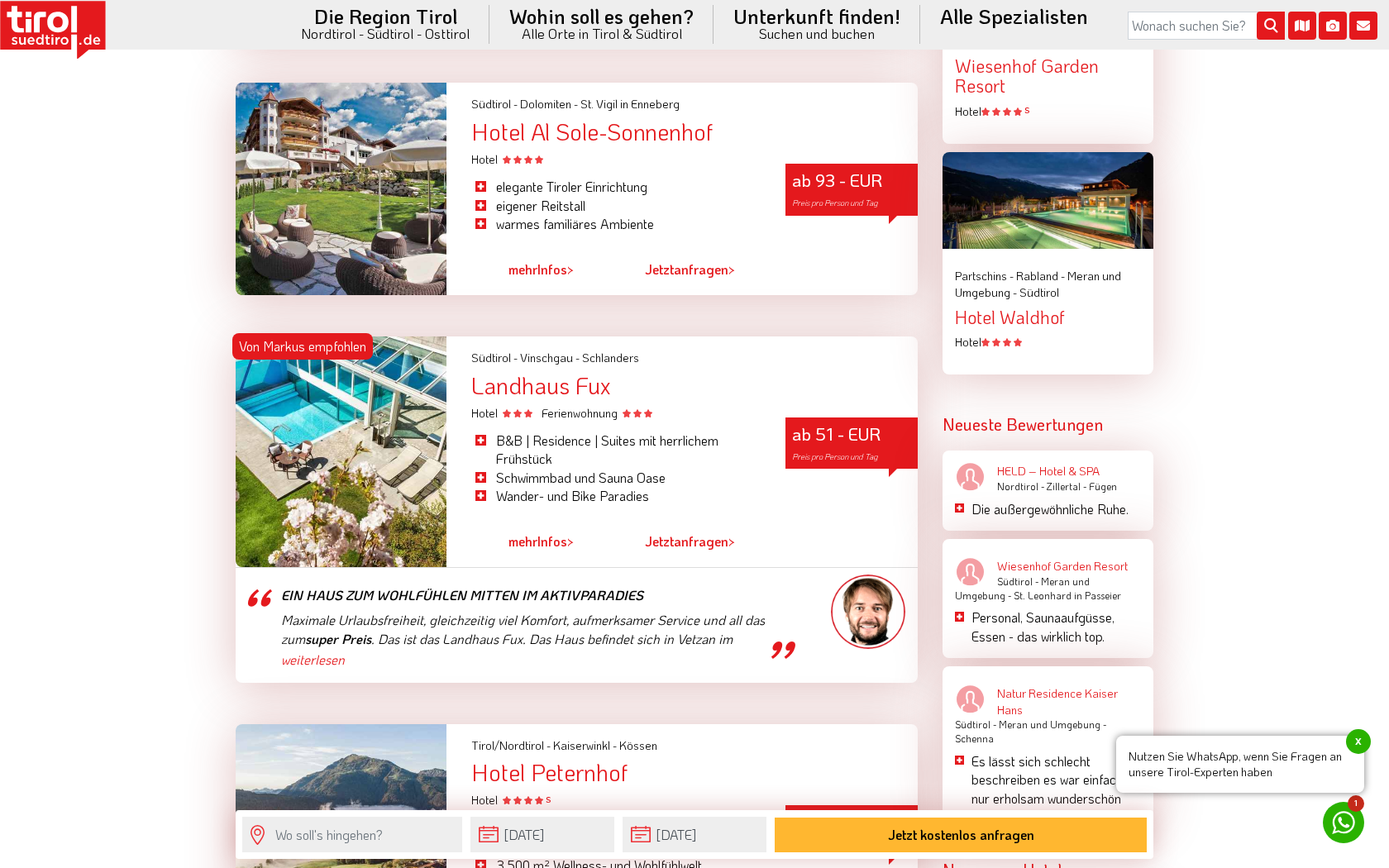 scroll, scrollTop: 2406, scrollLeft: 0, axis: vertical 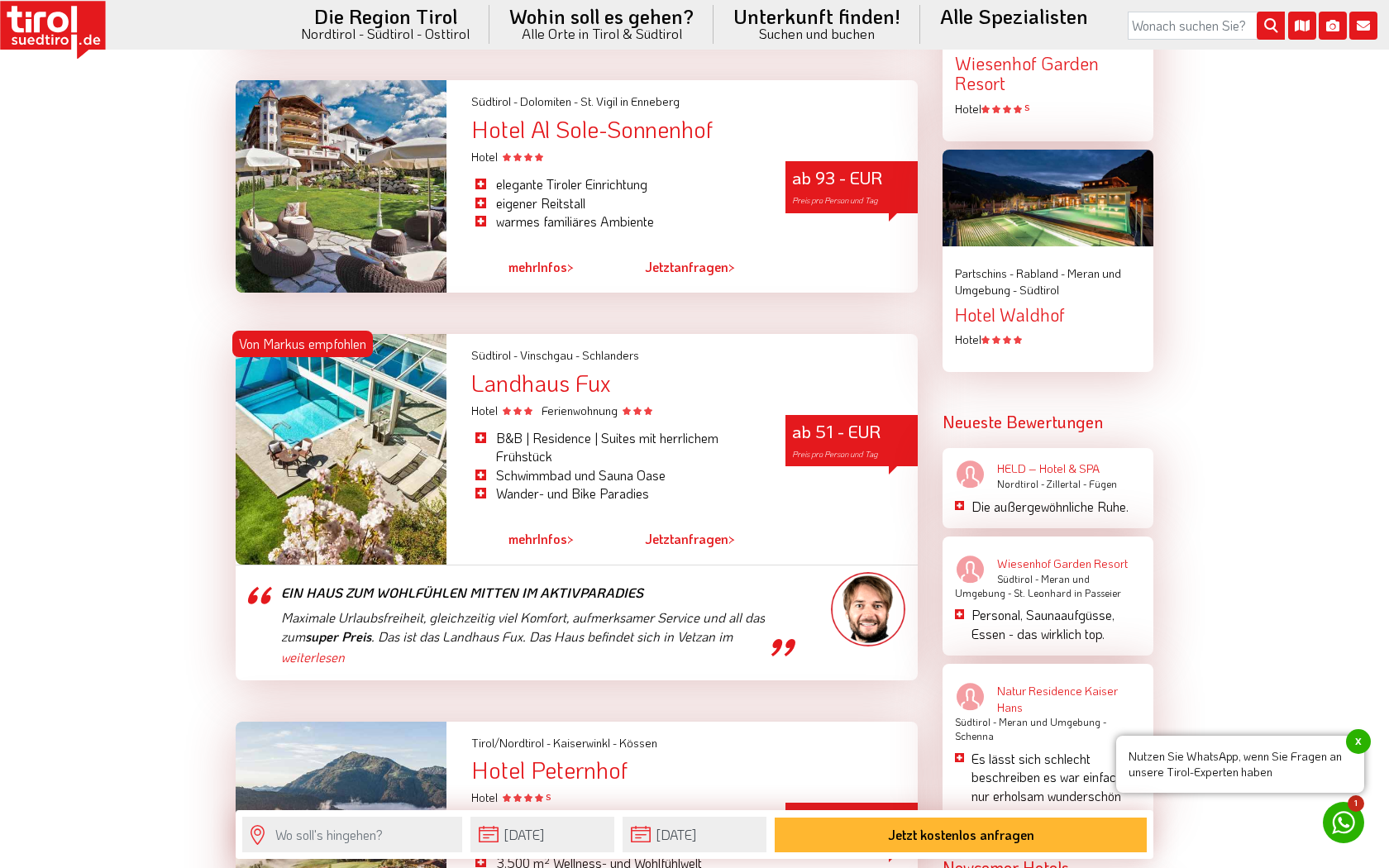 click on "mehr  Infos  >" at bounding box center (546, 540) 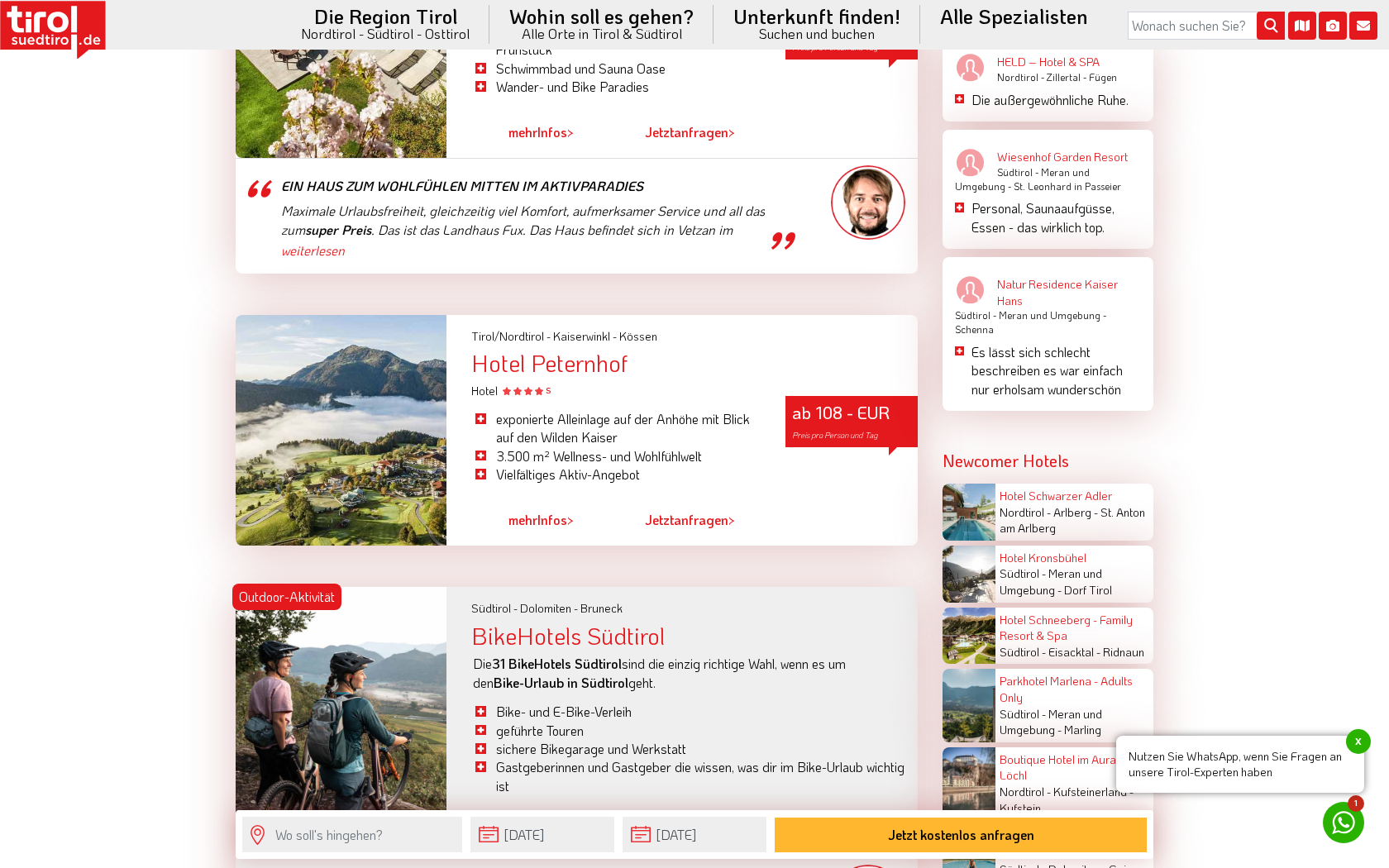 scroll, scrollTop: 2815, scrollLeft: 0, axis: vertical 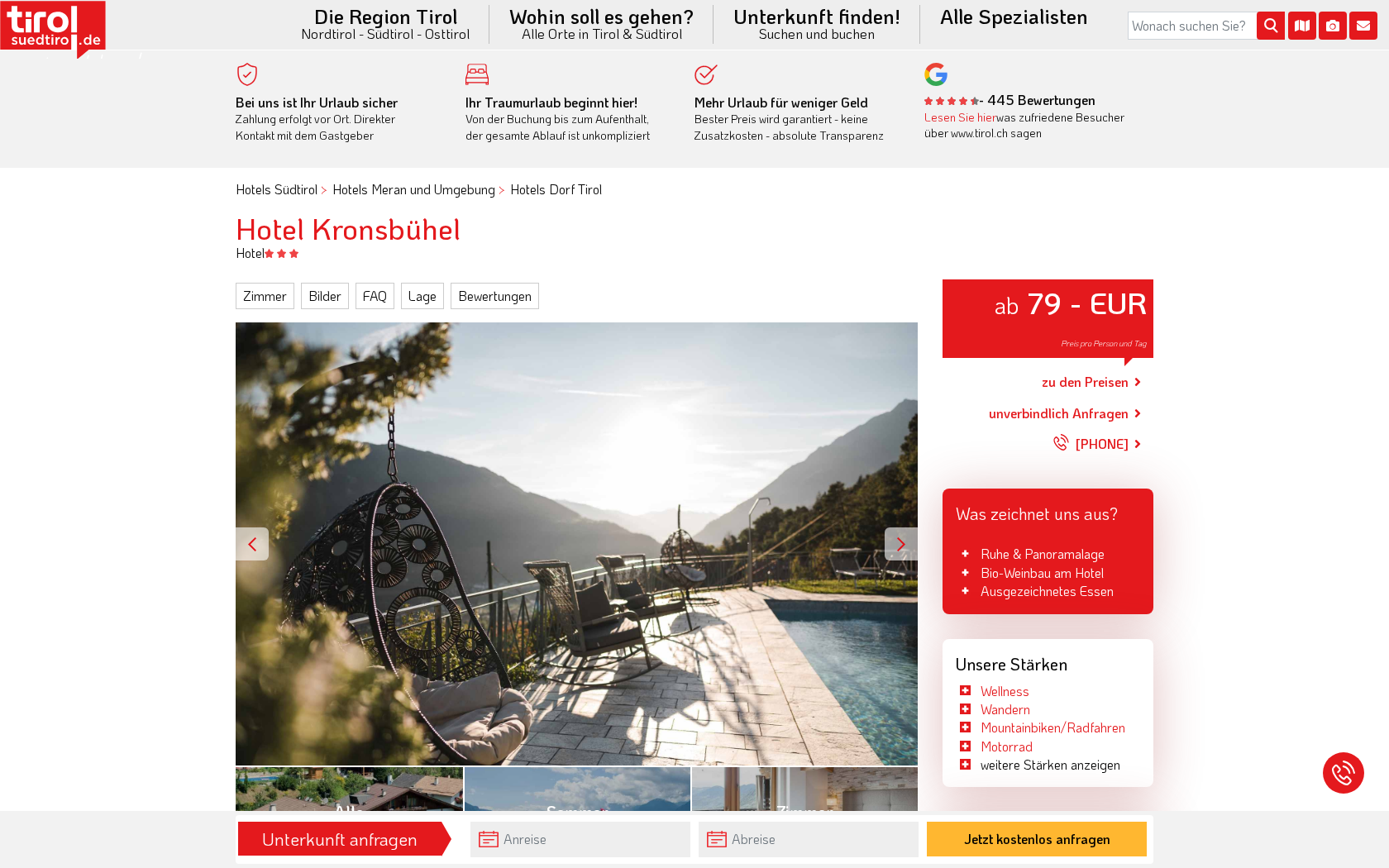 click on "zu den Preisen" at bounding box center (1085, 382) 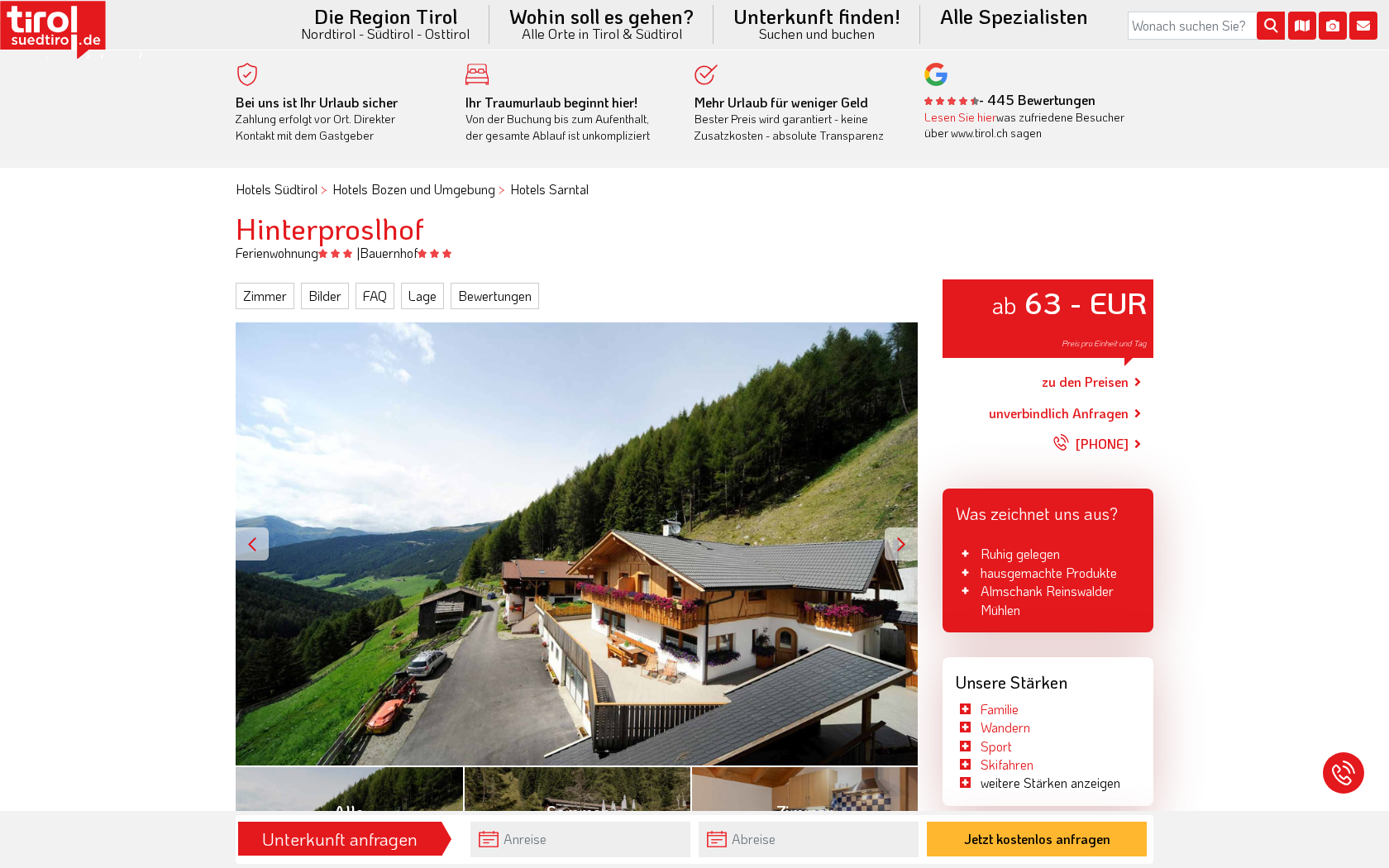 scroll, scrollTop: 0, scrollLeft: 0, axis: both 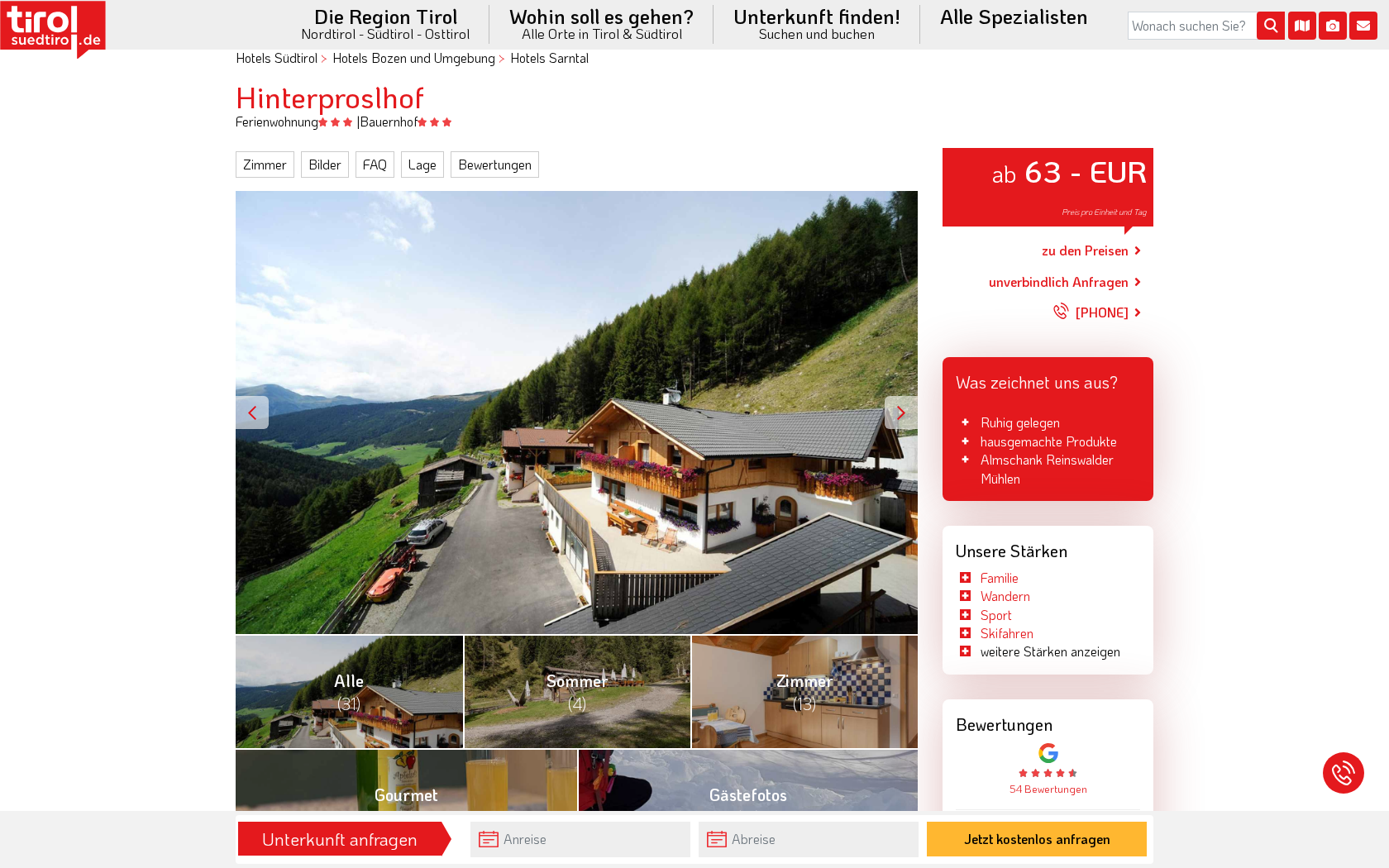 click at bounding box center [901, 413] 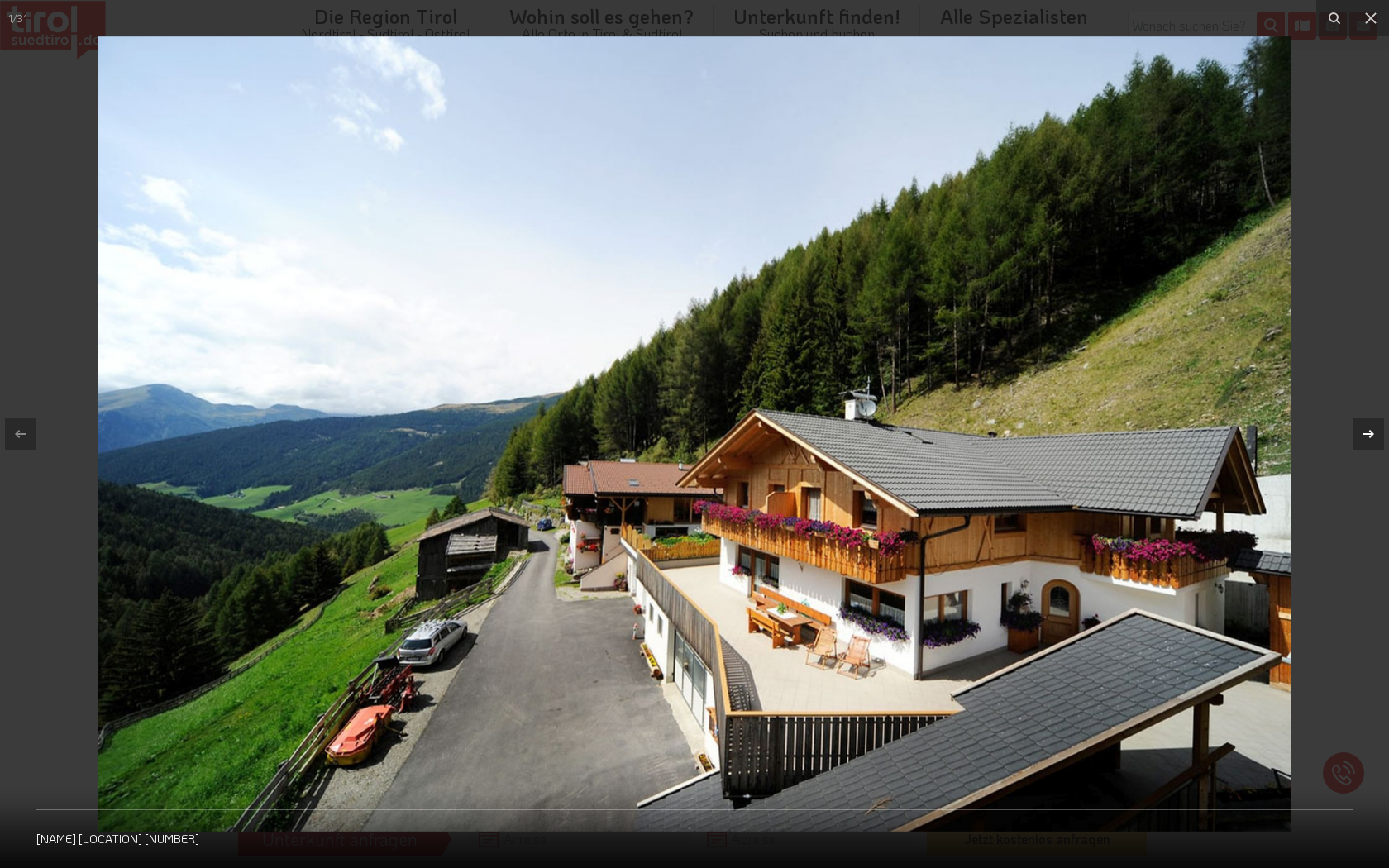 click 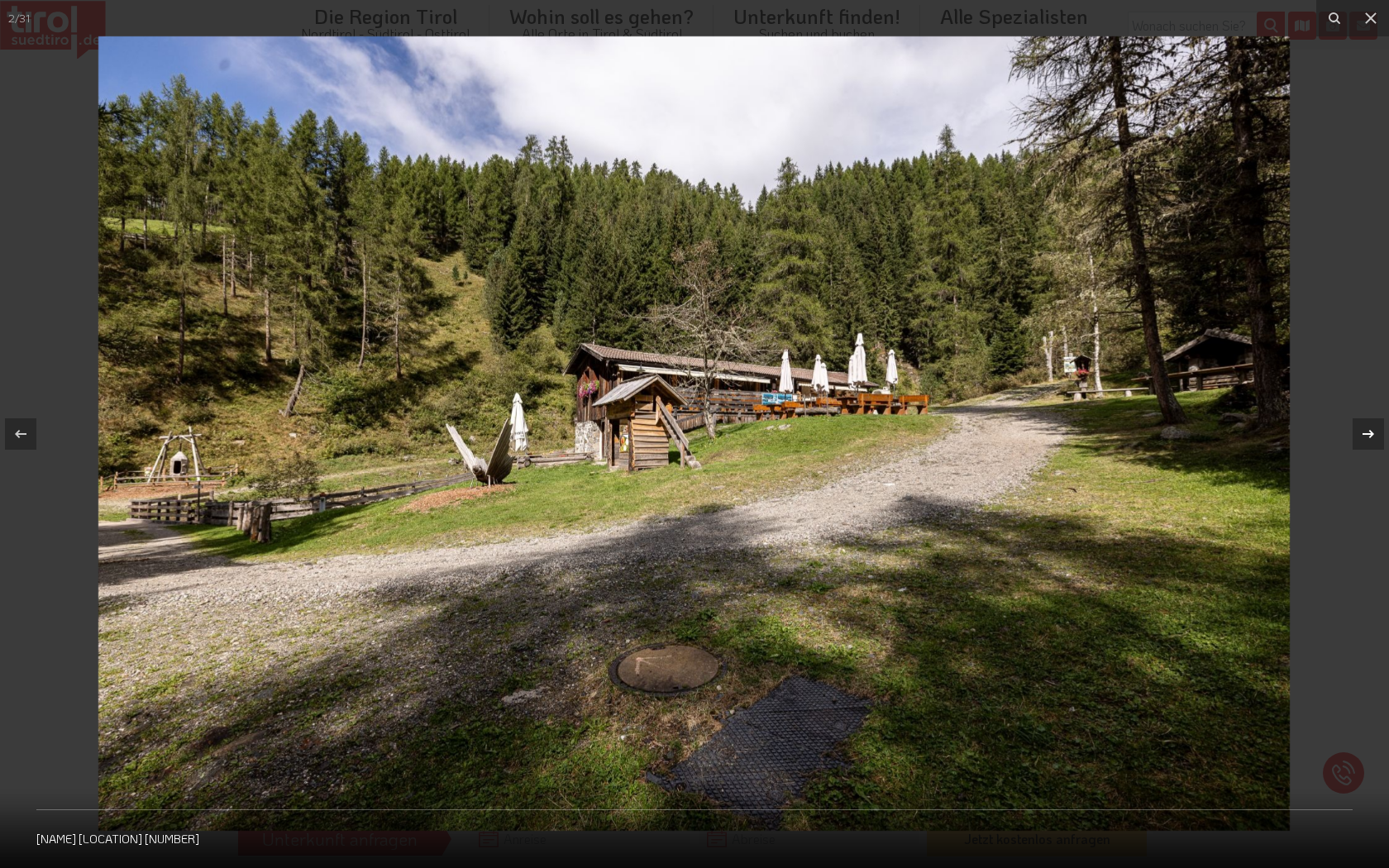 click 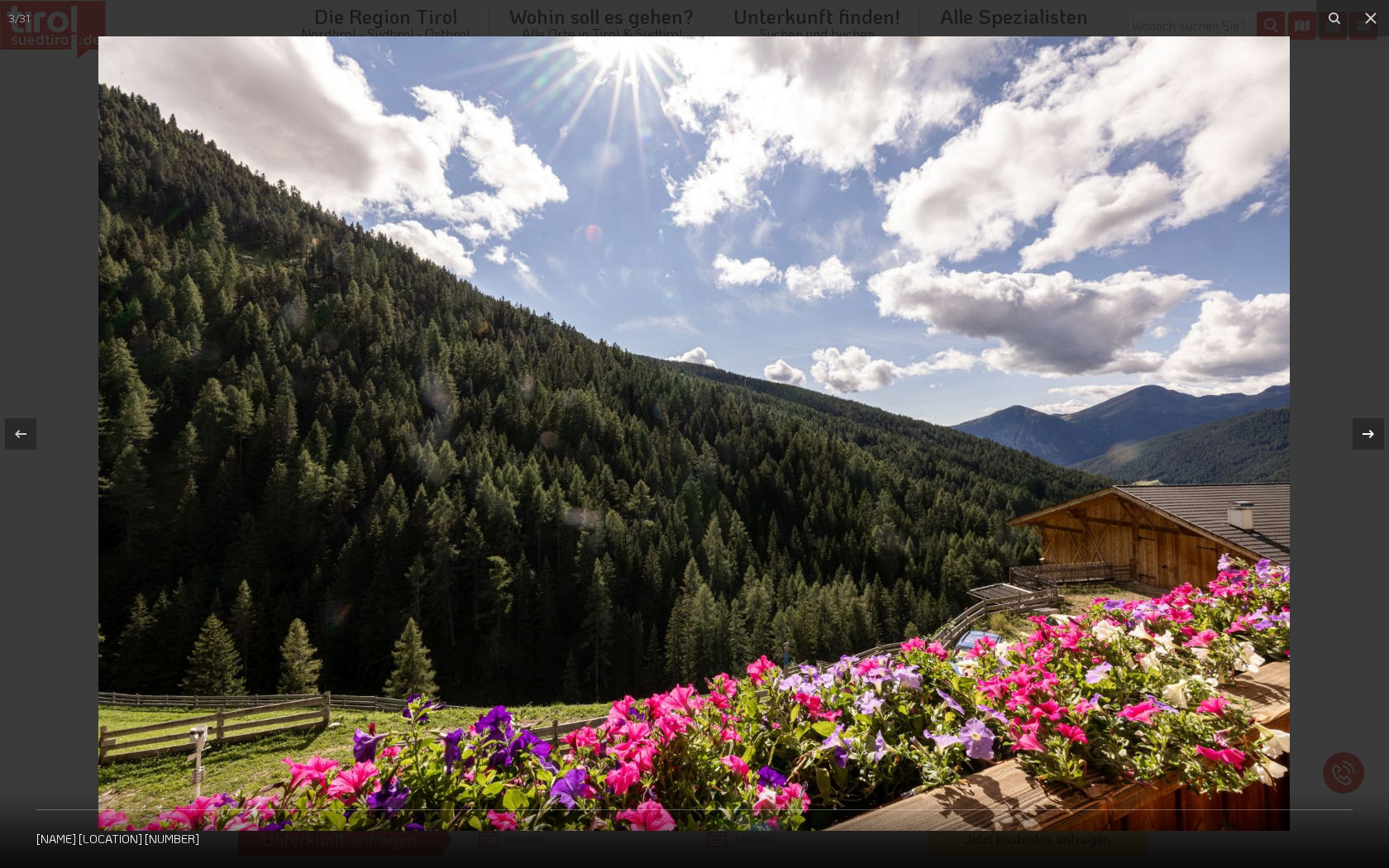 click 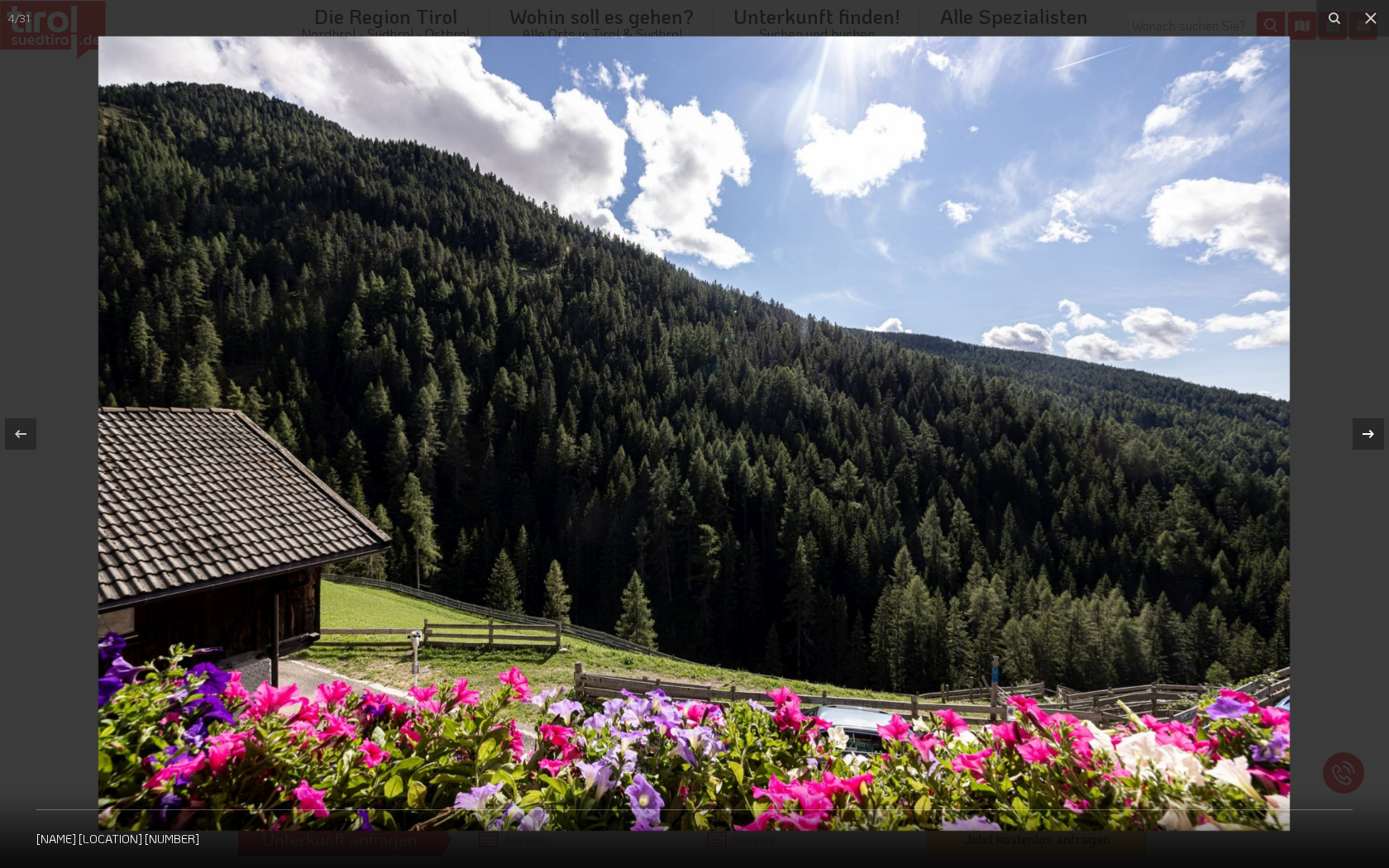 click 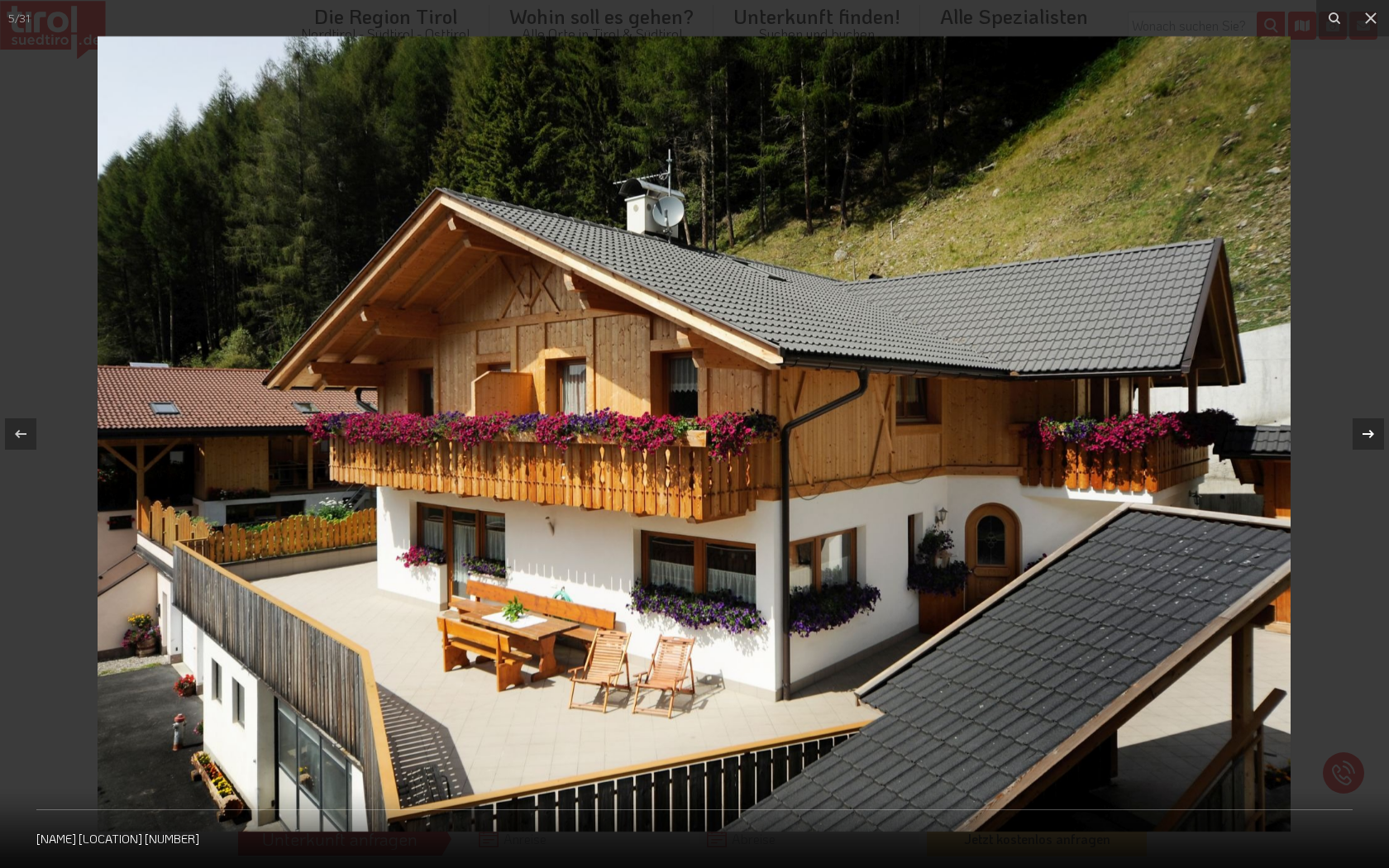click 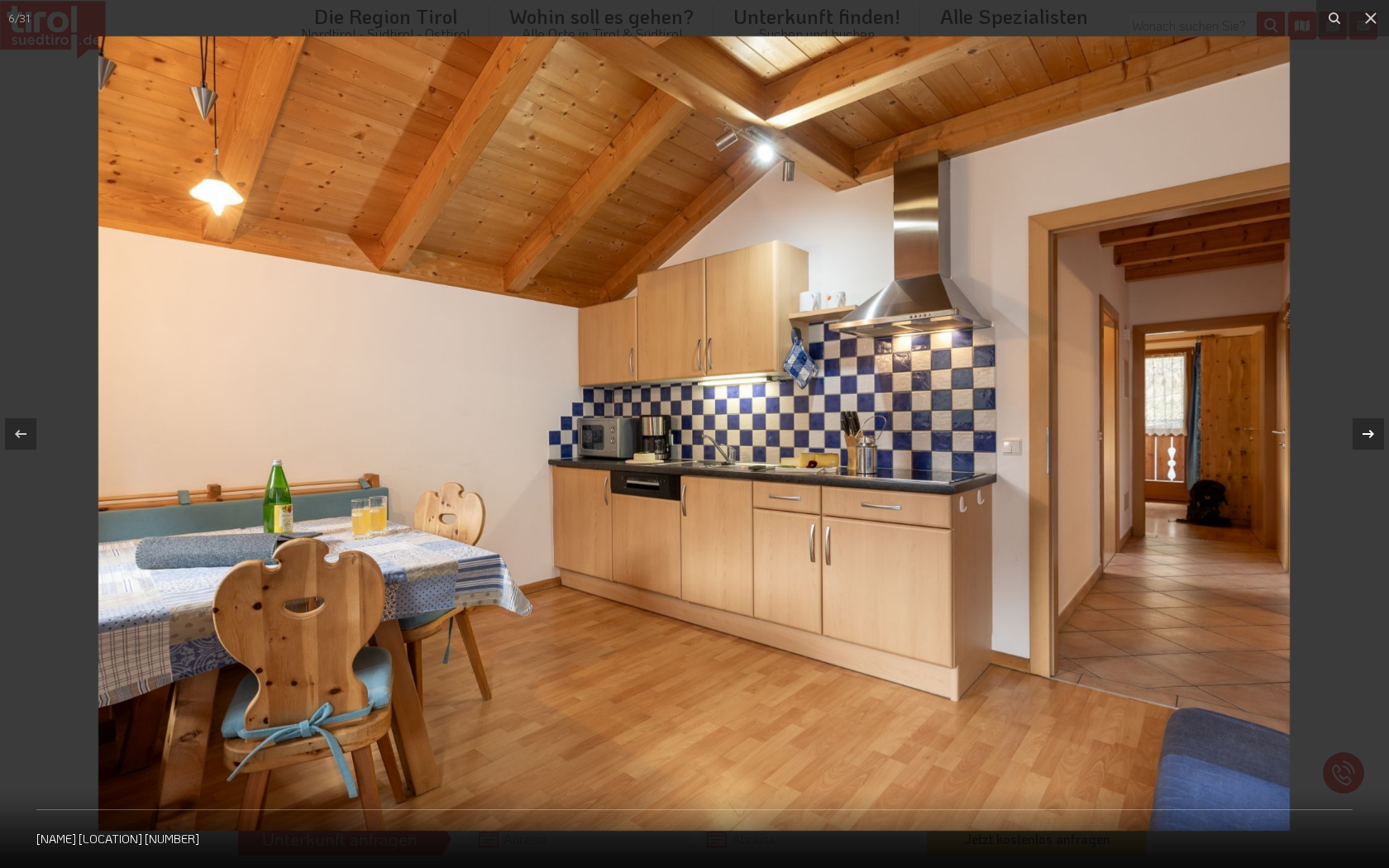 click 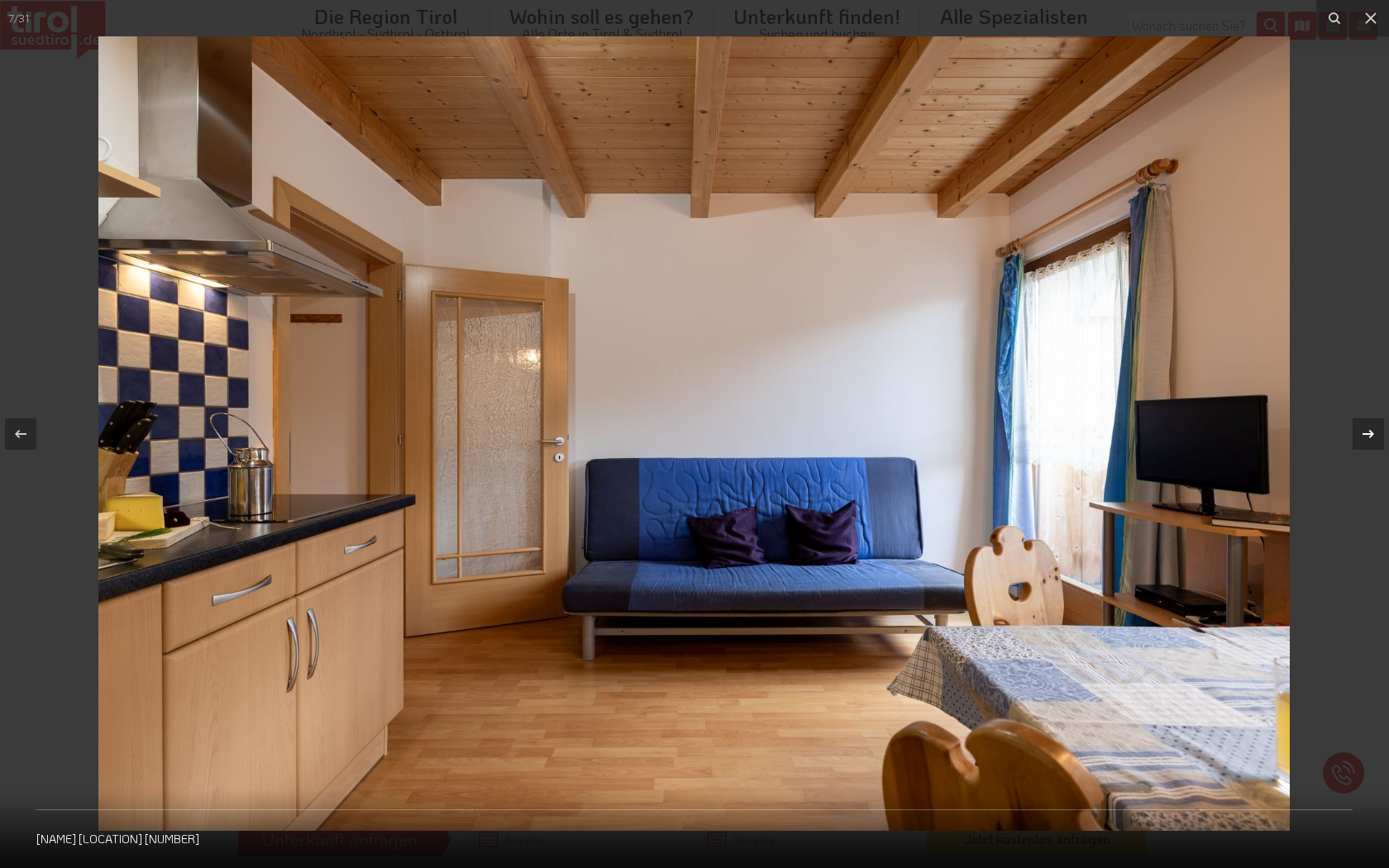 click 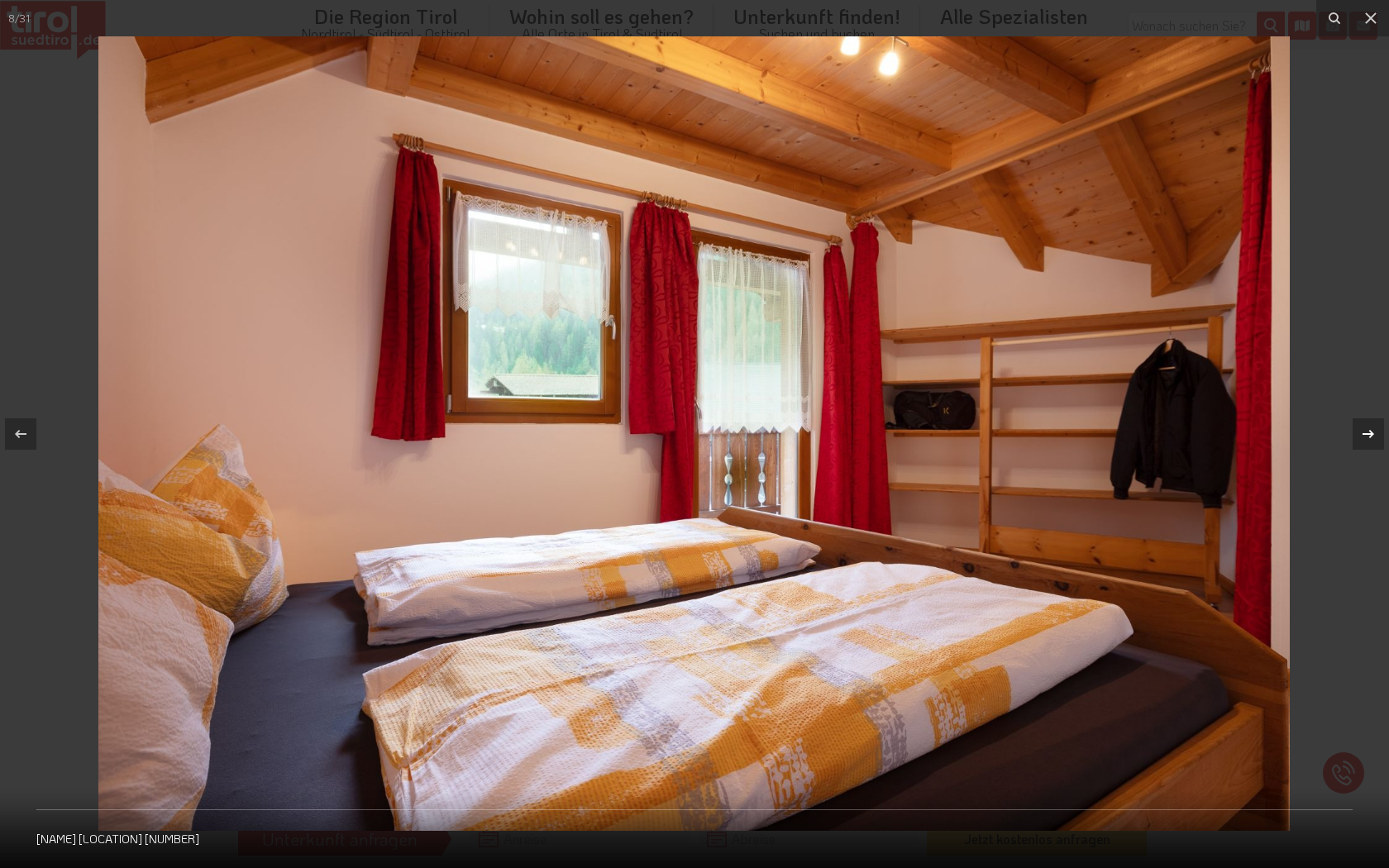 click 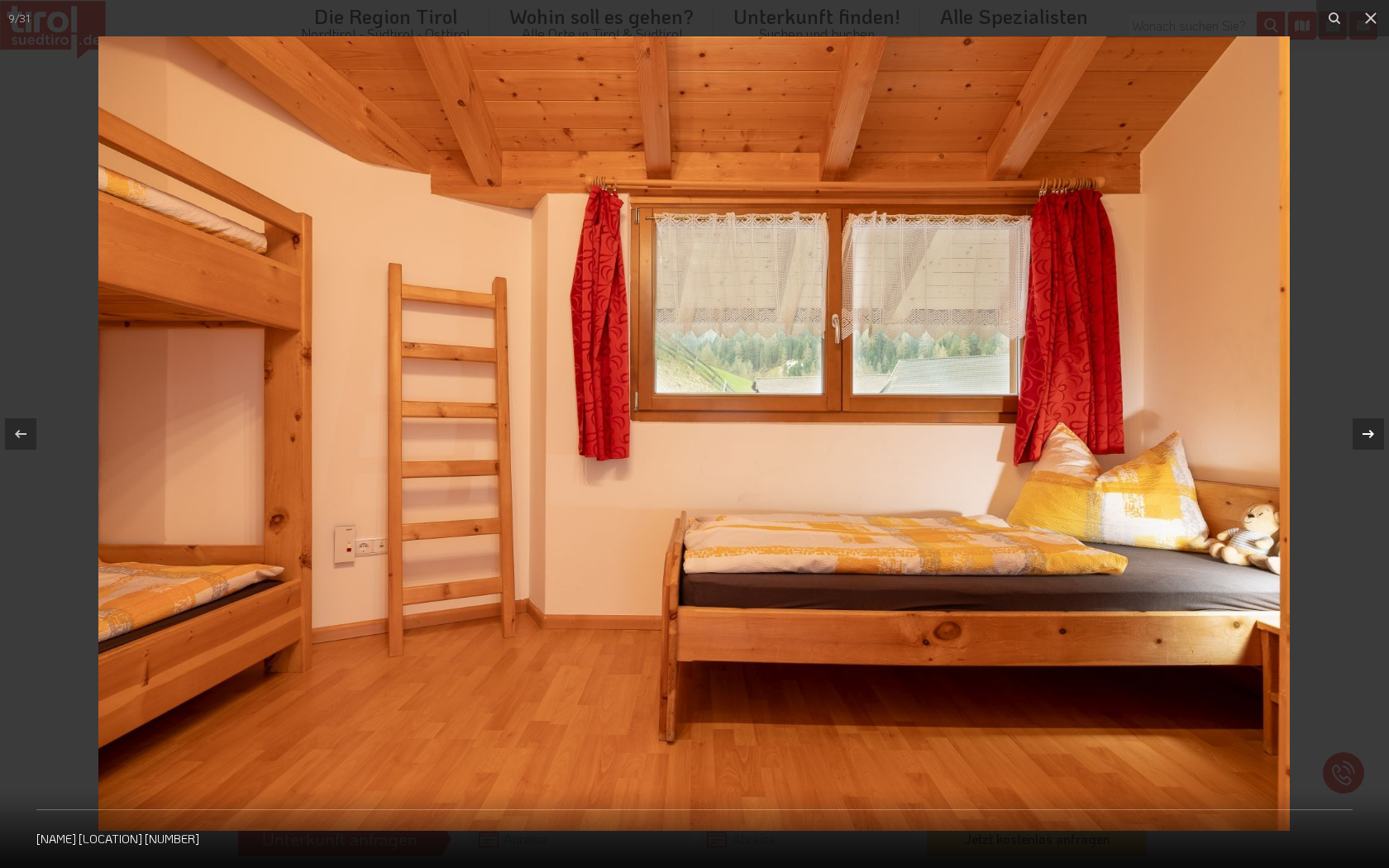 click 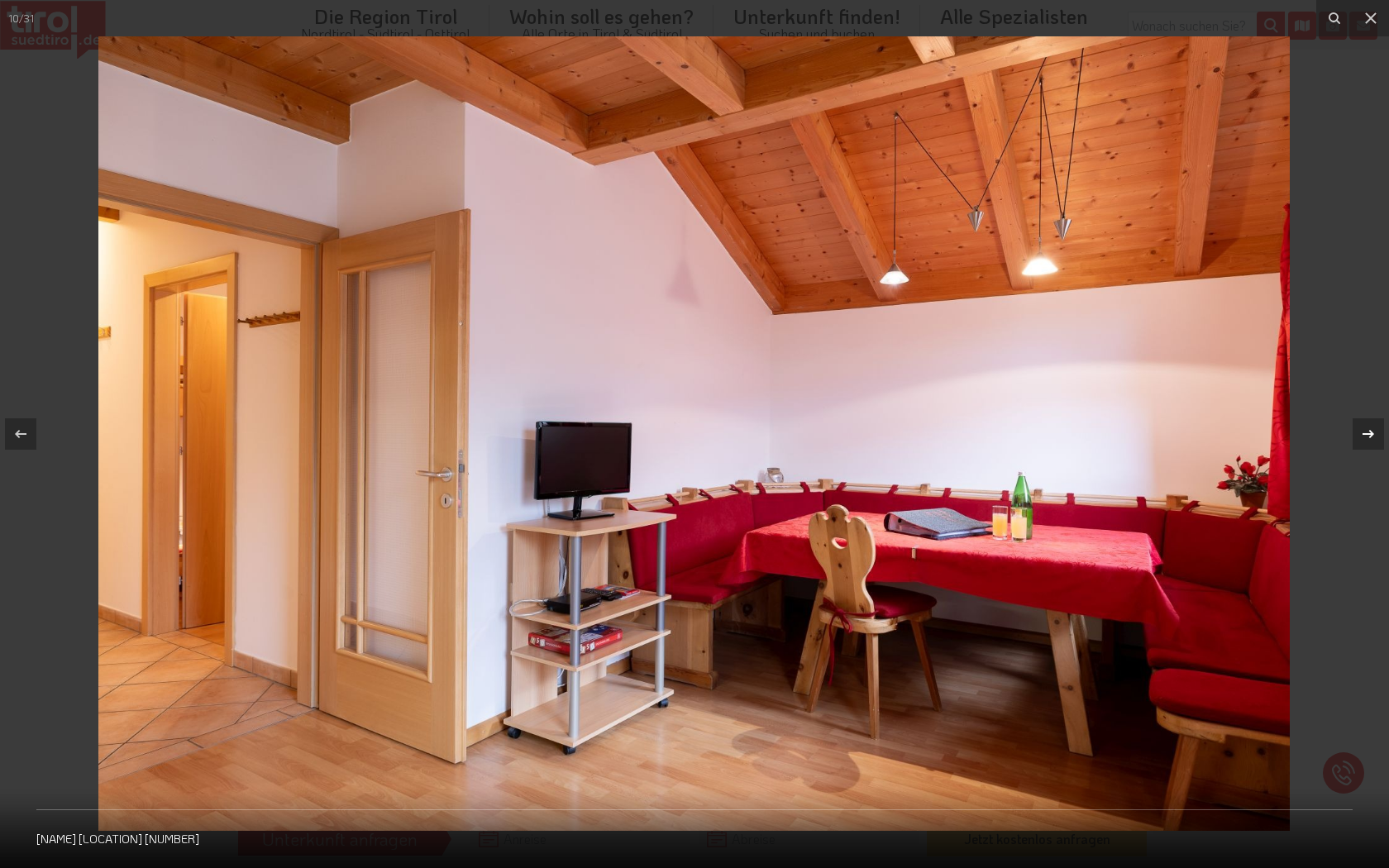 click 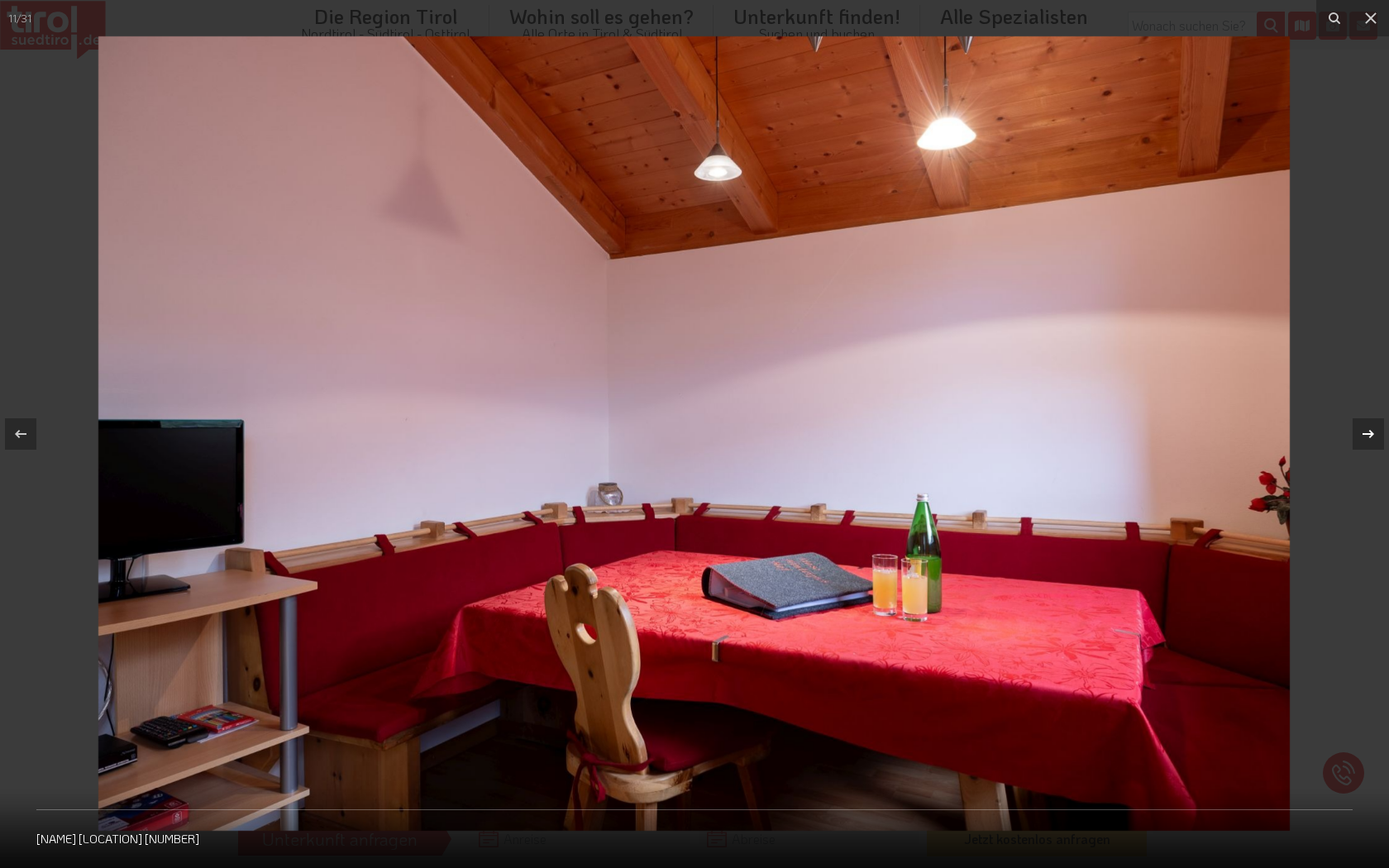 click 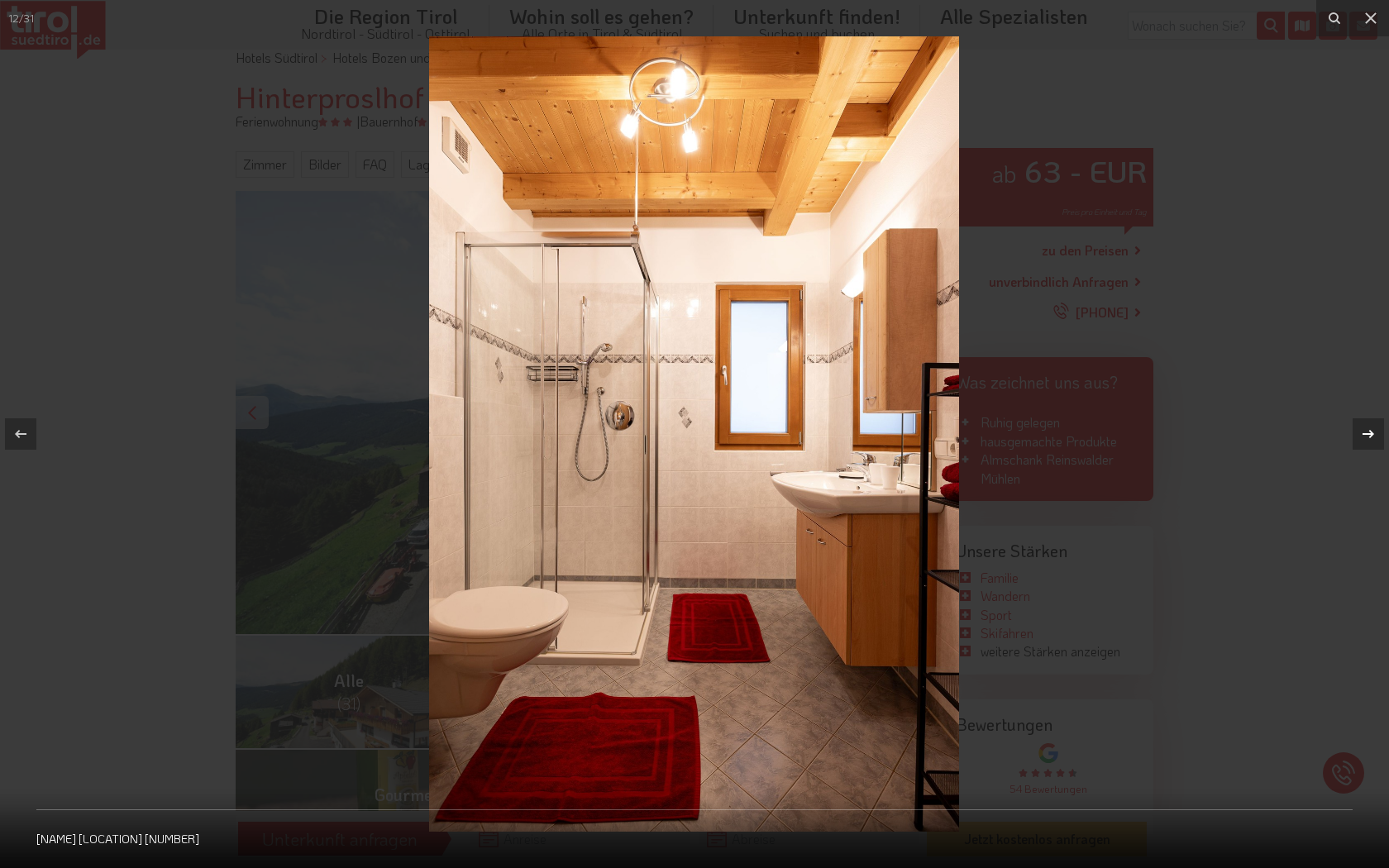 click 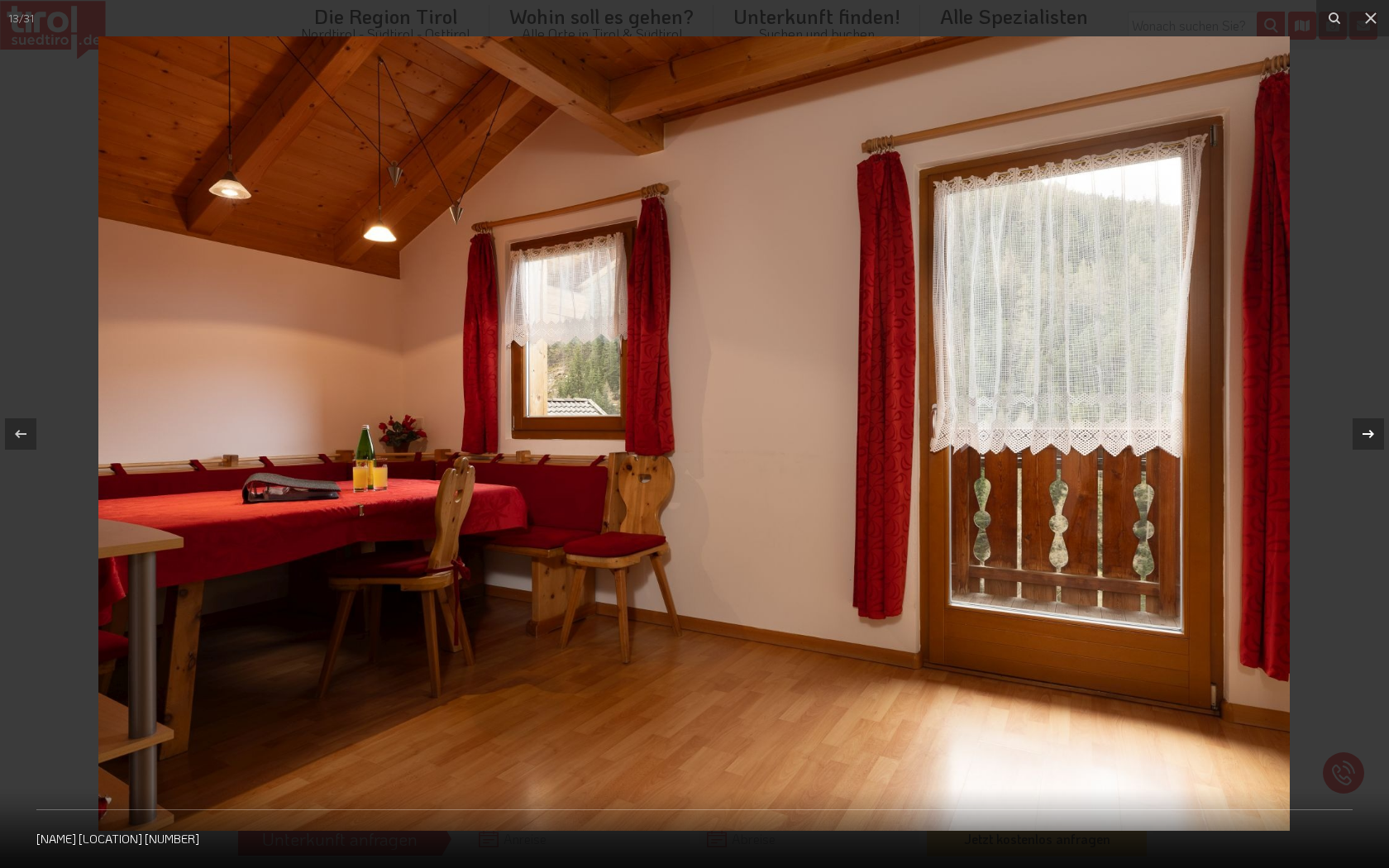 click 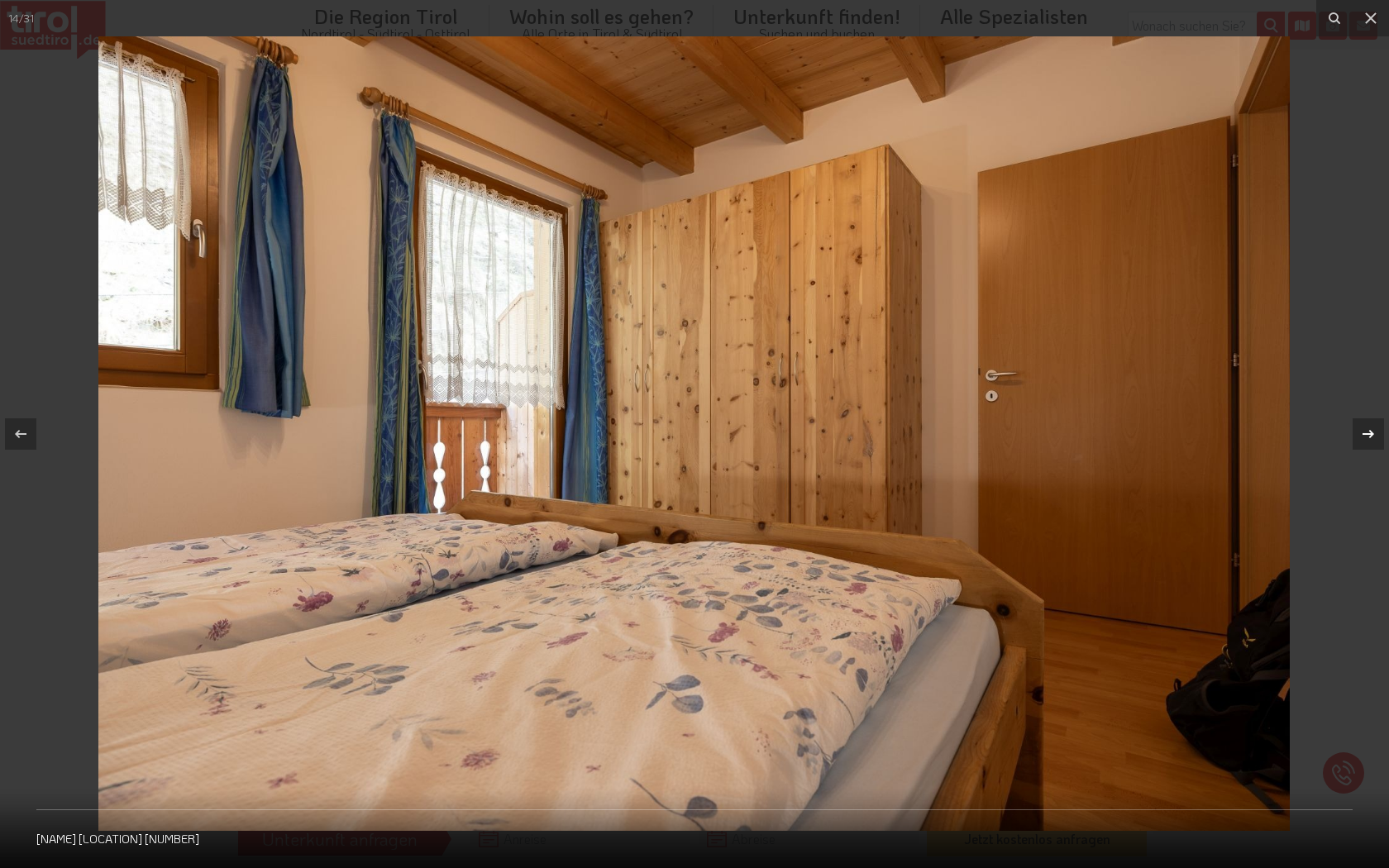 click 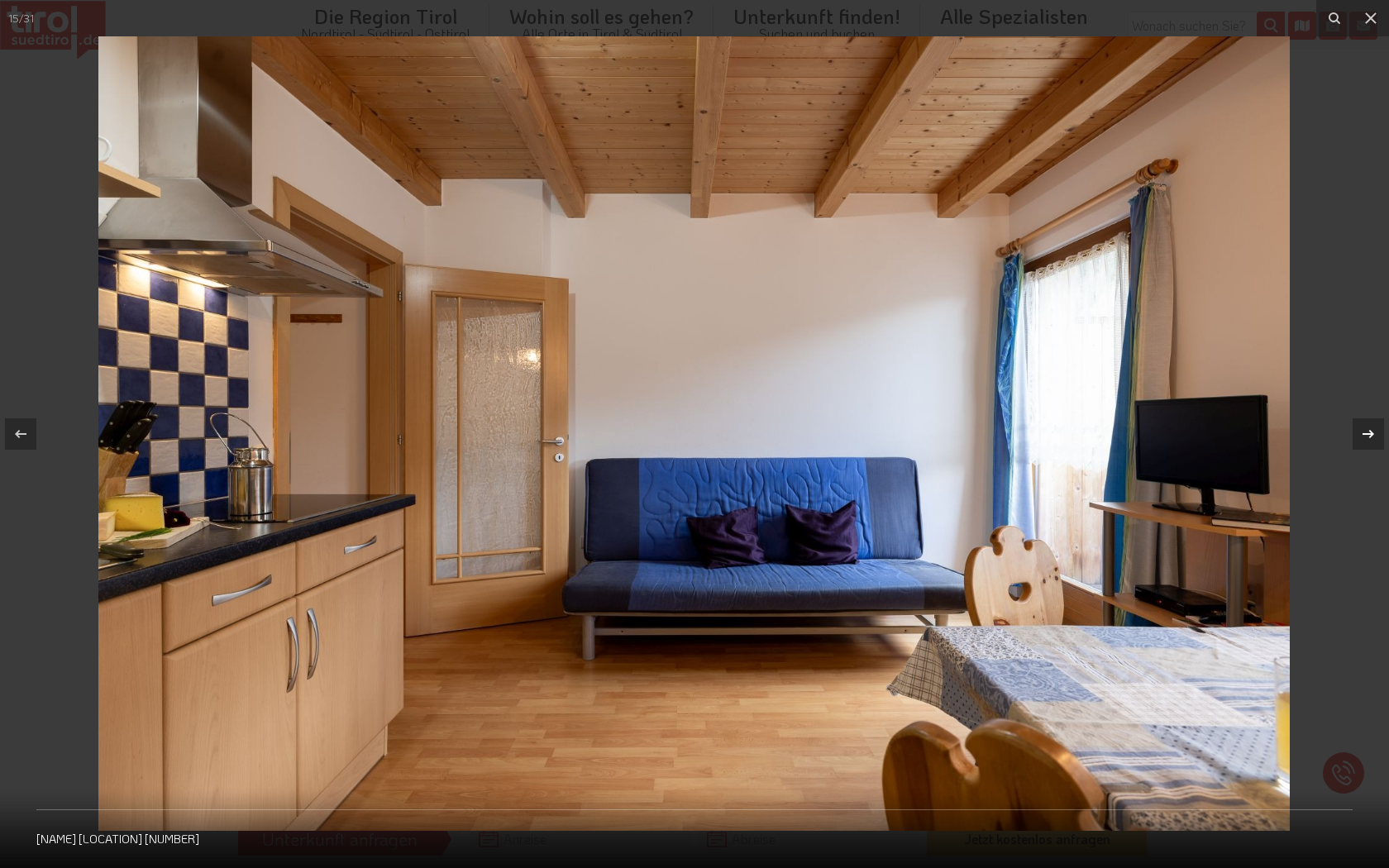 click 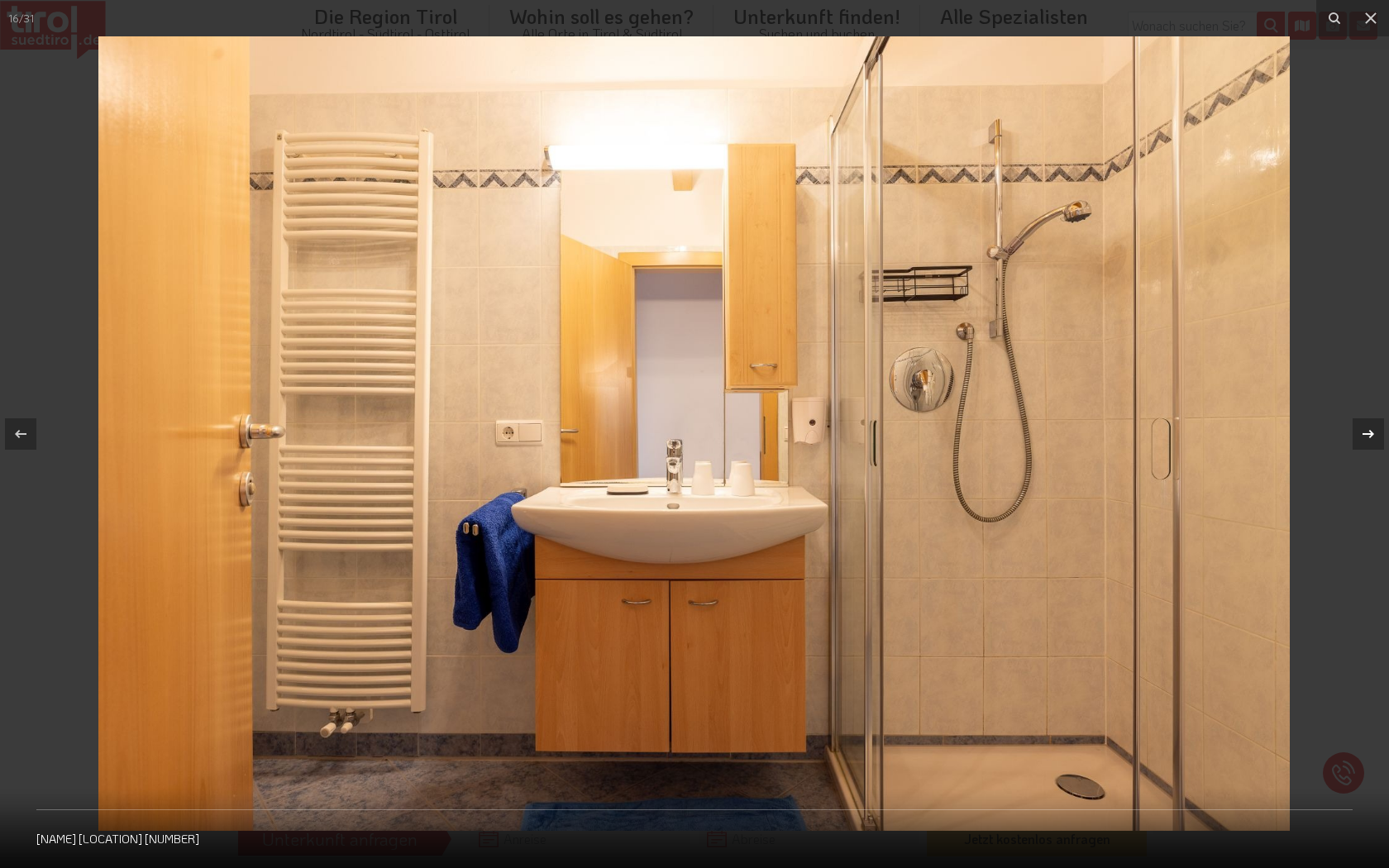 click 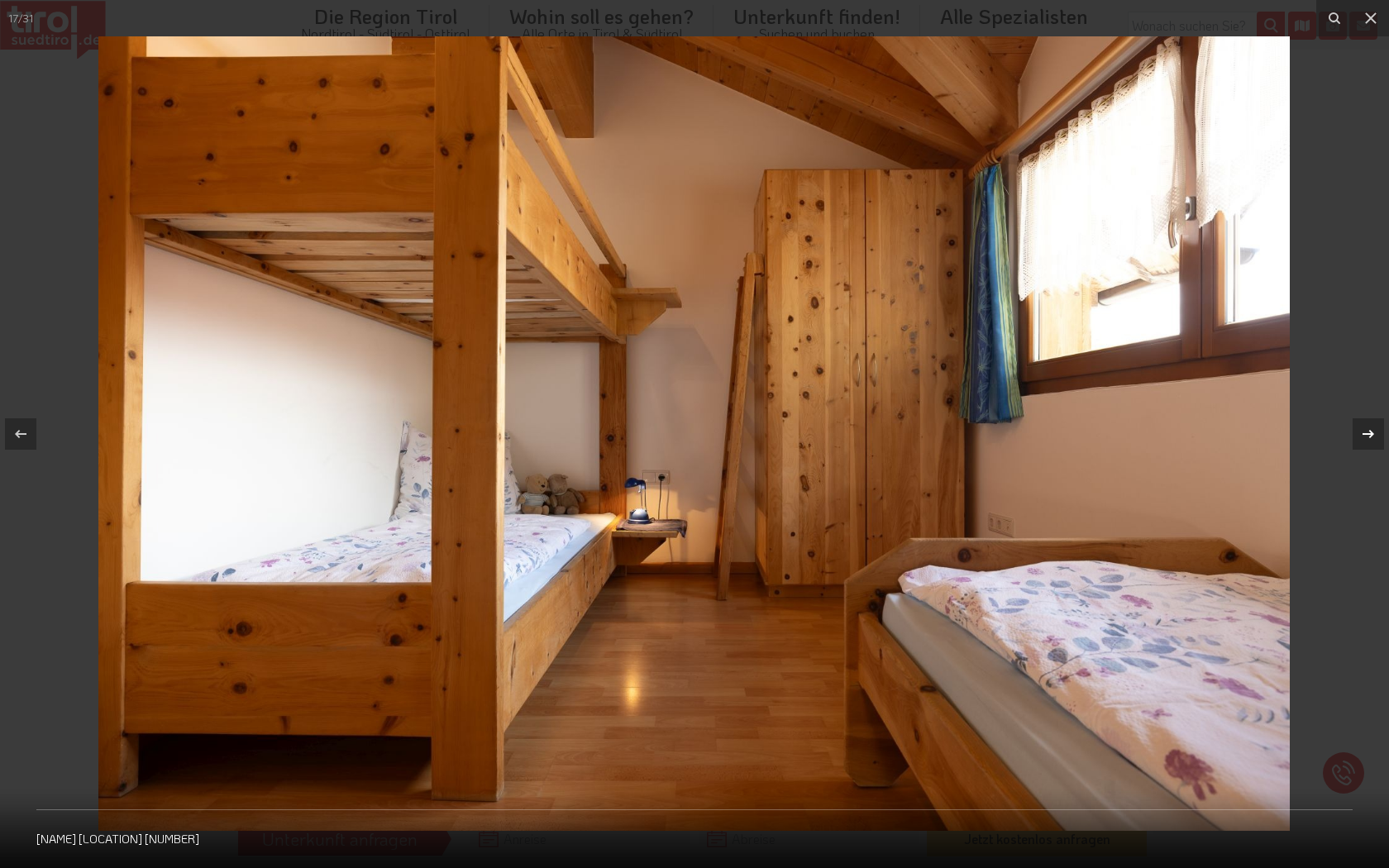 click 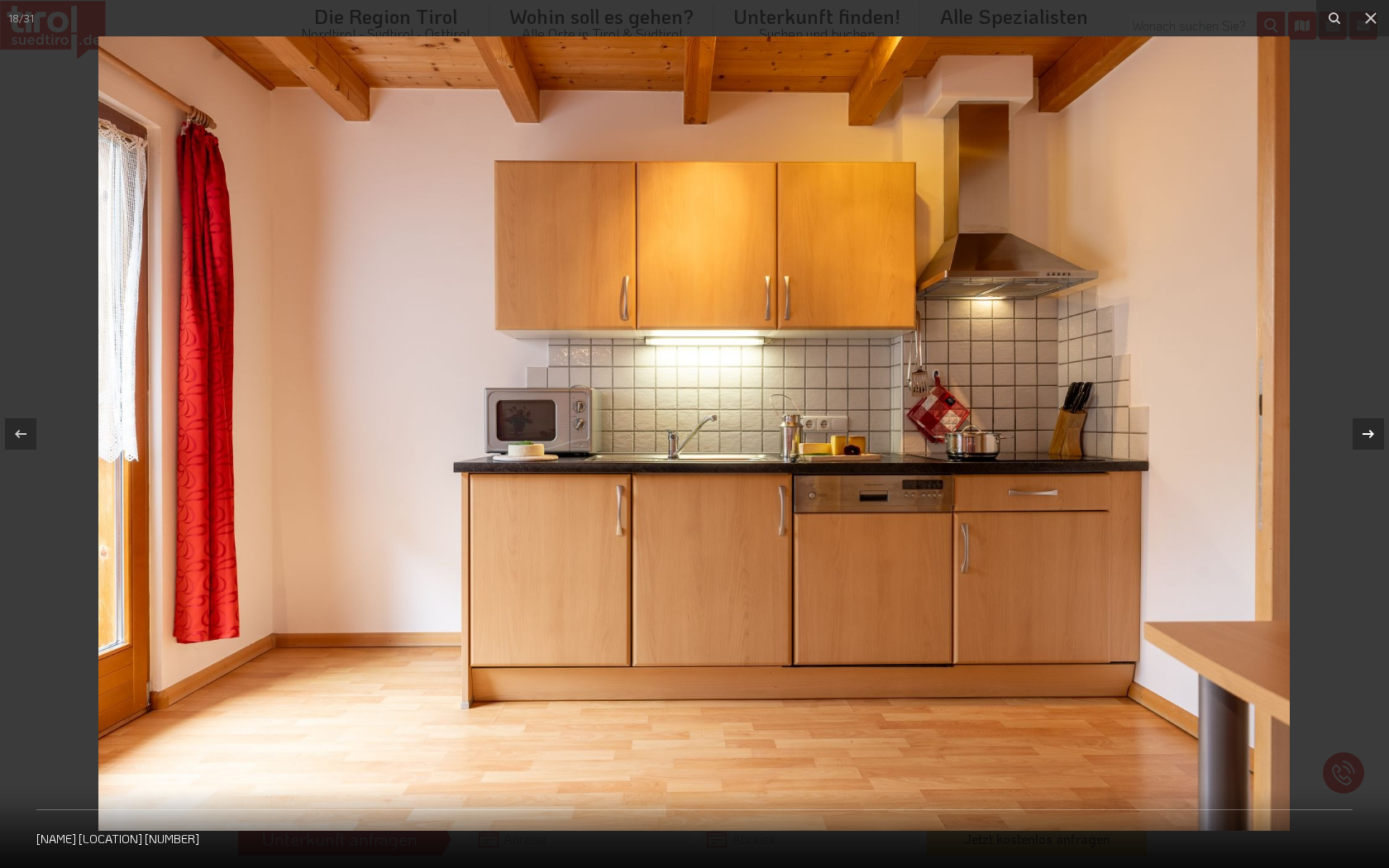 click 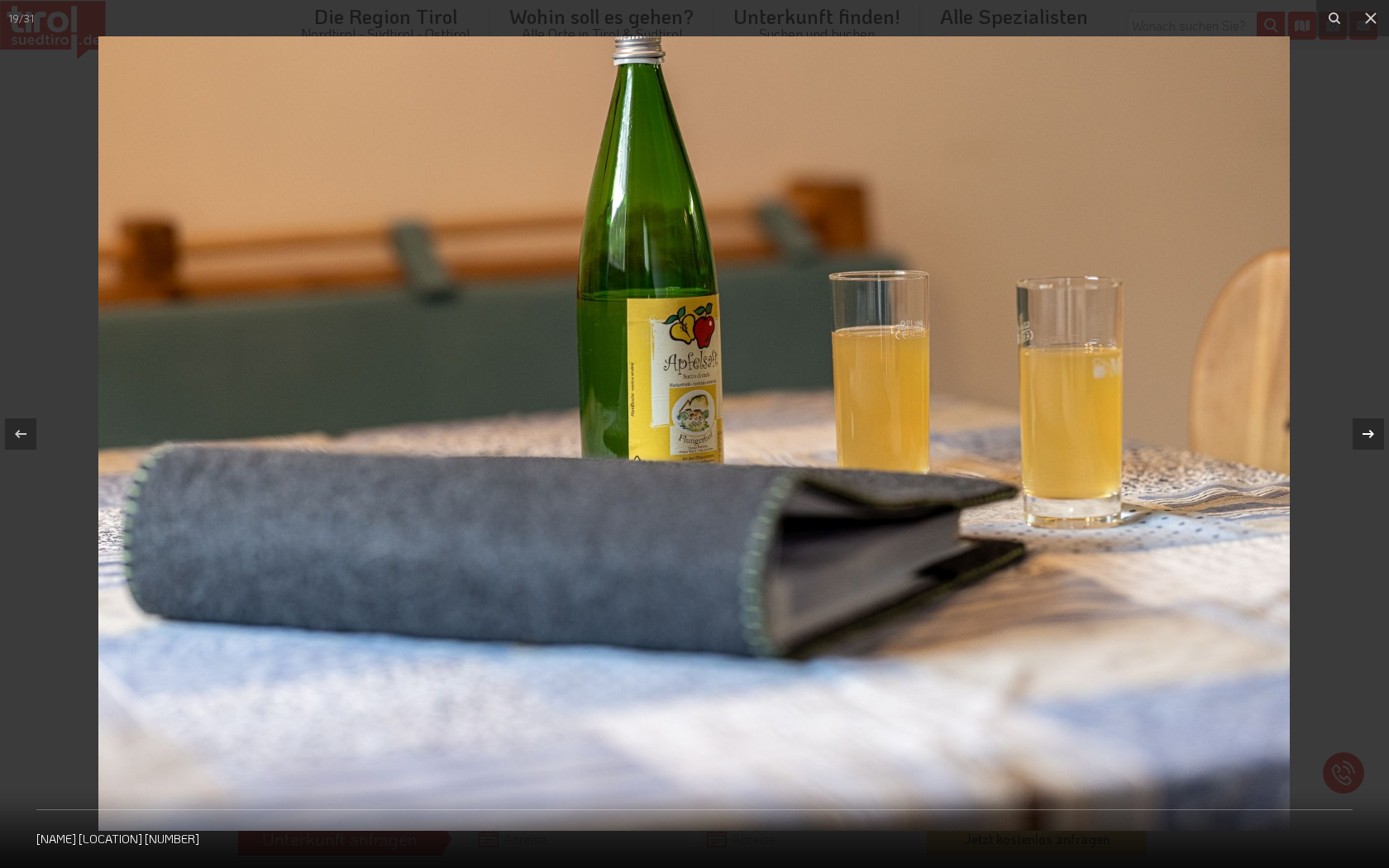 click 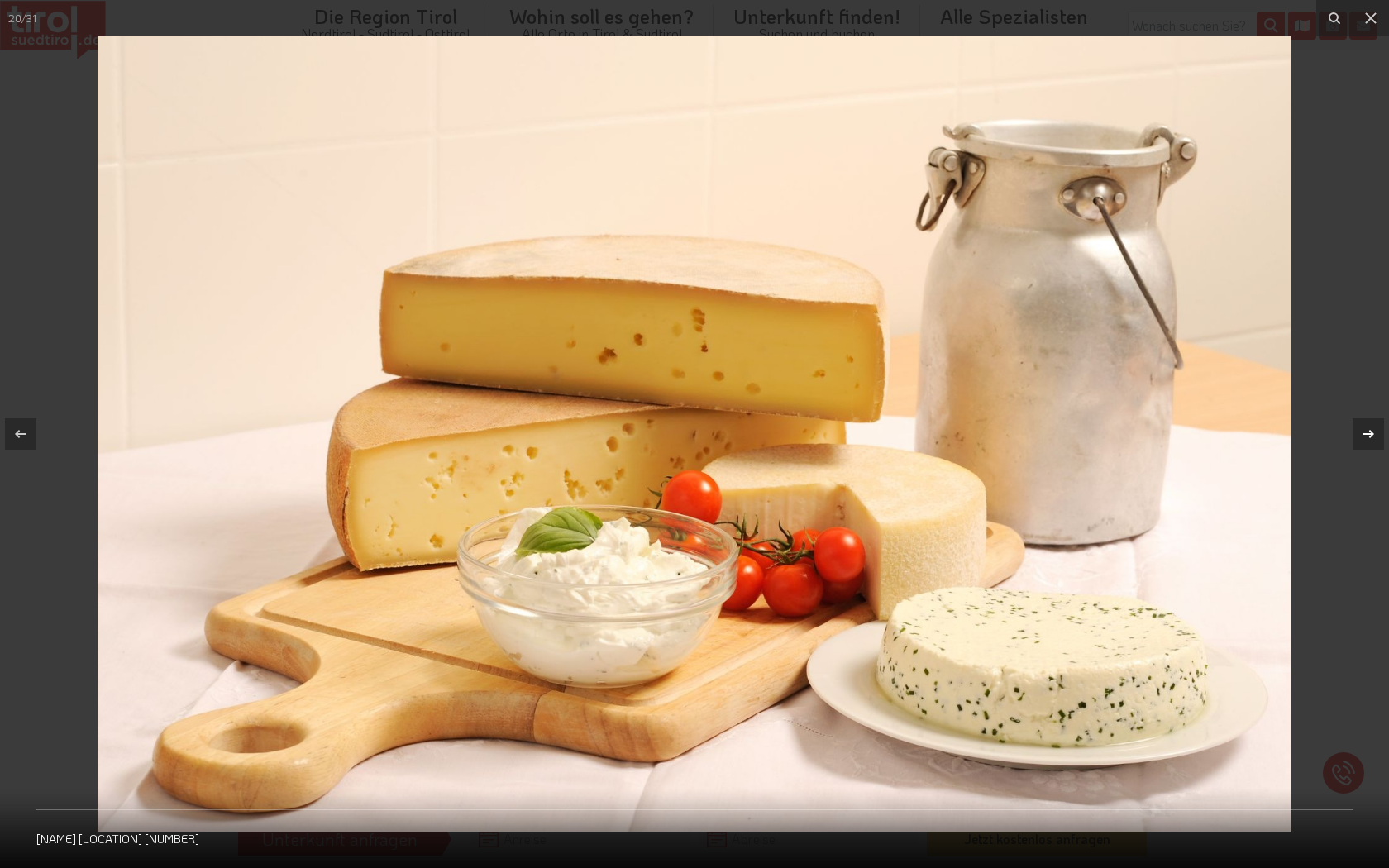click 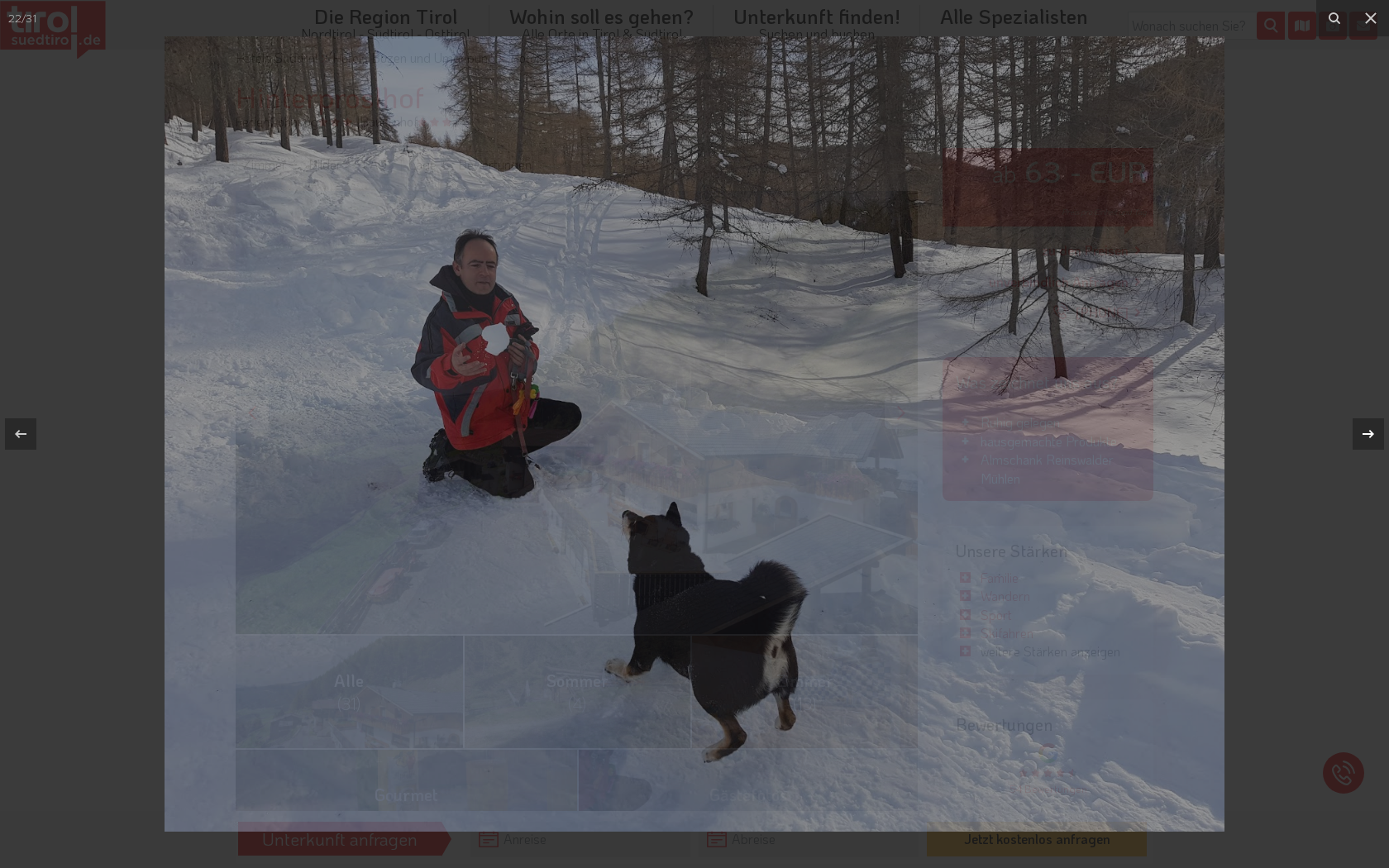 click 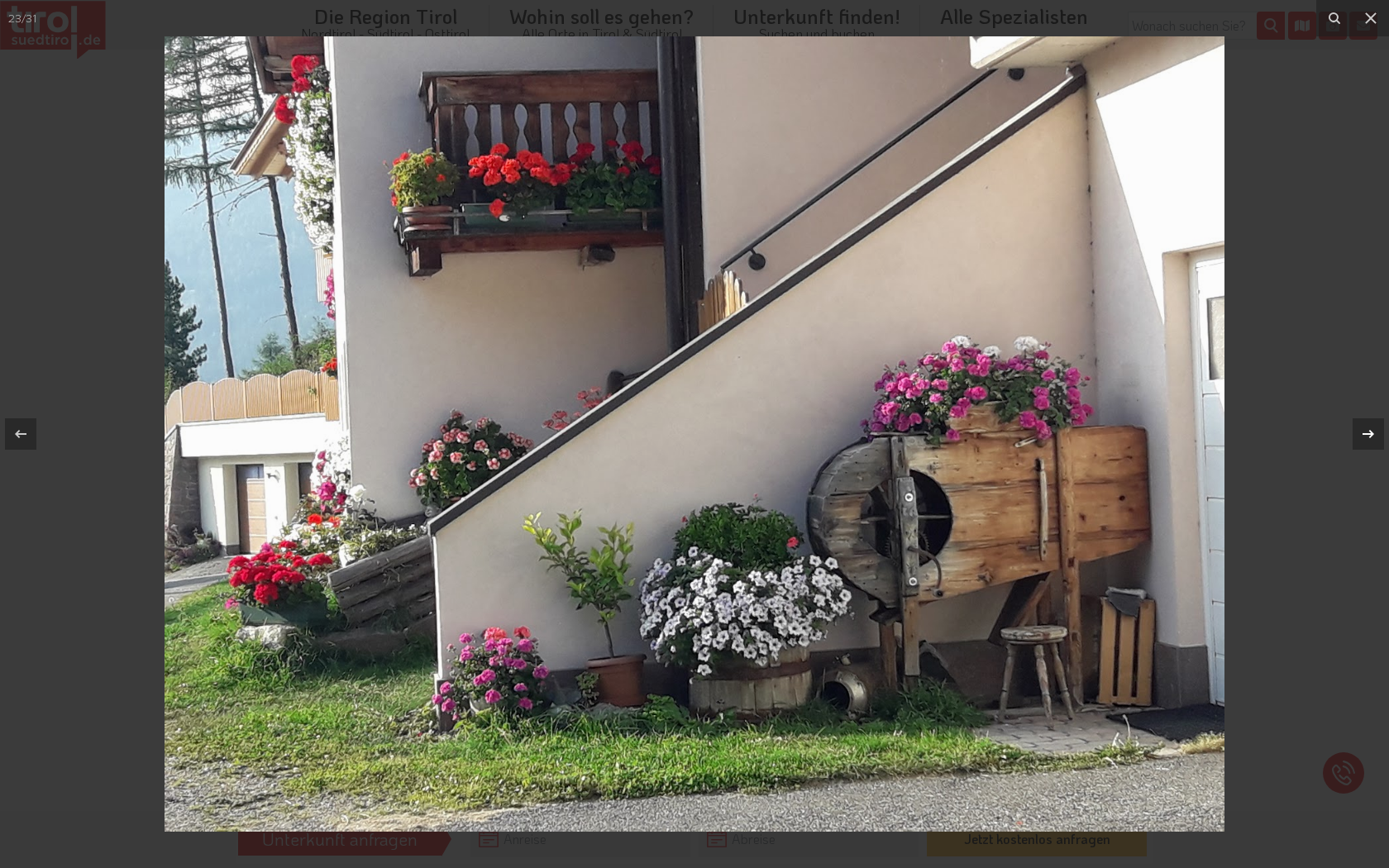click 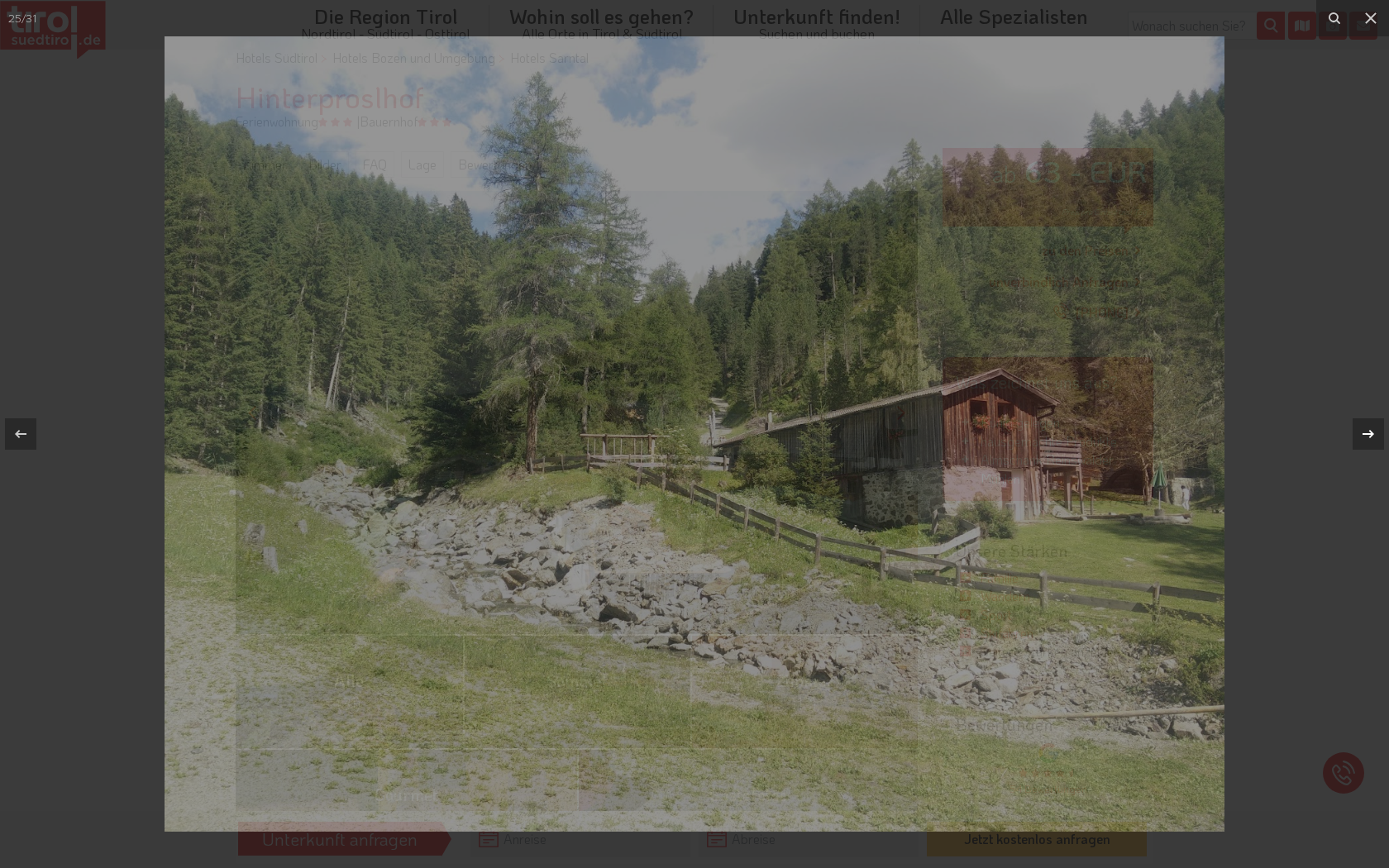 click 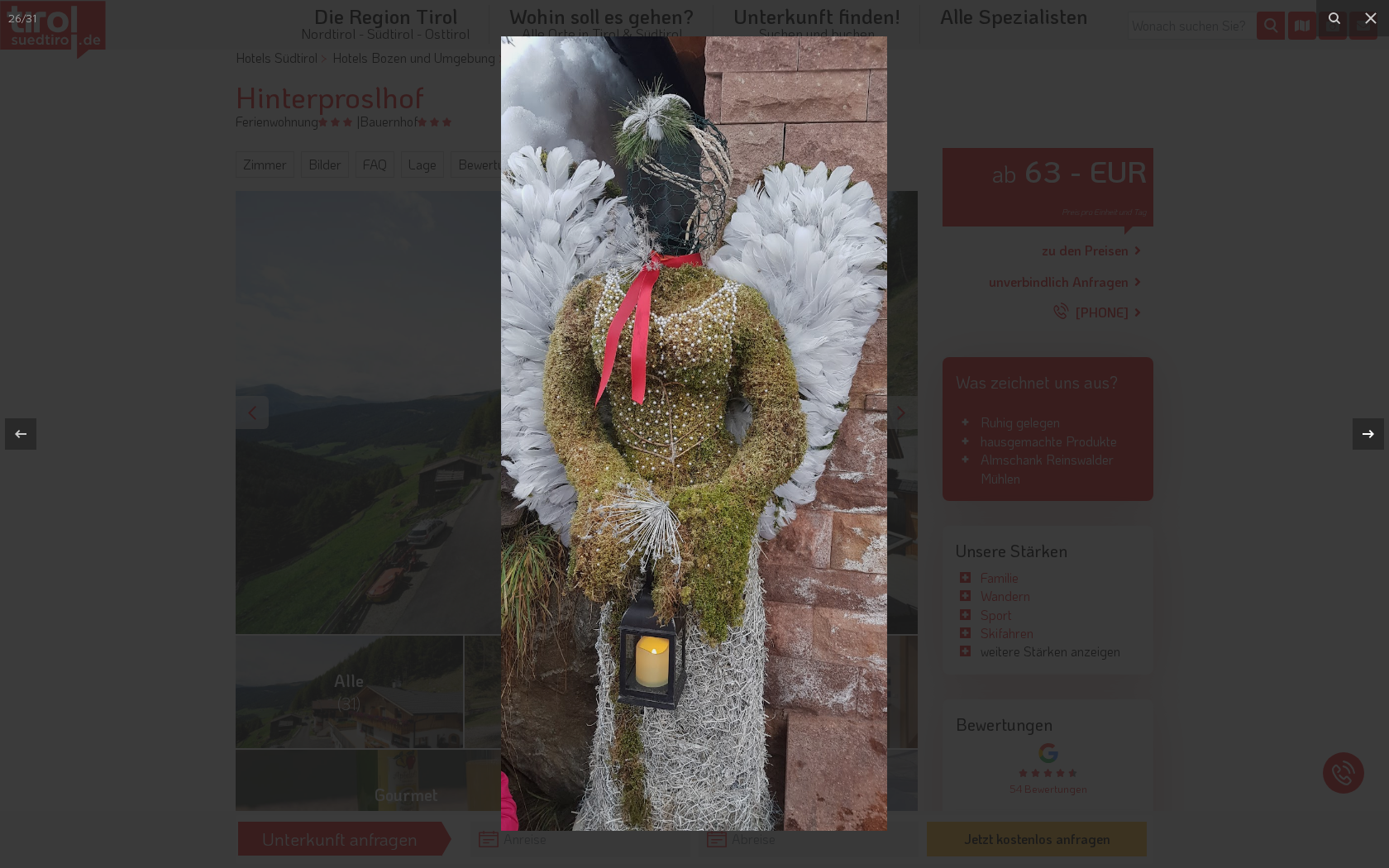 click 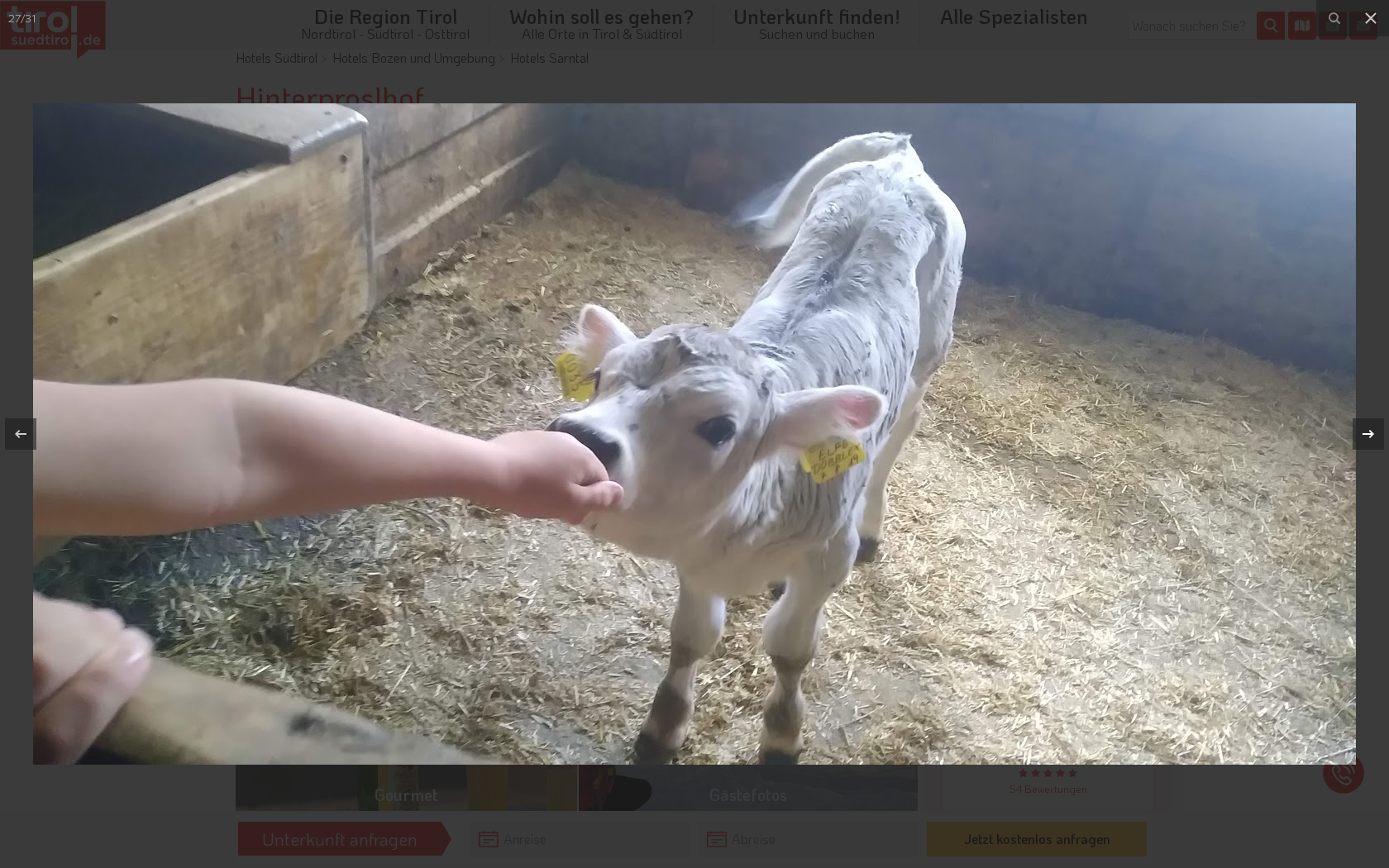 click 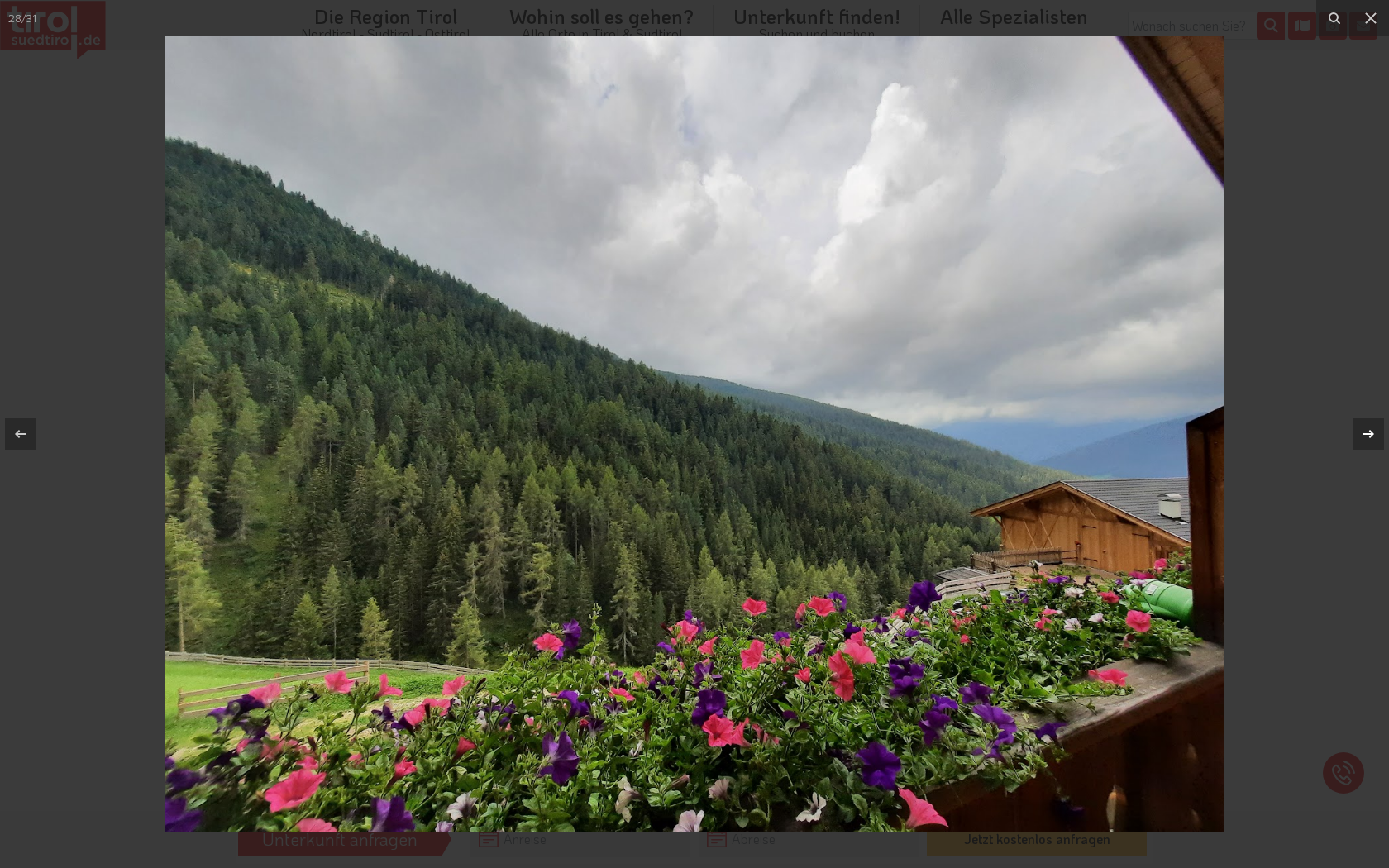 click 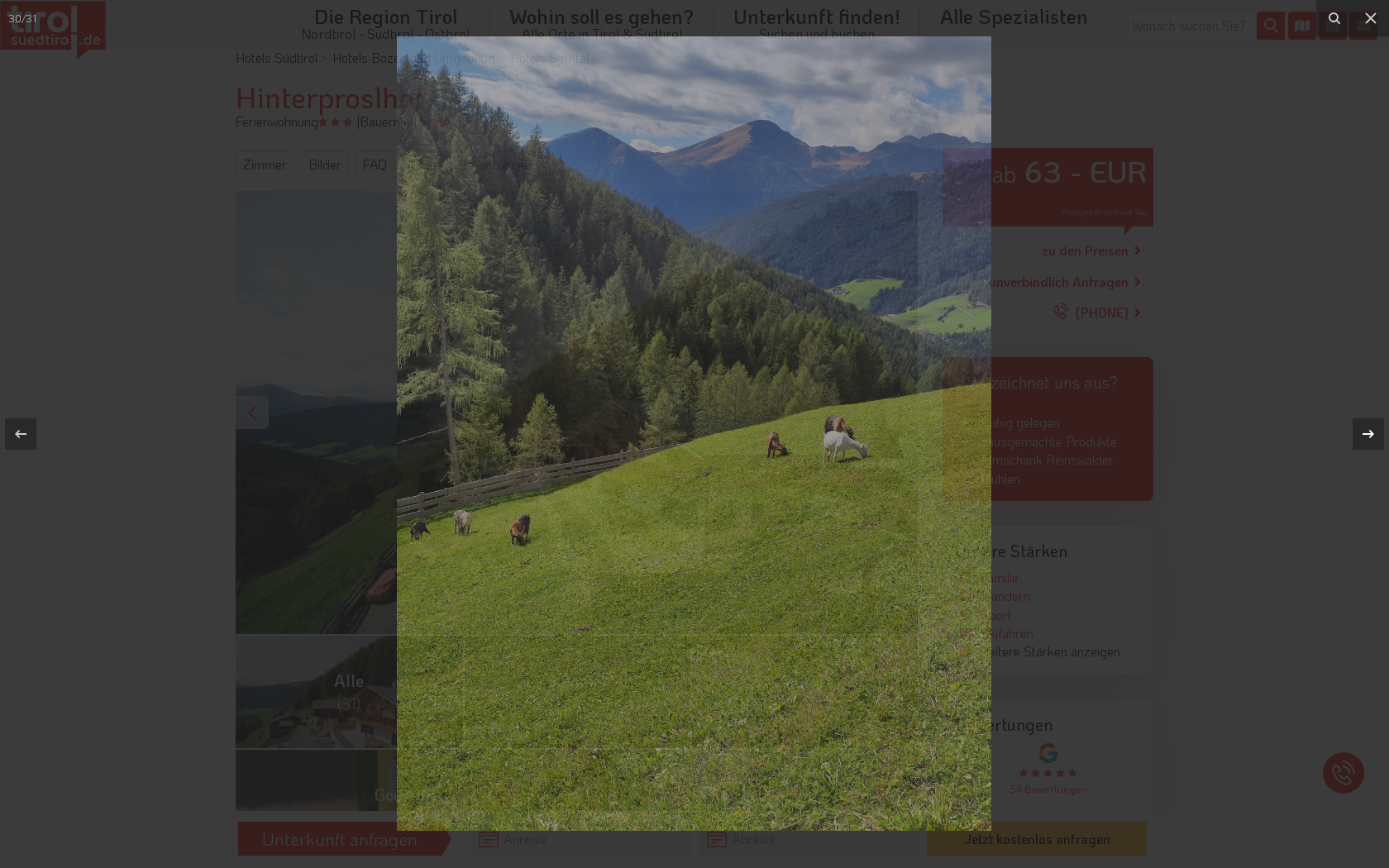 click 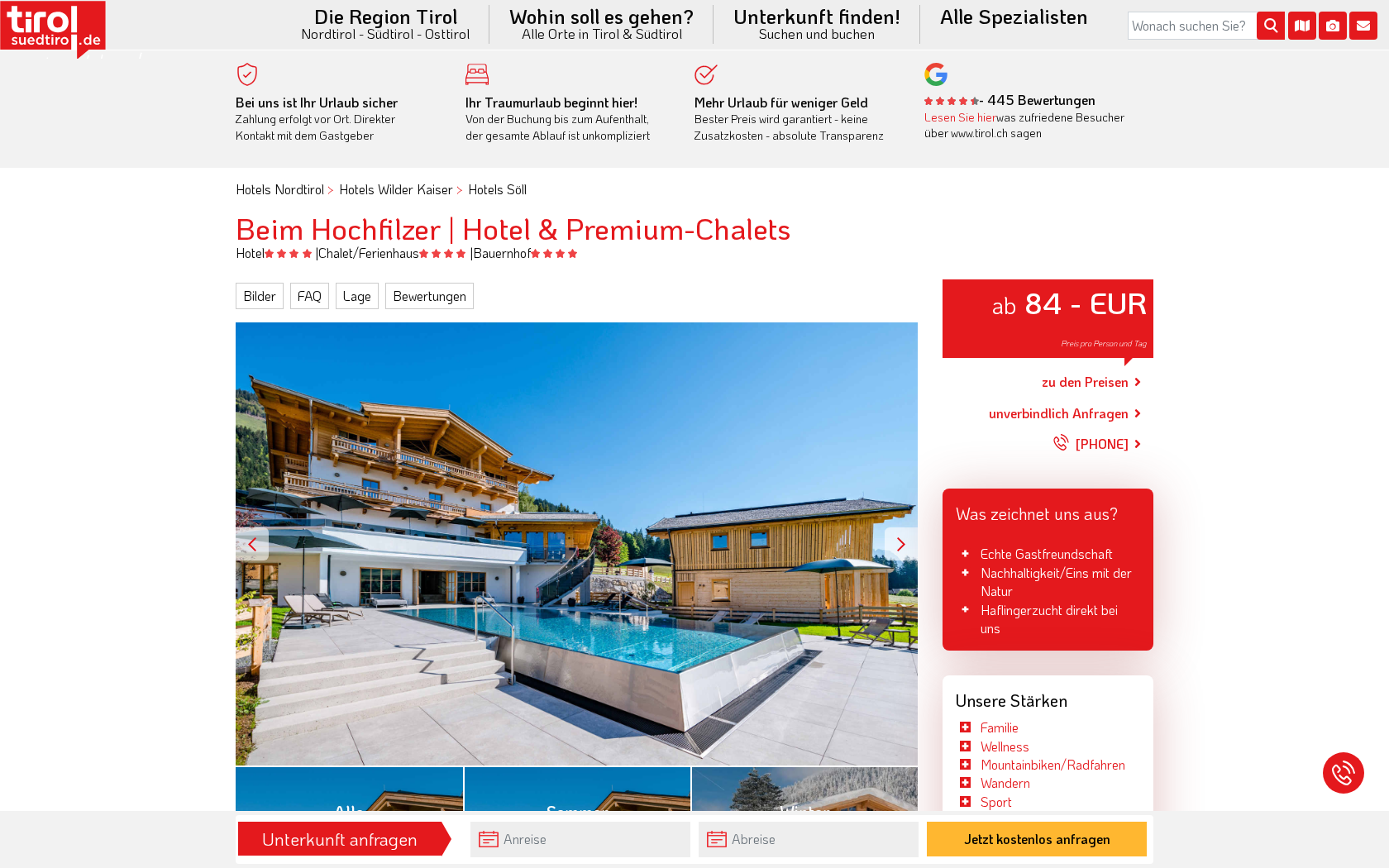 scroll, scrollTop: 0, scrollLeft: 0, axis: both 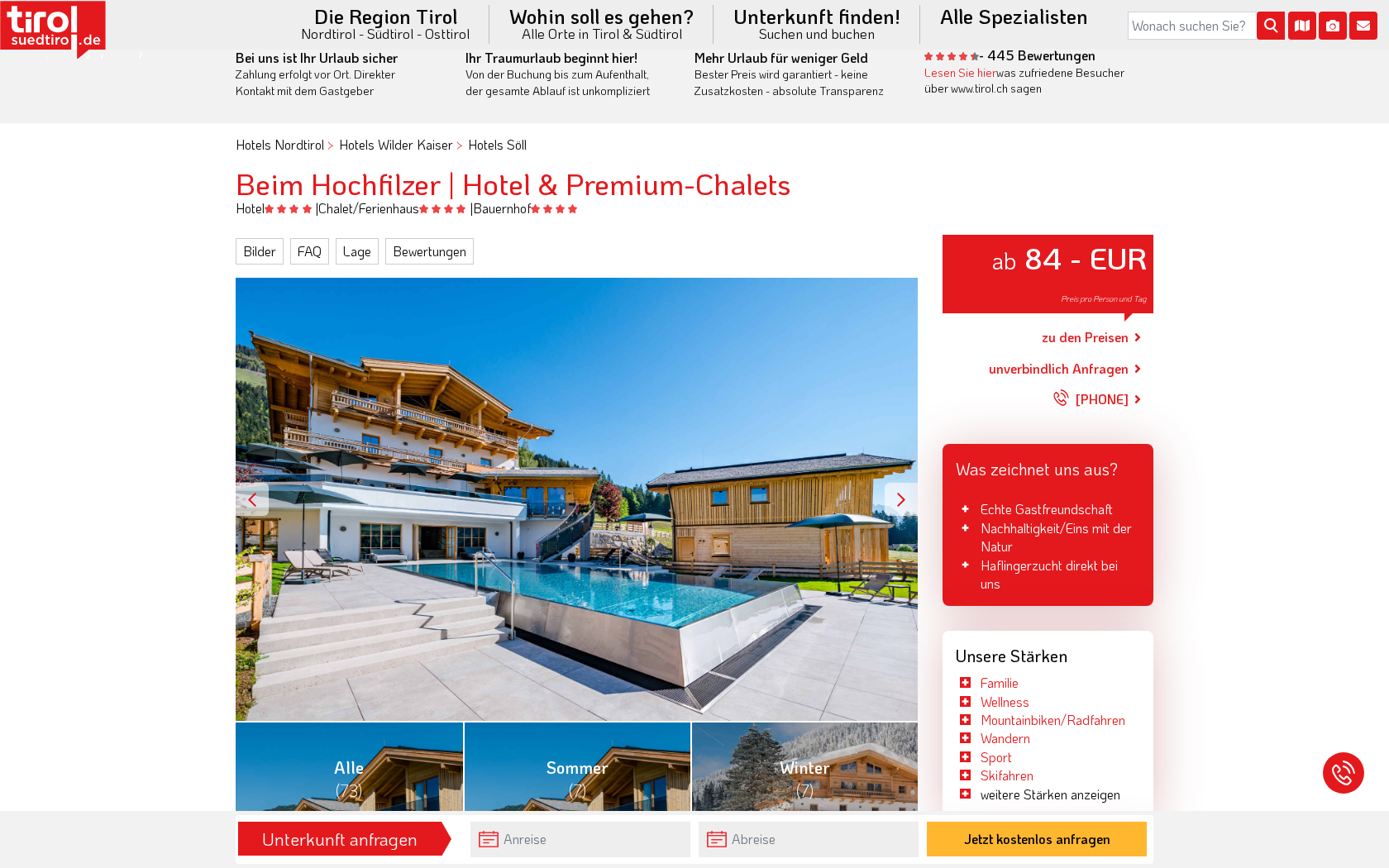 click on "zu den Preisen" at bounding box center [1085, 337] 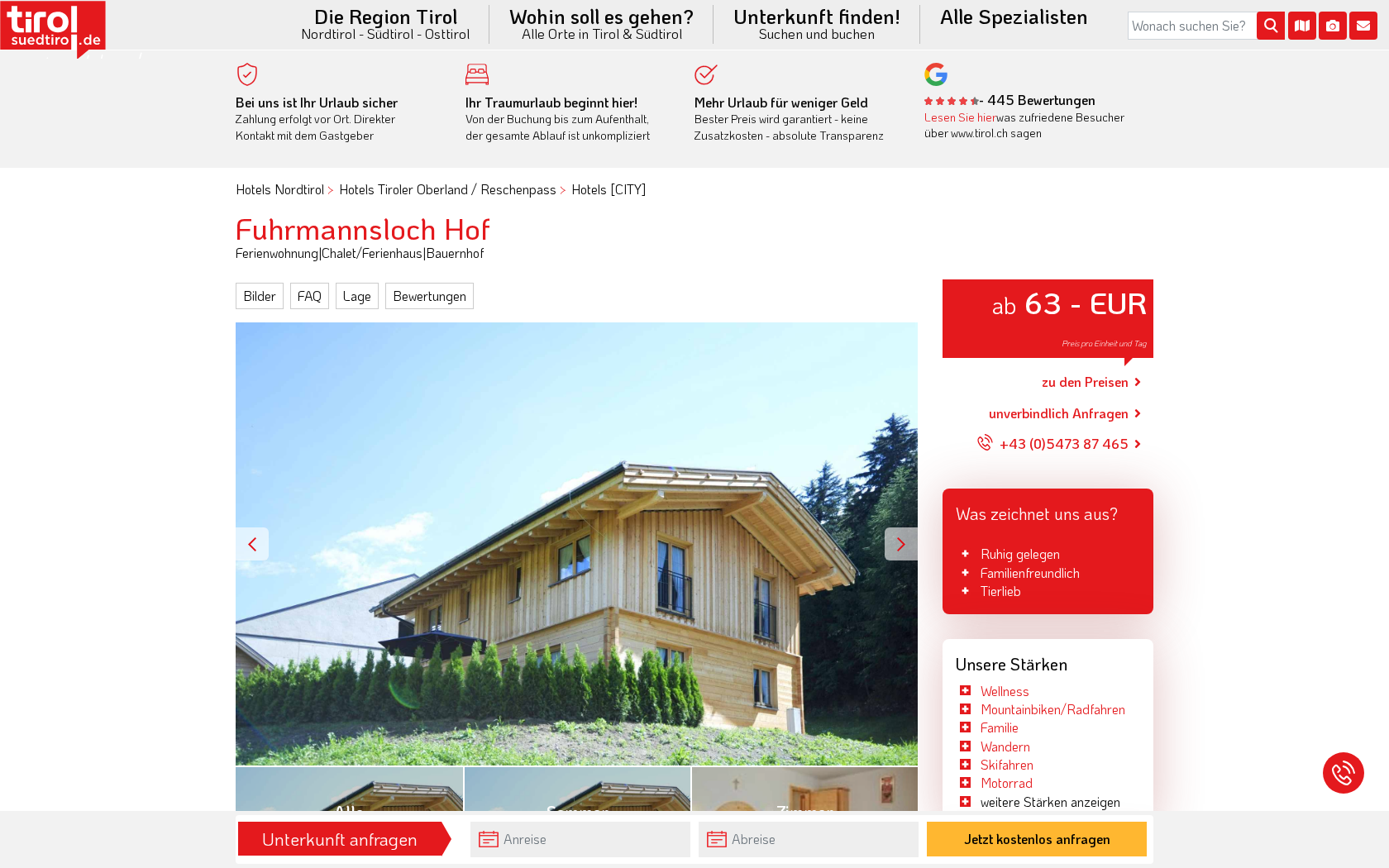 scroll, scrollTop: 0, scrollLeft: 0, axis: both 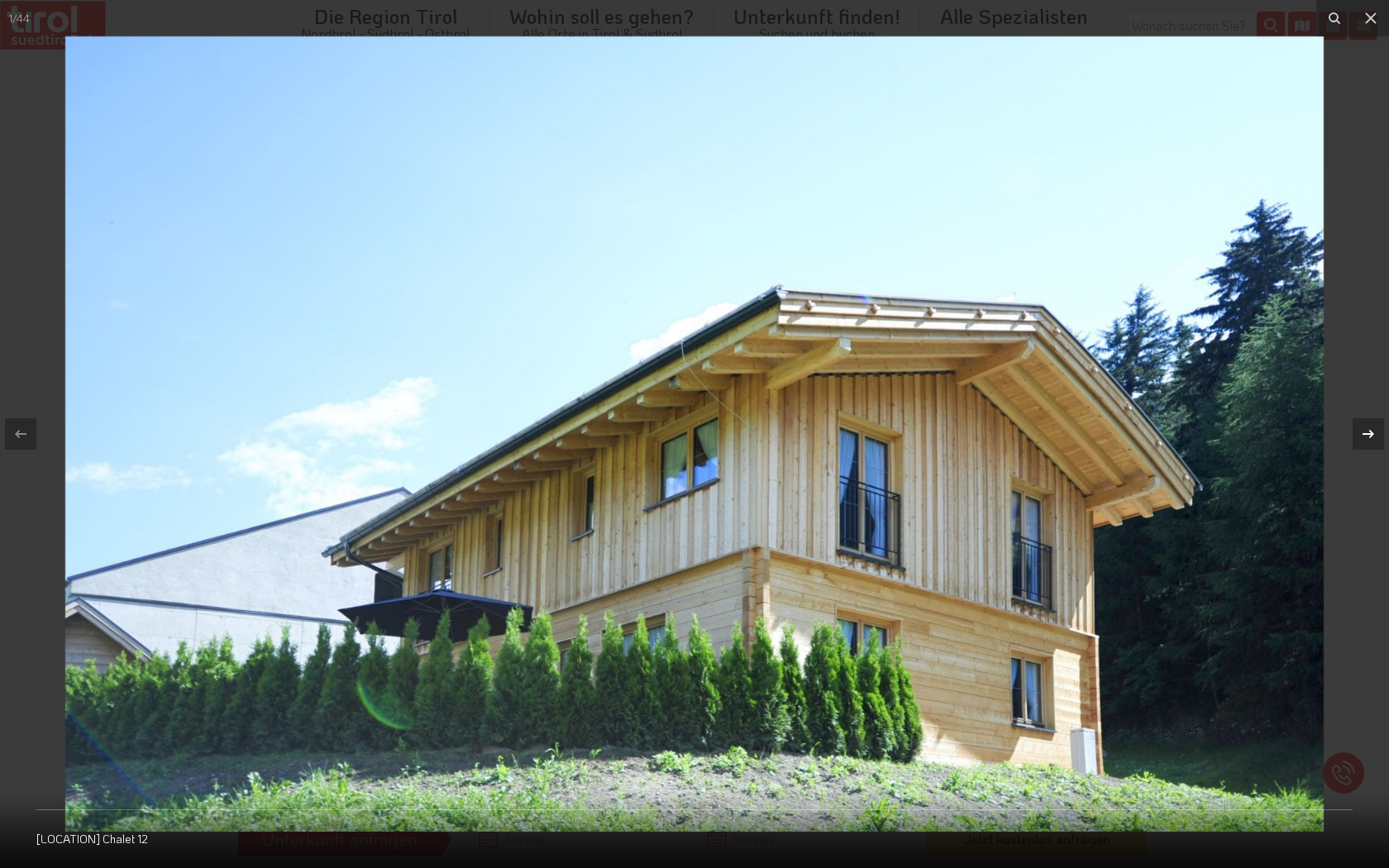 click 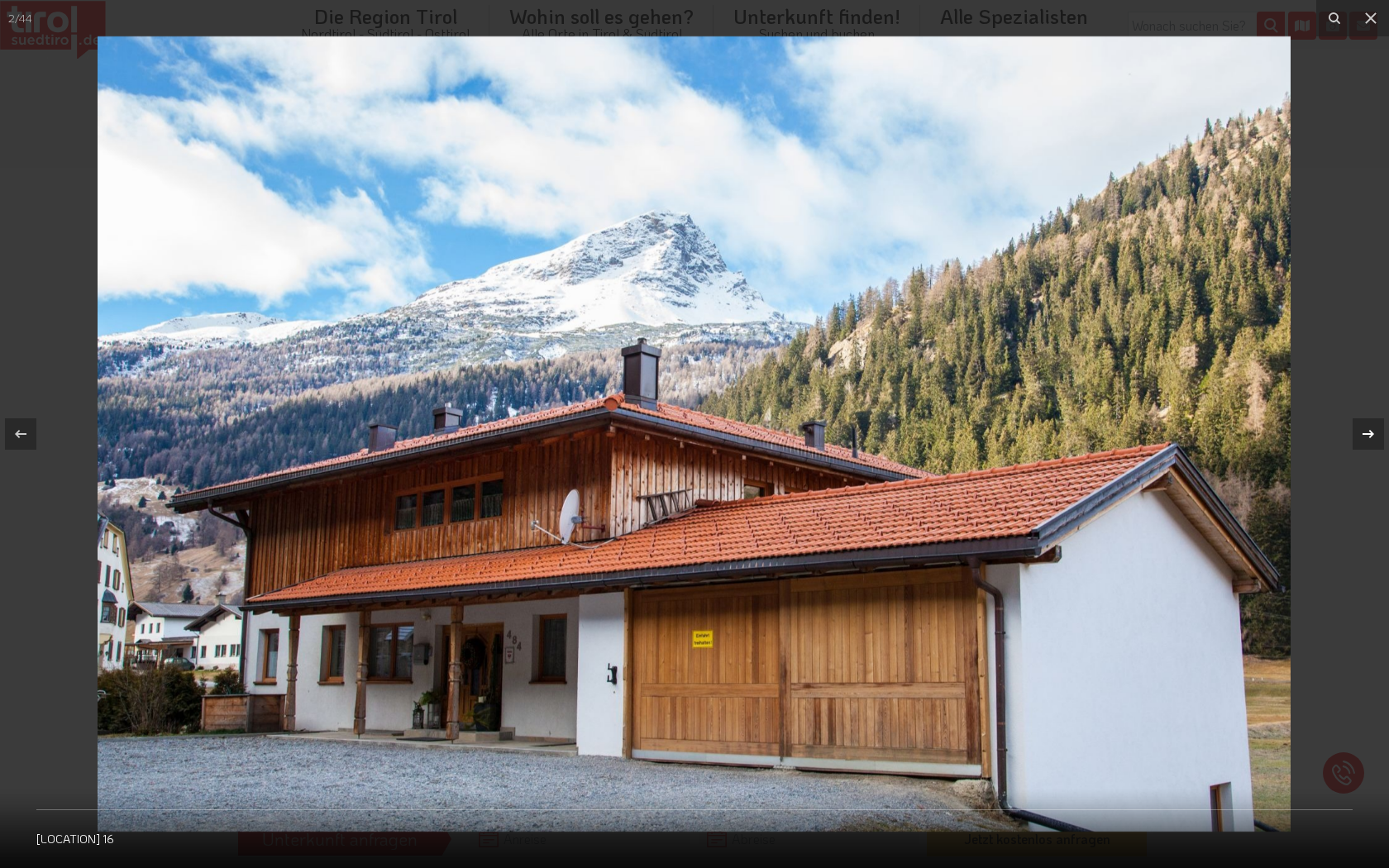 click 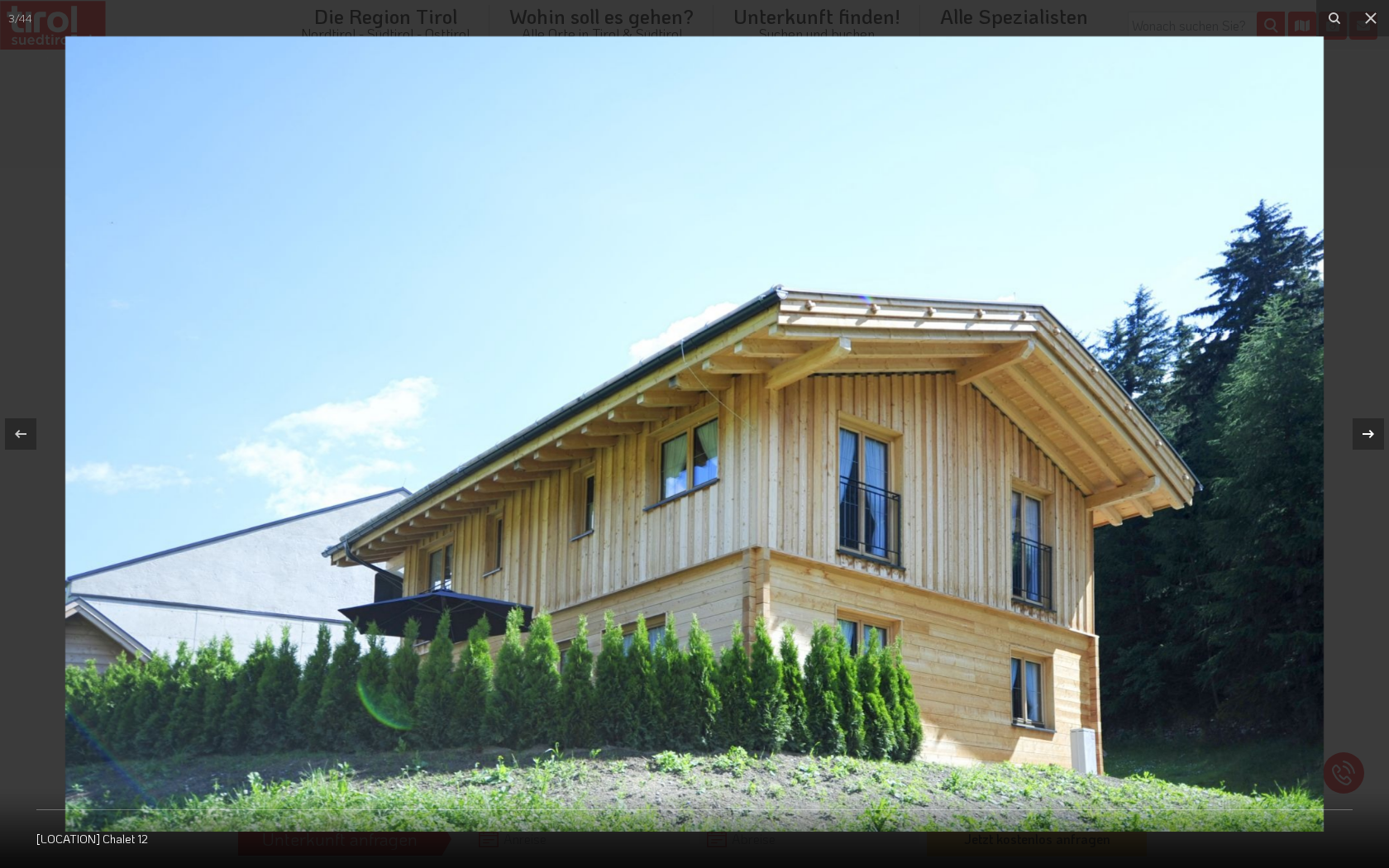 click 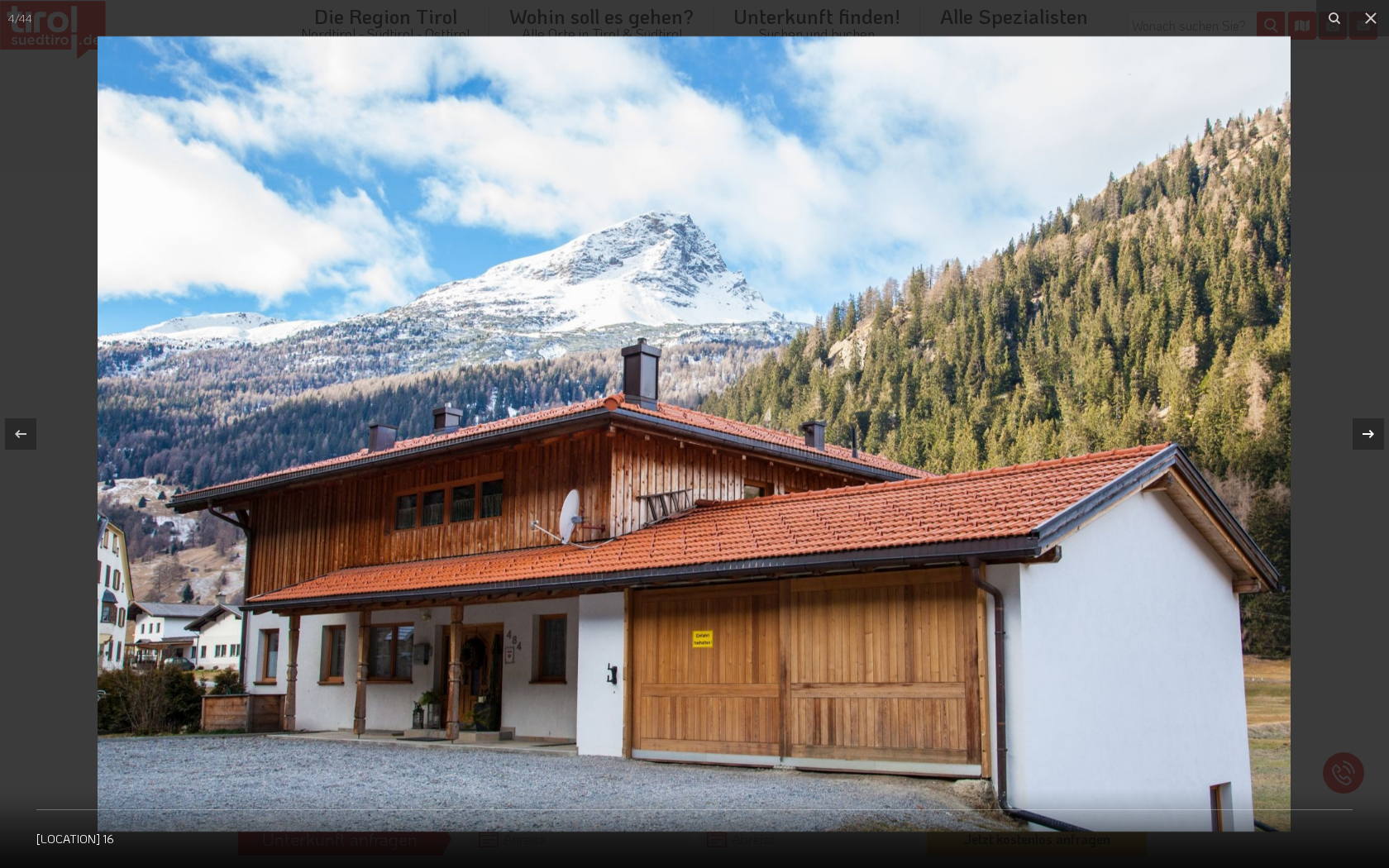 click 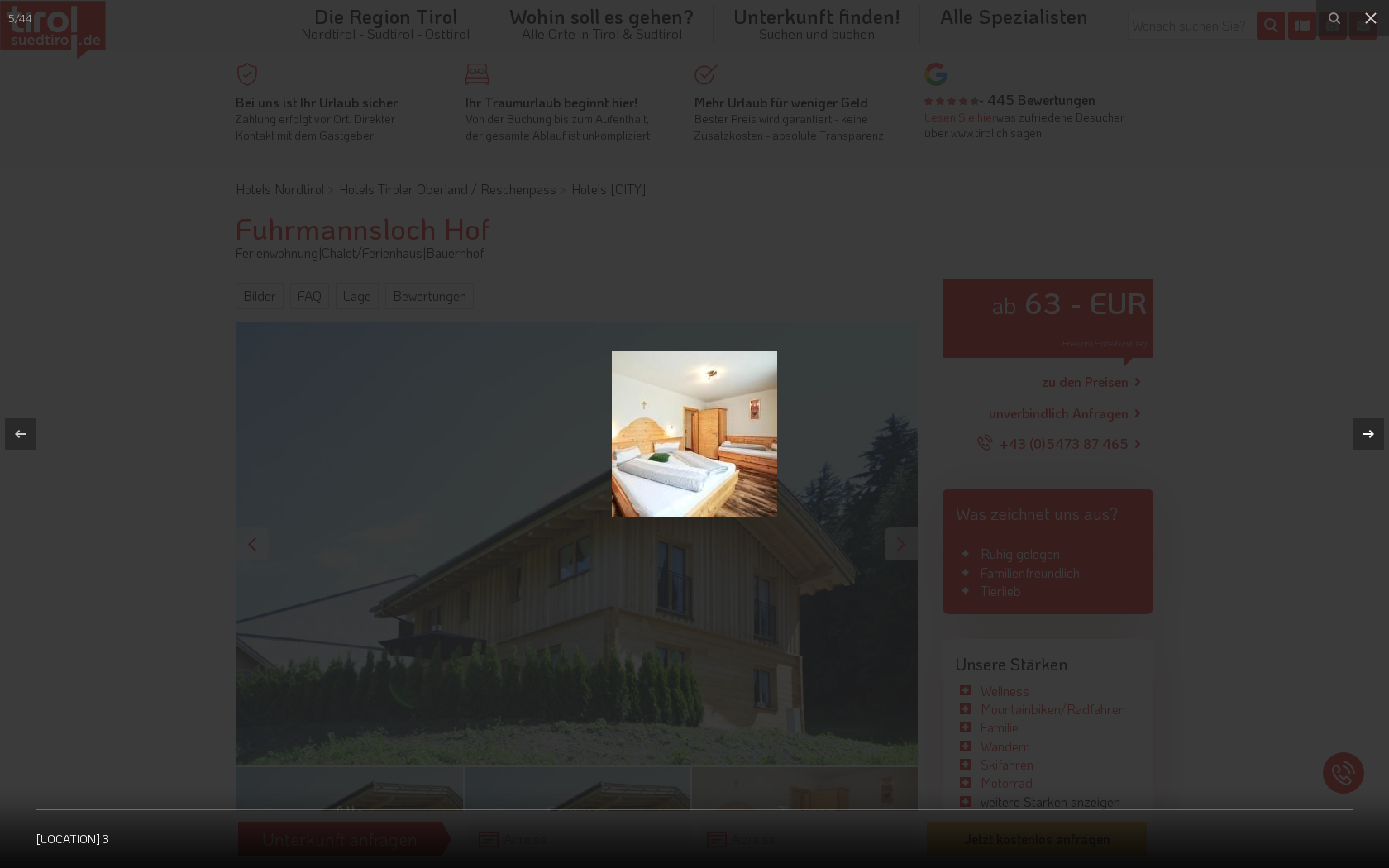 click 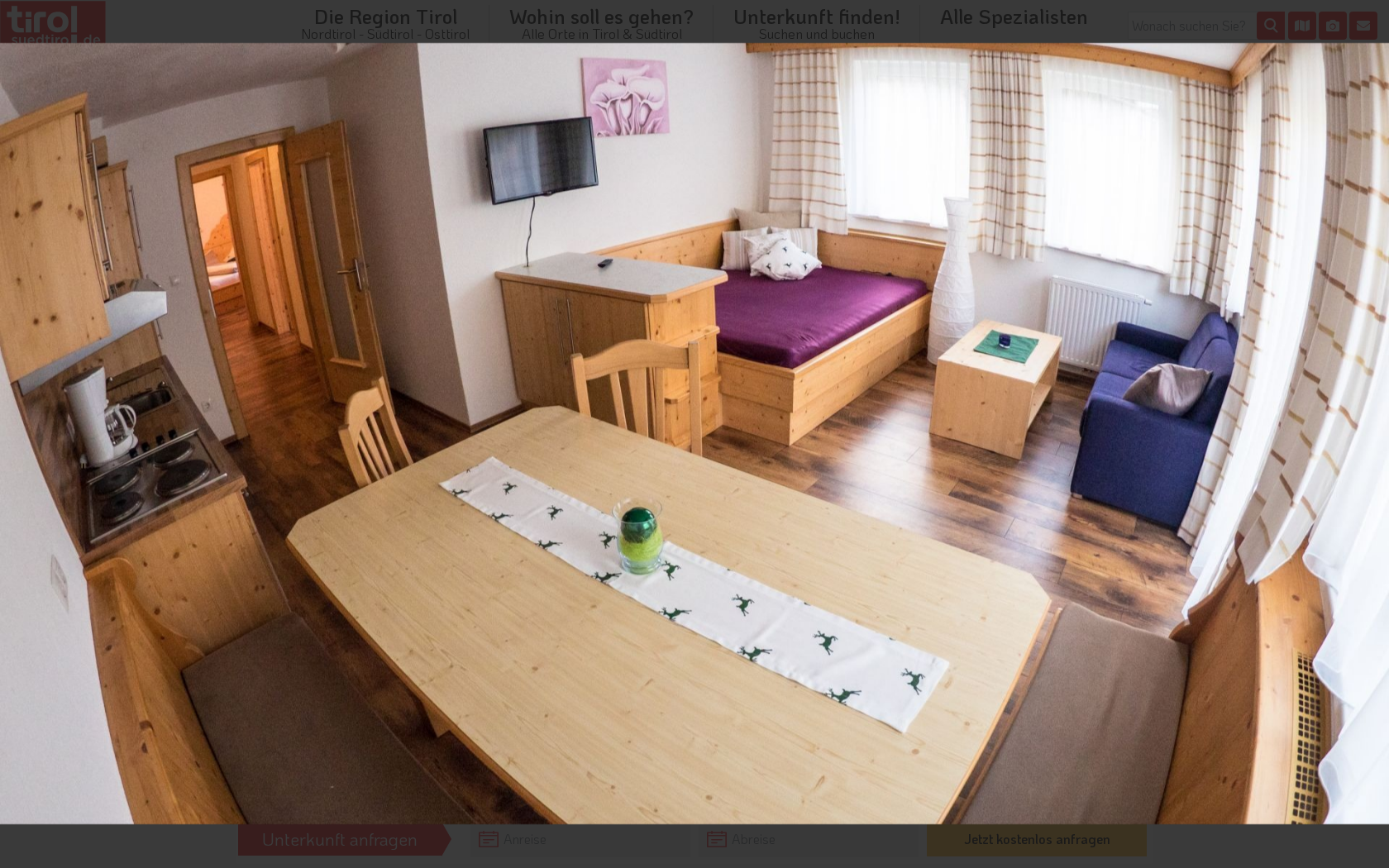 click on "6  /  44 Fuhrmannsloch 17" at bounding box center (694, 434) 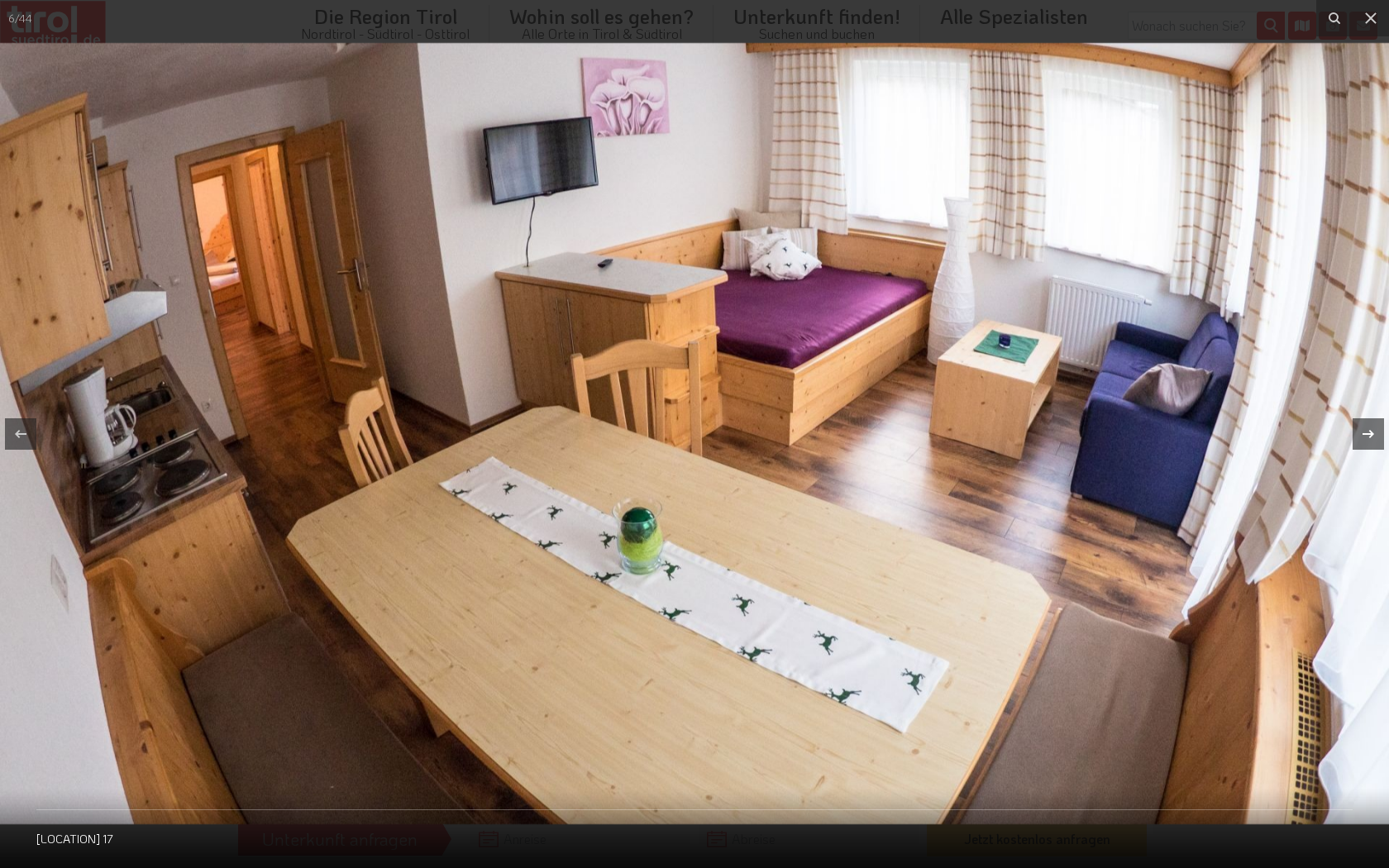 click 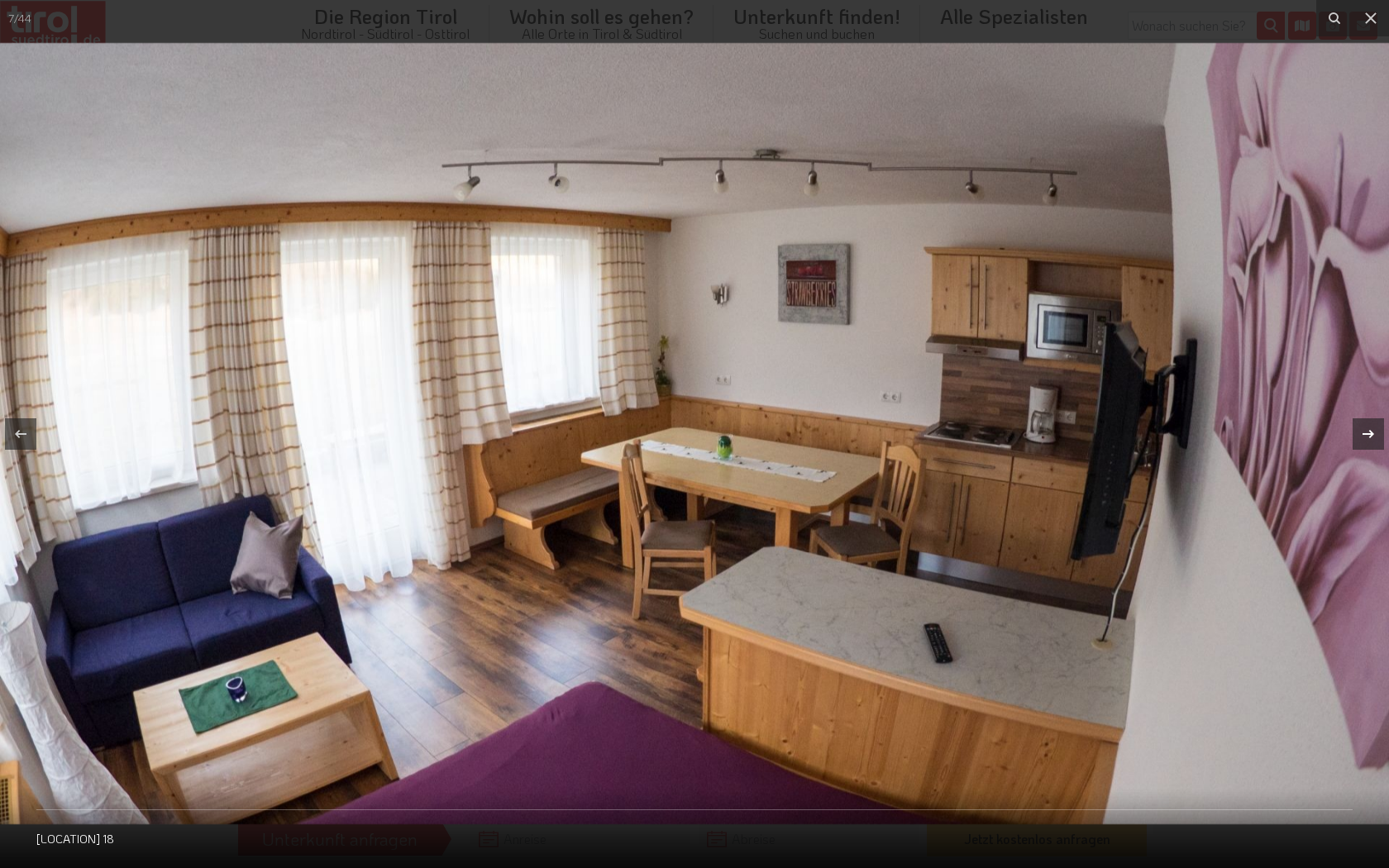 click 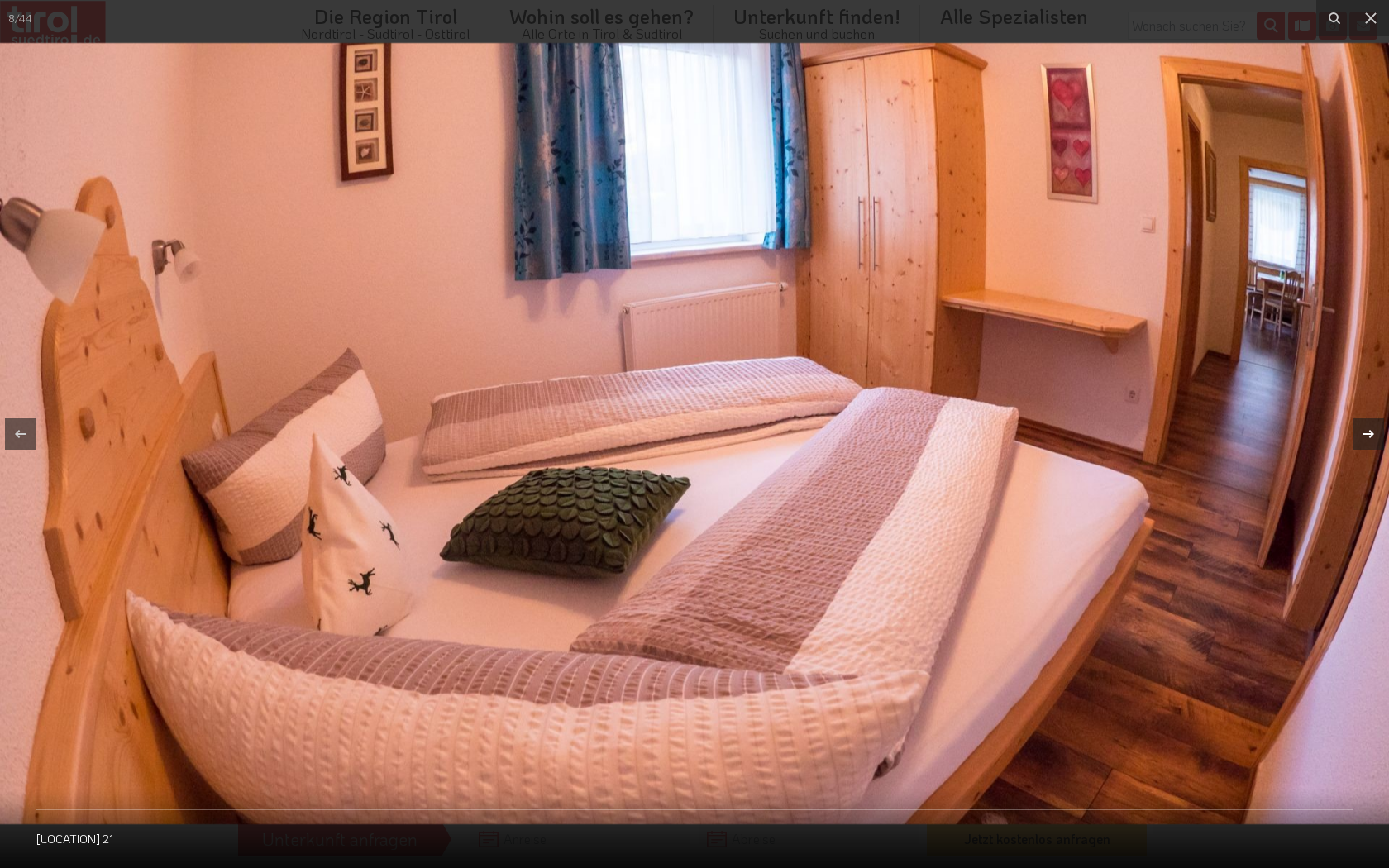 click 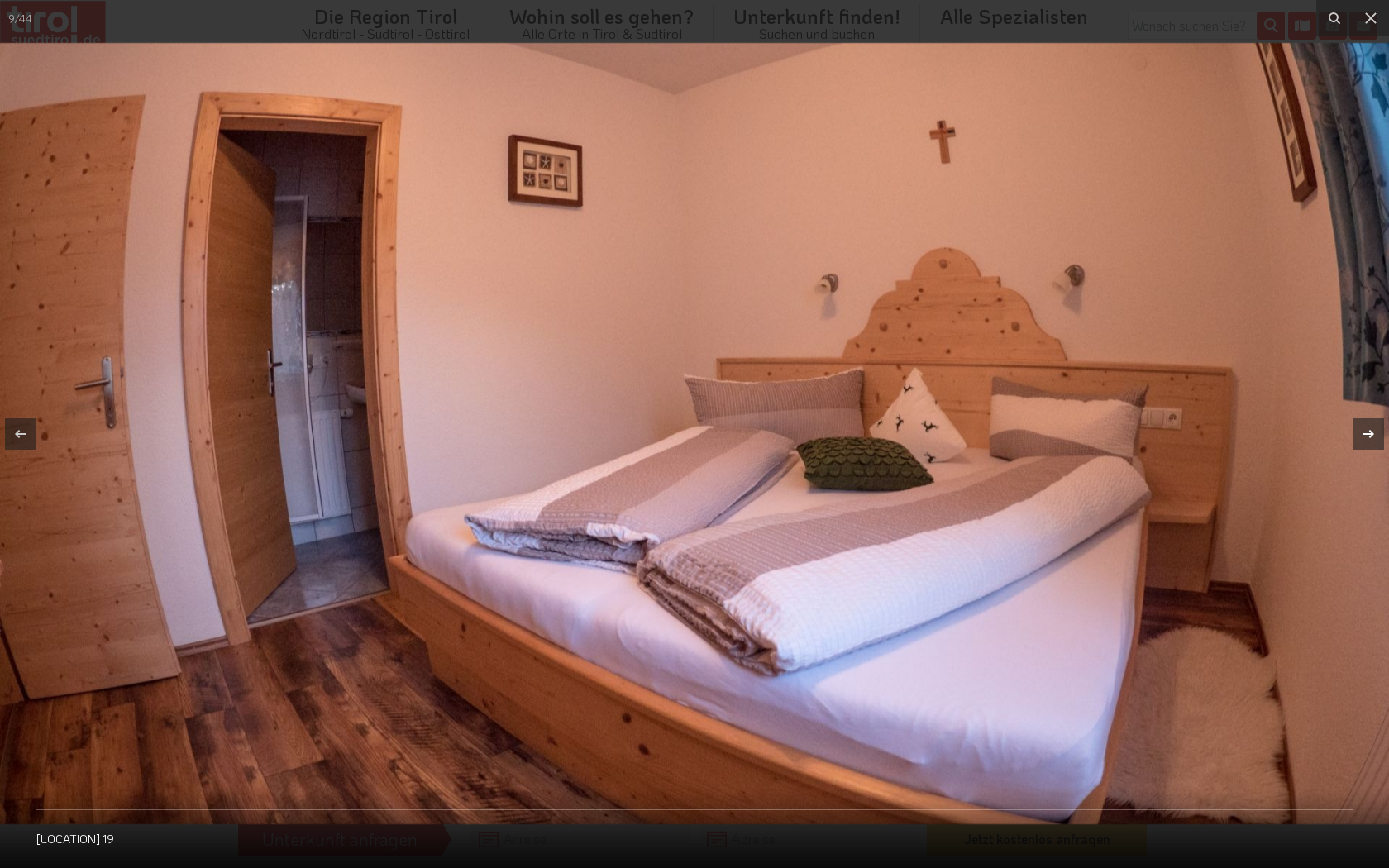 click 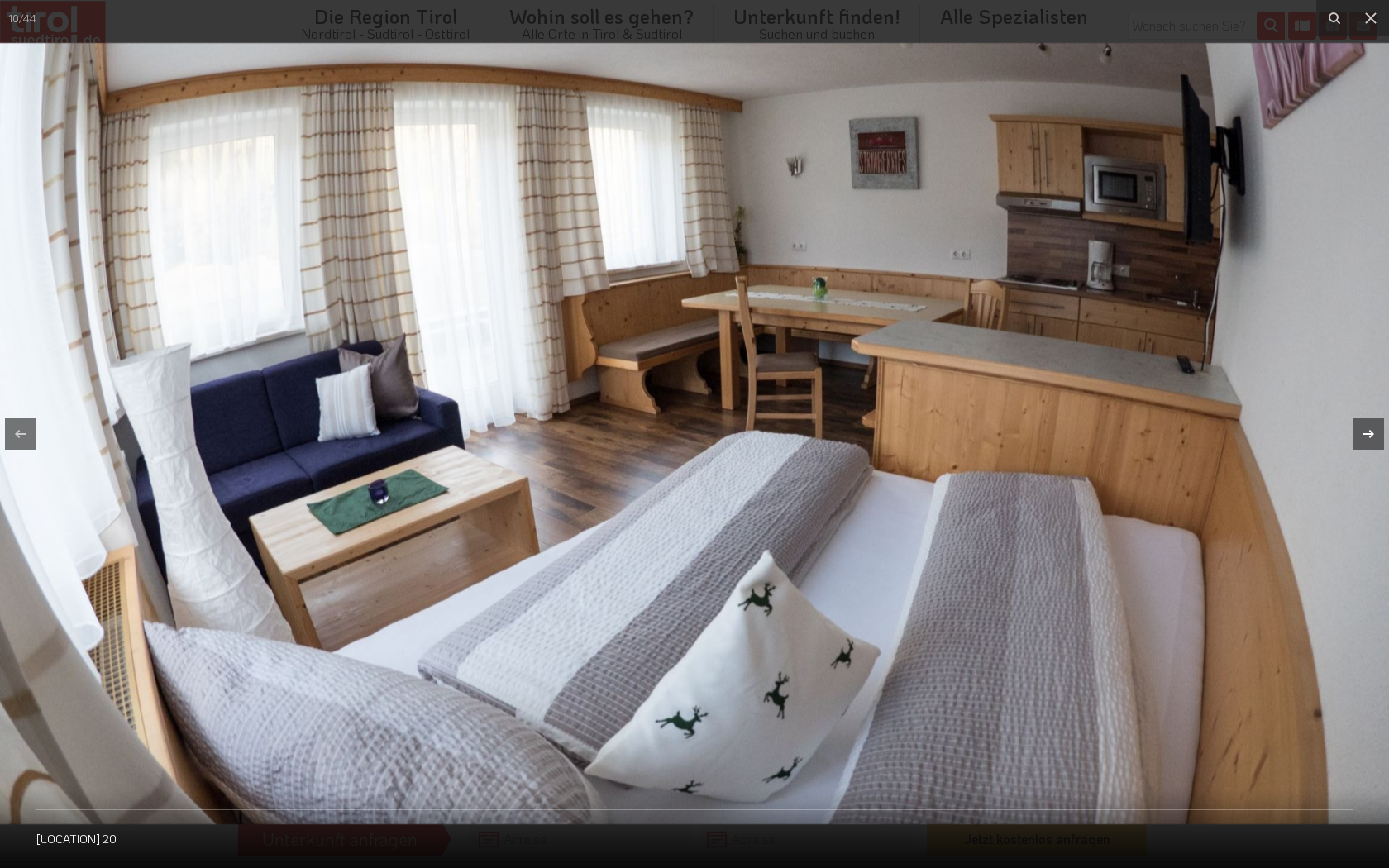 click 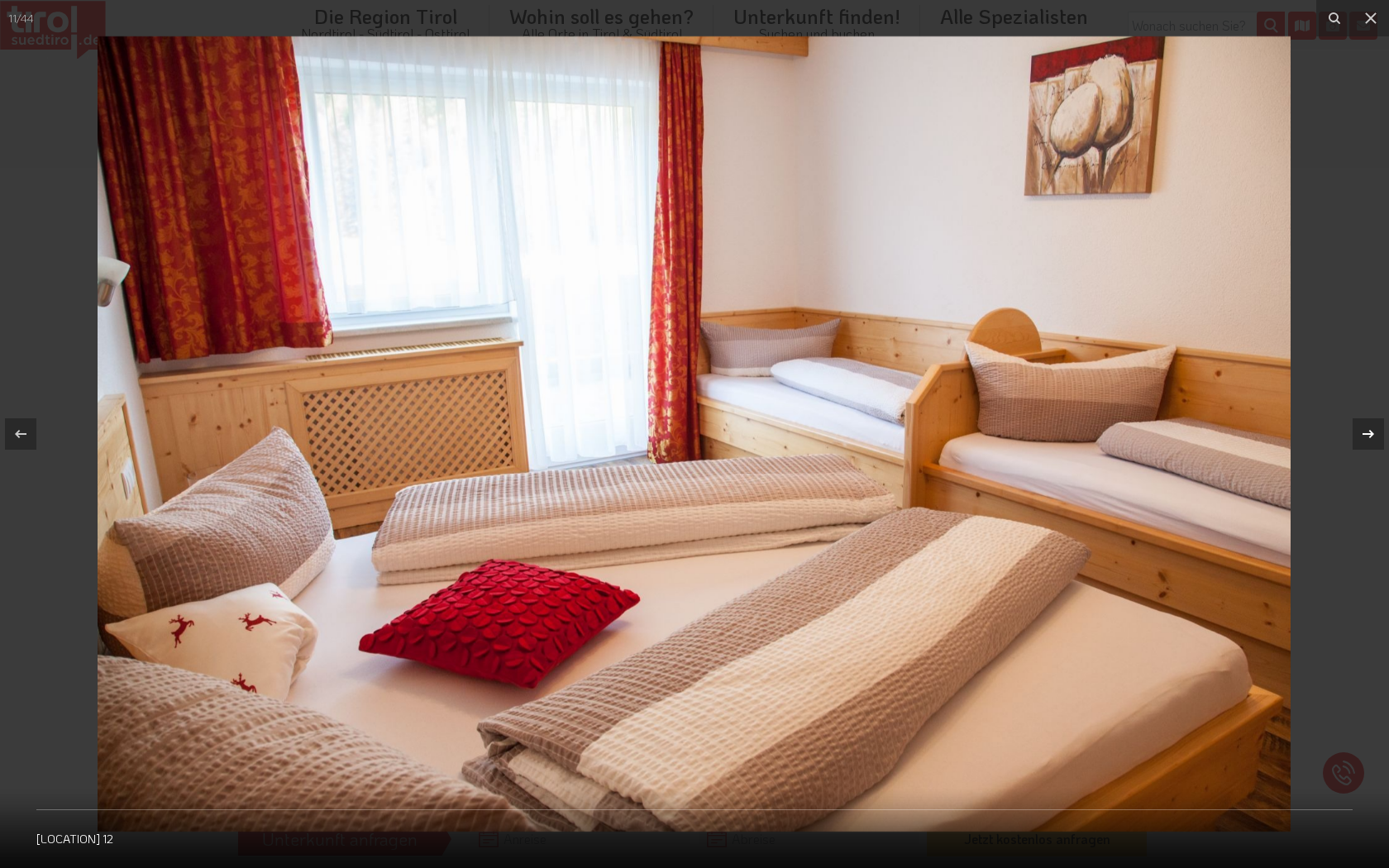 click 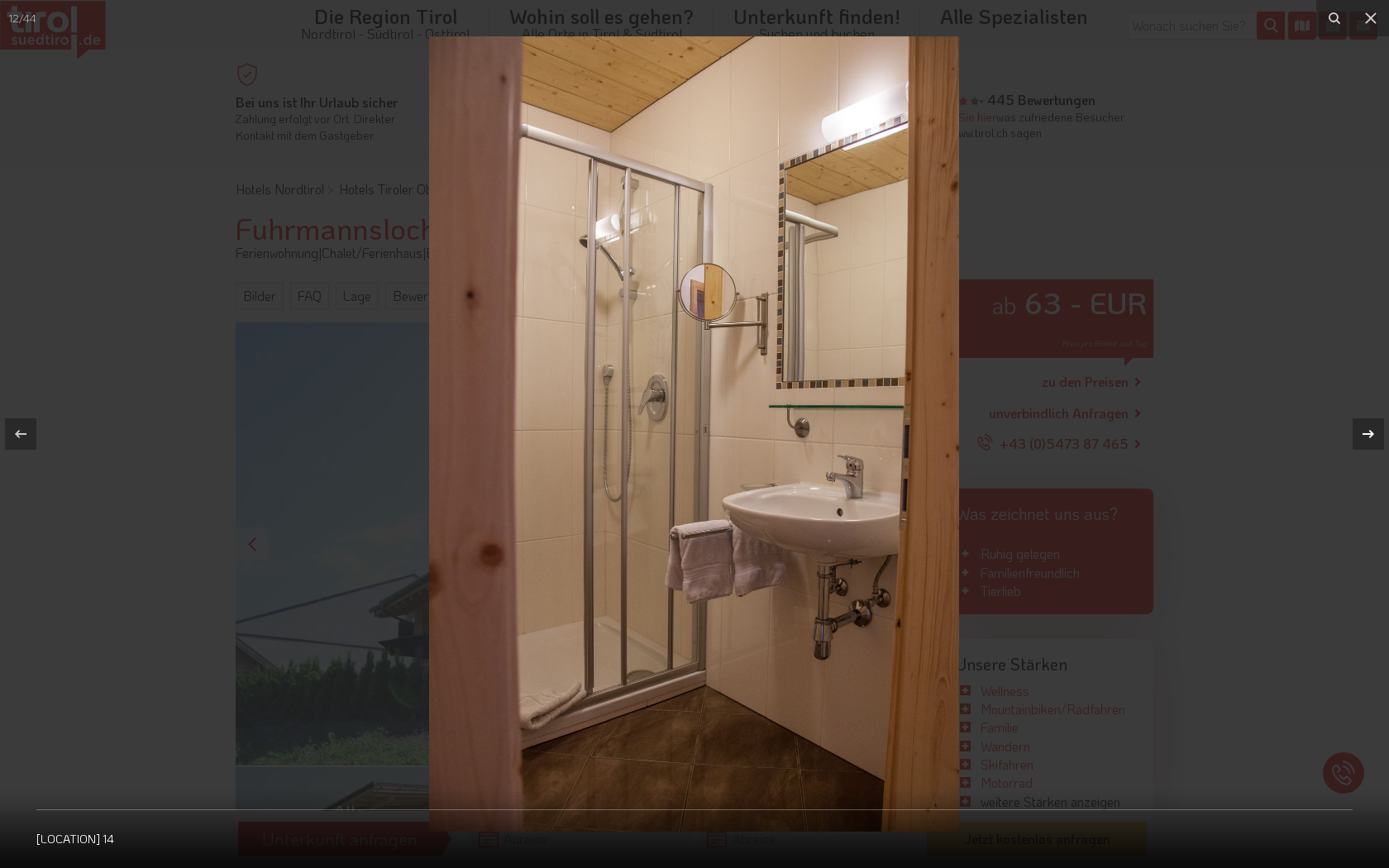 click 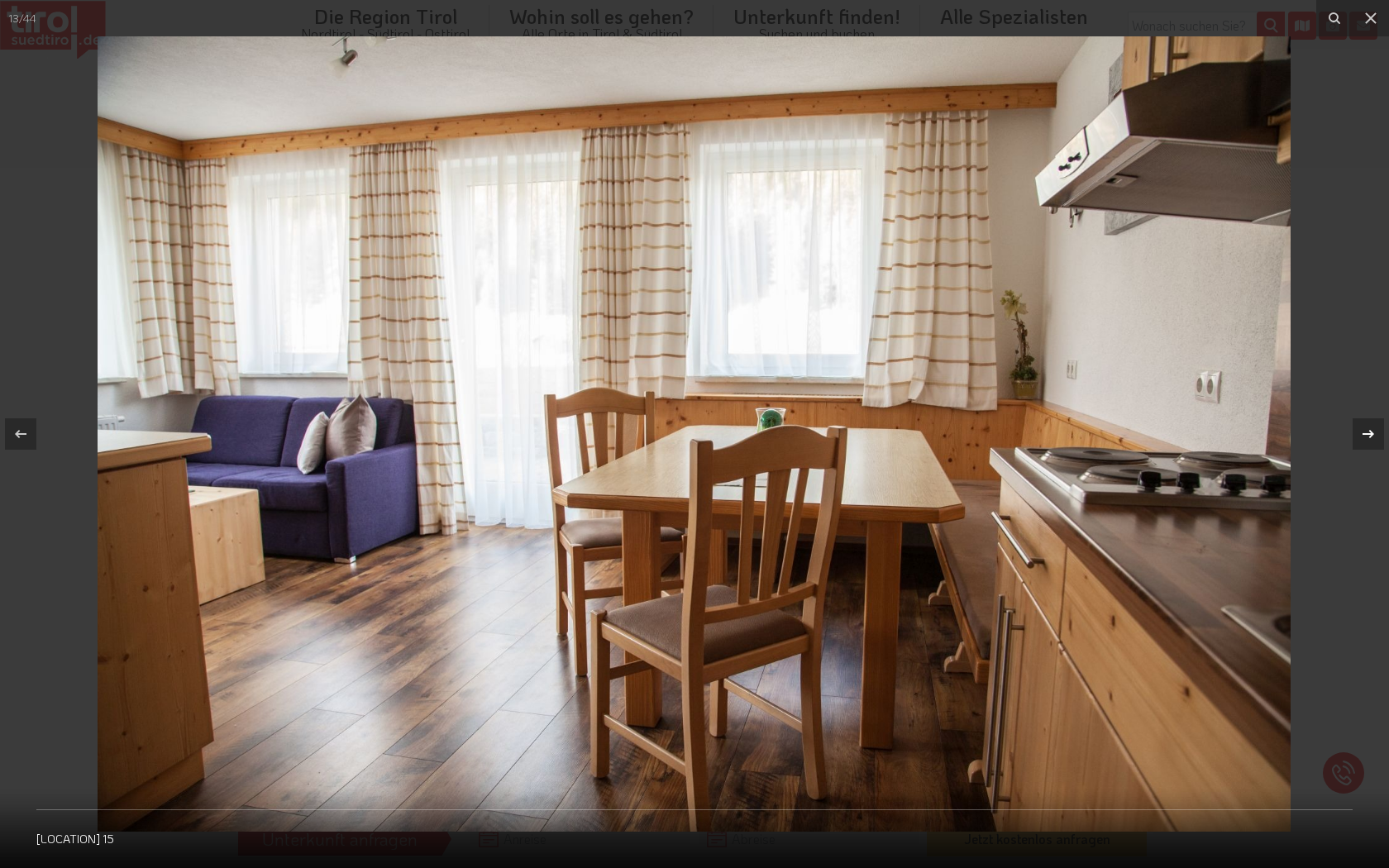 click 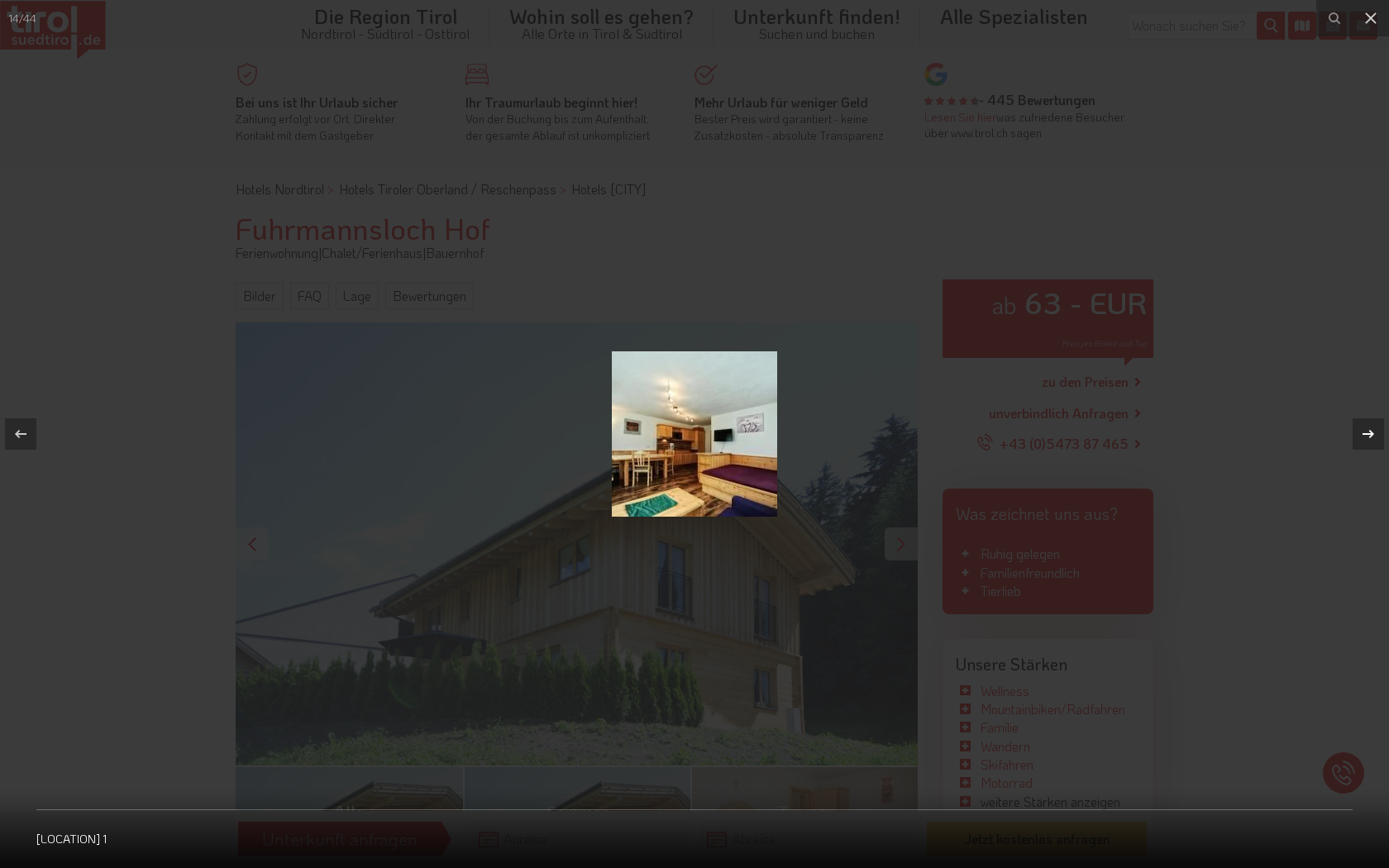 click 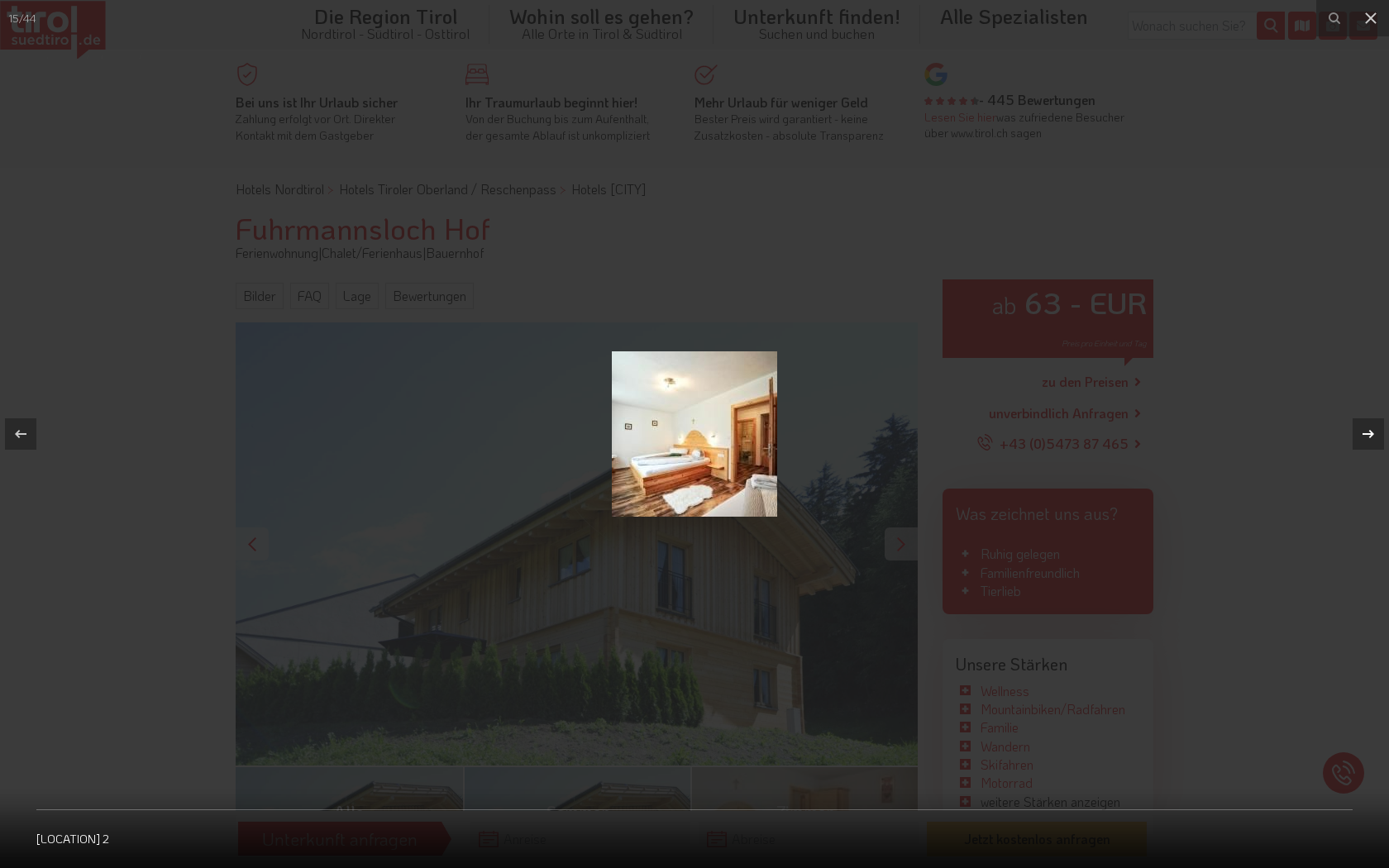 click 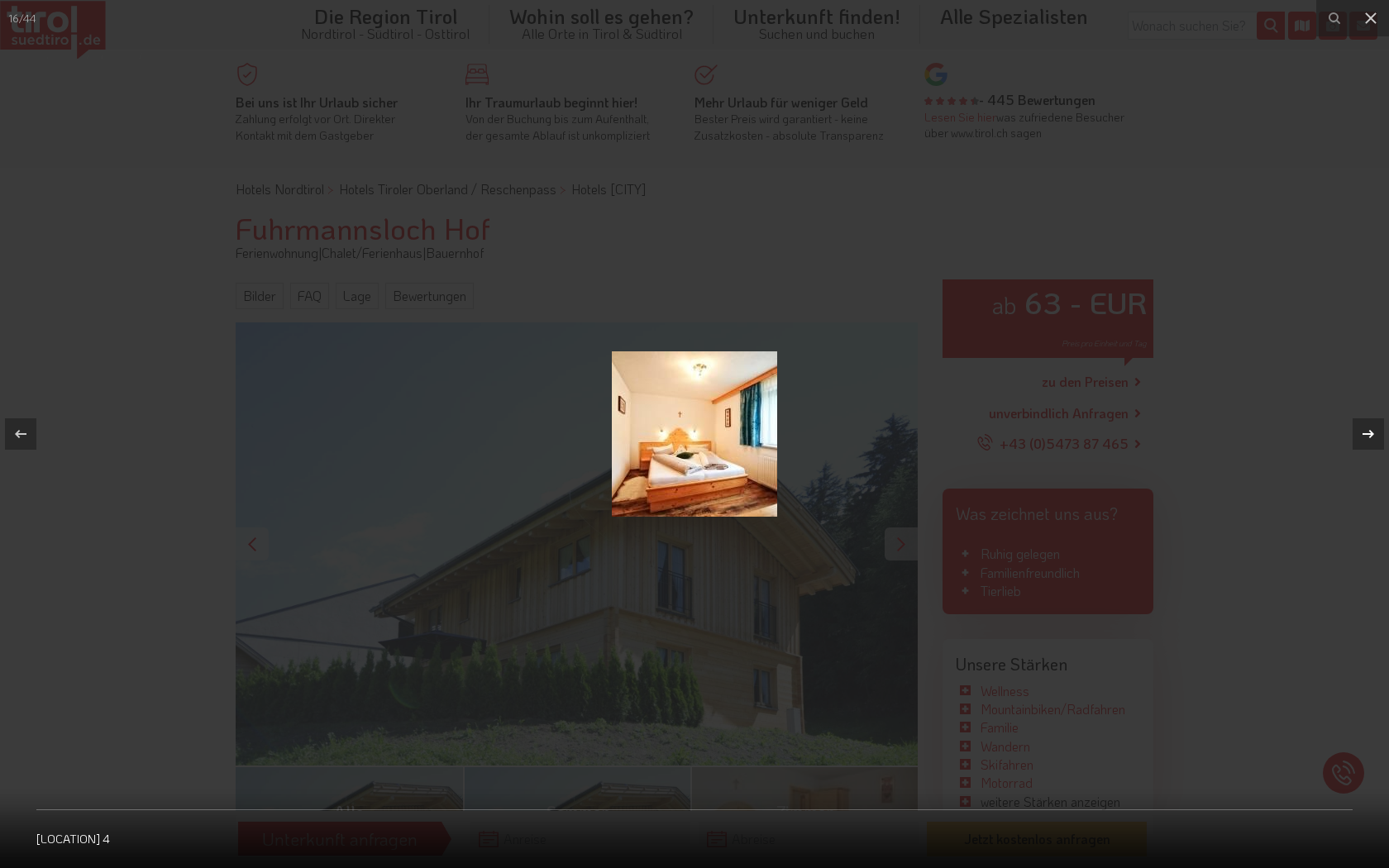 click 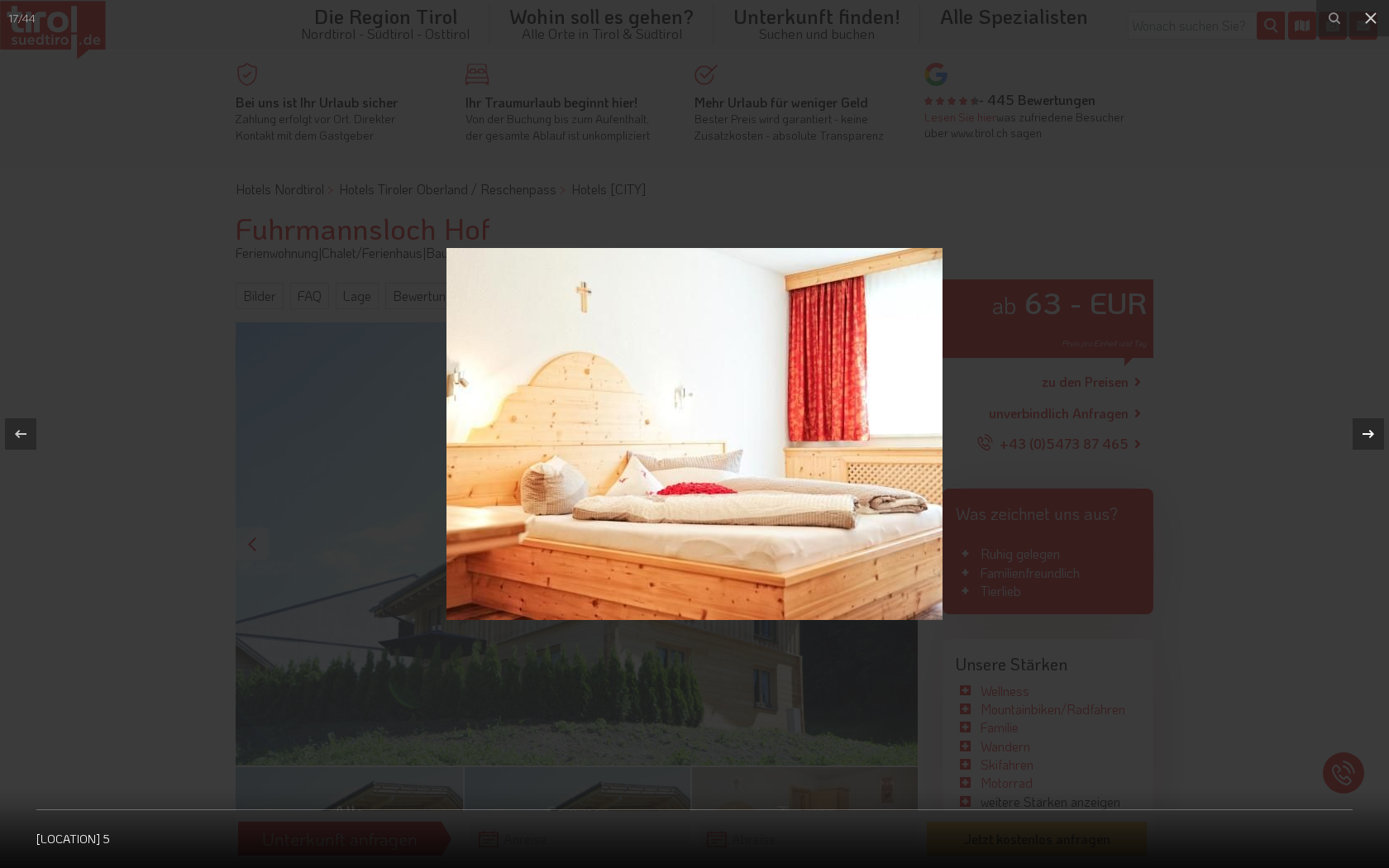 click 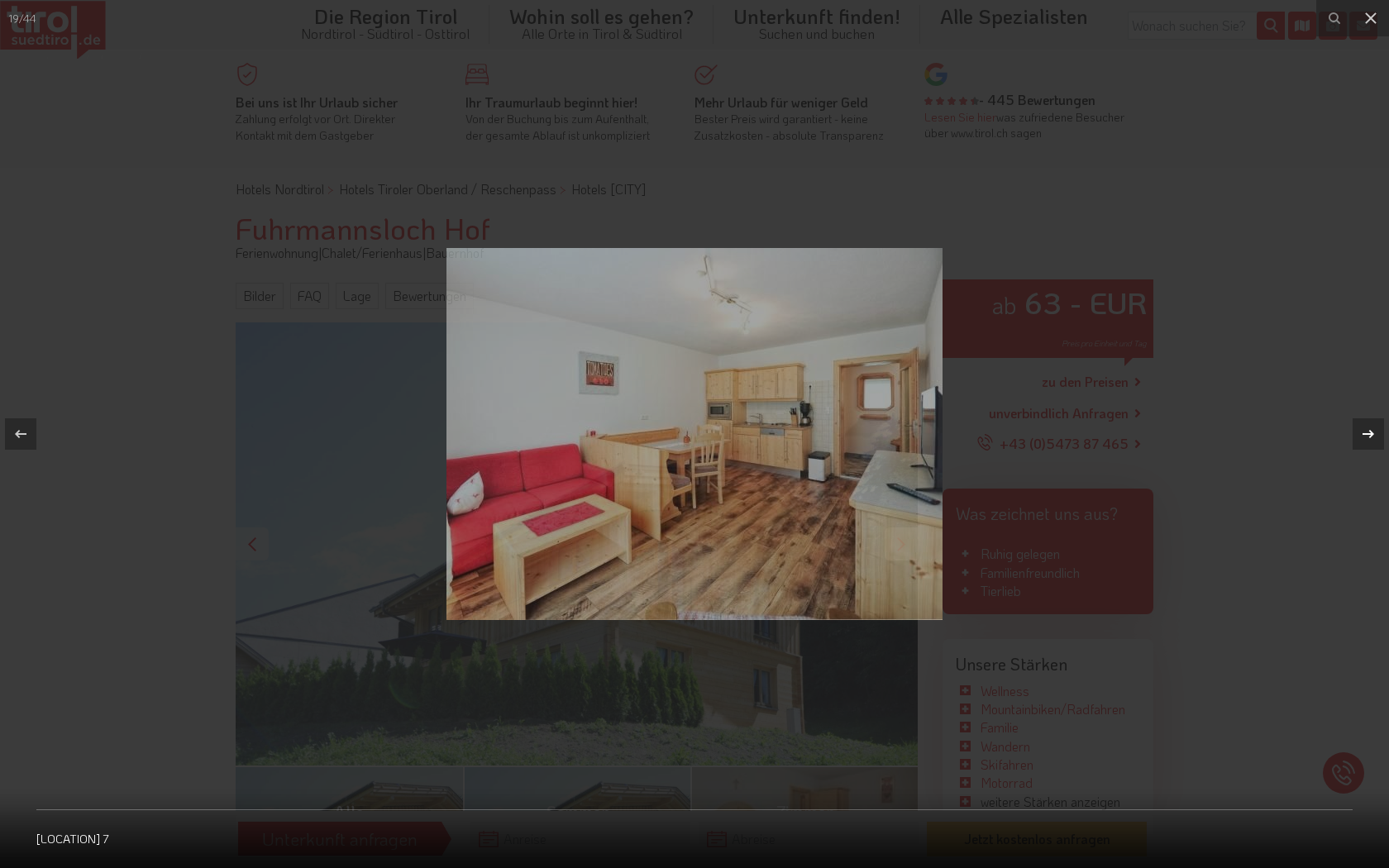 click 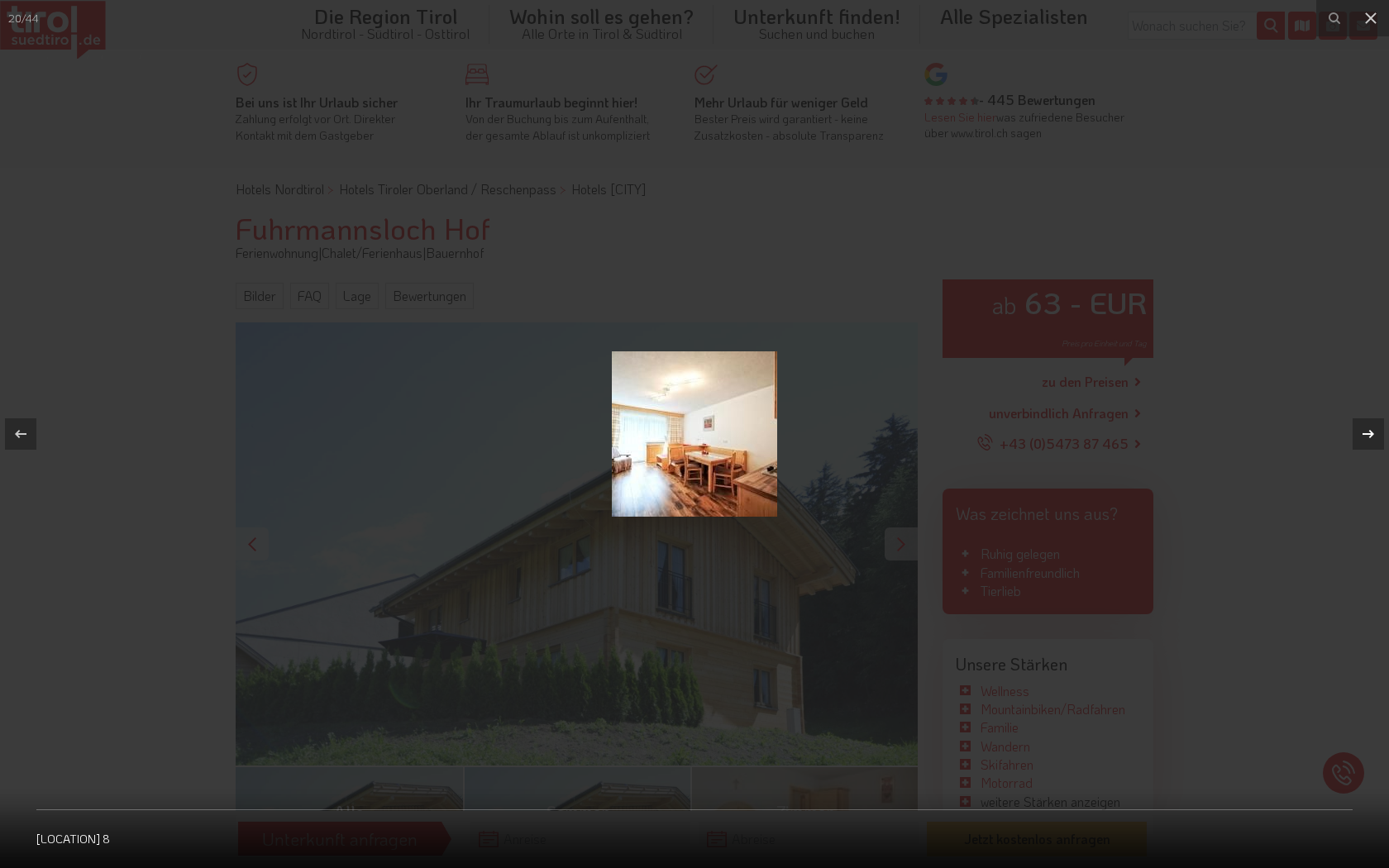 click 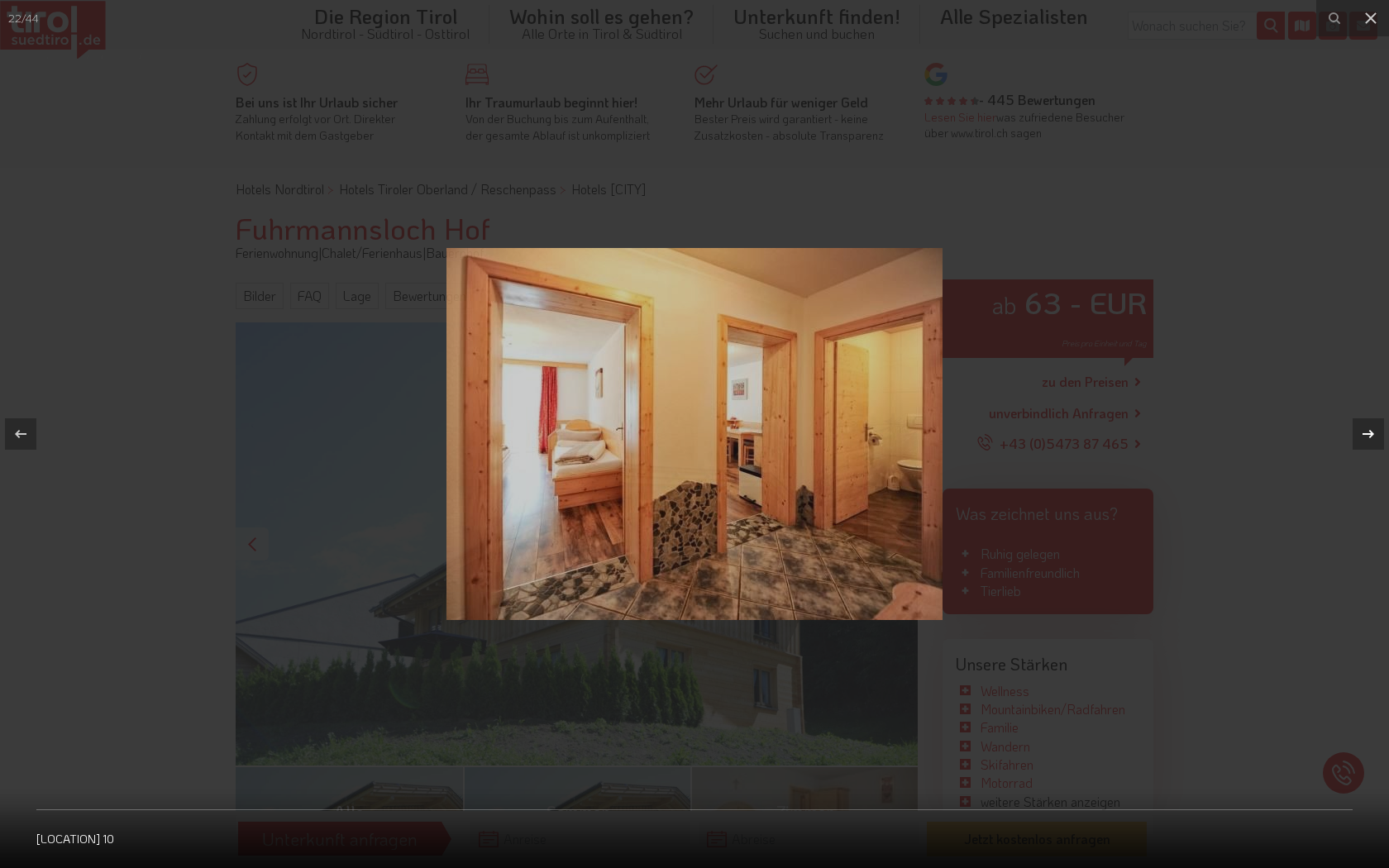 click 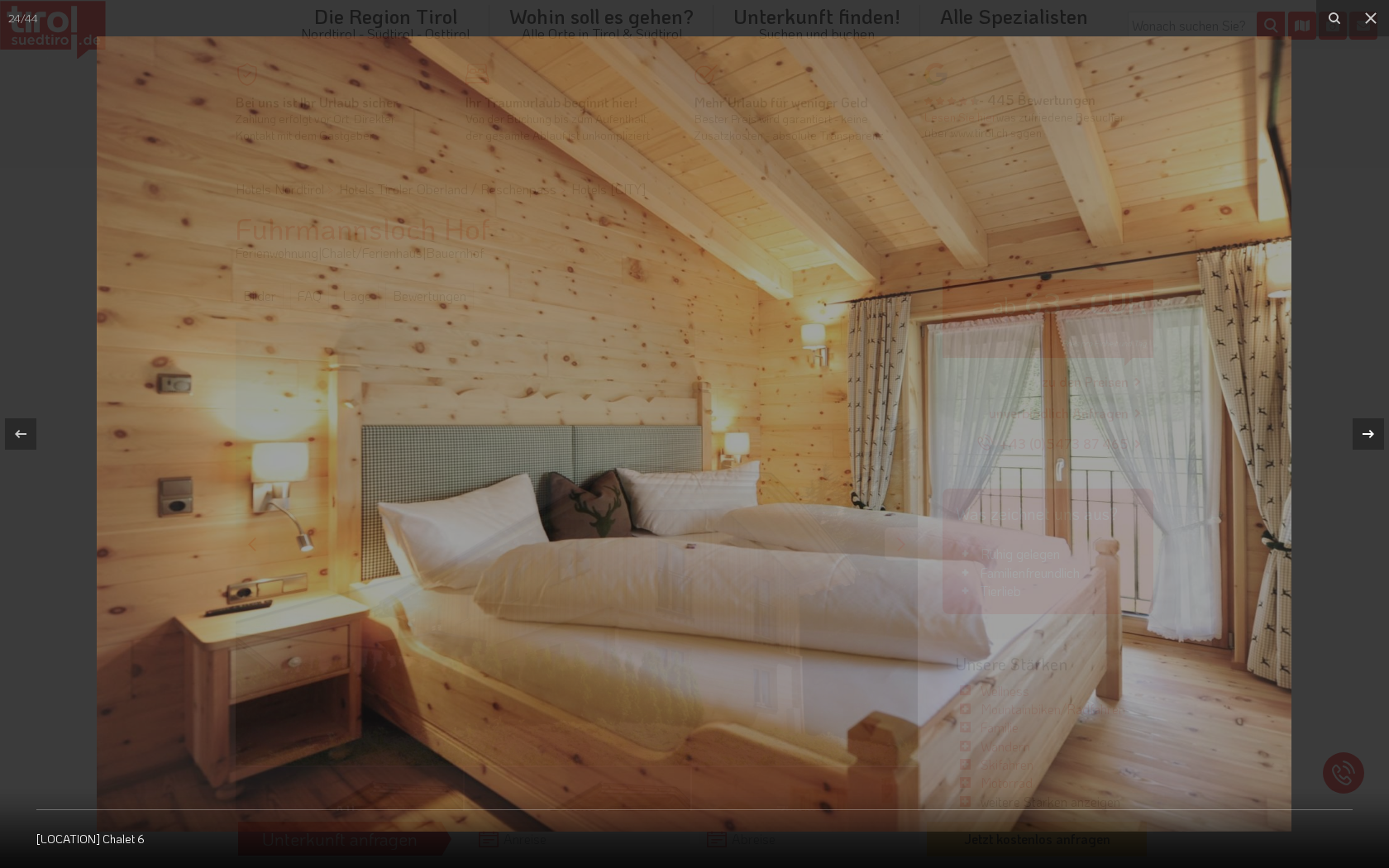 click 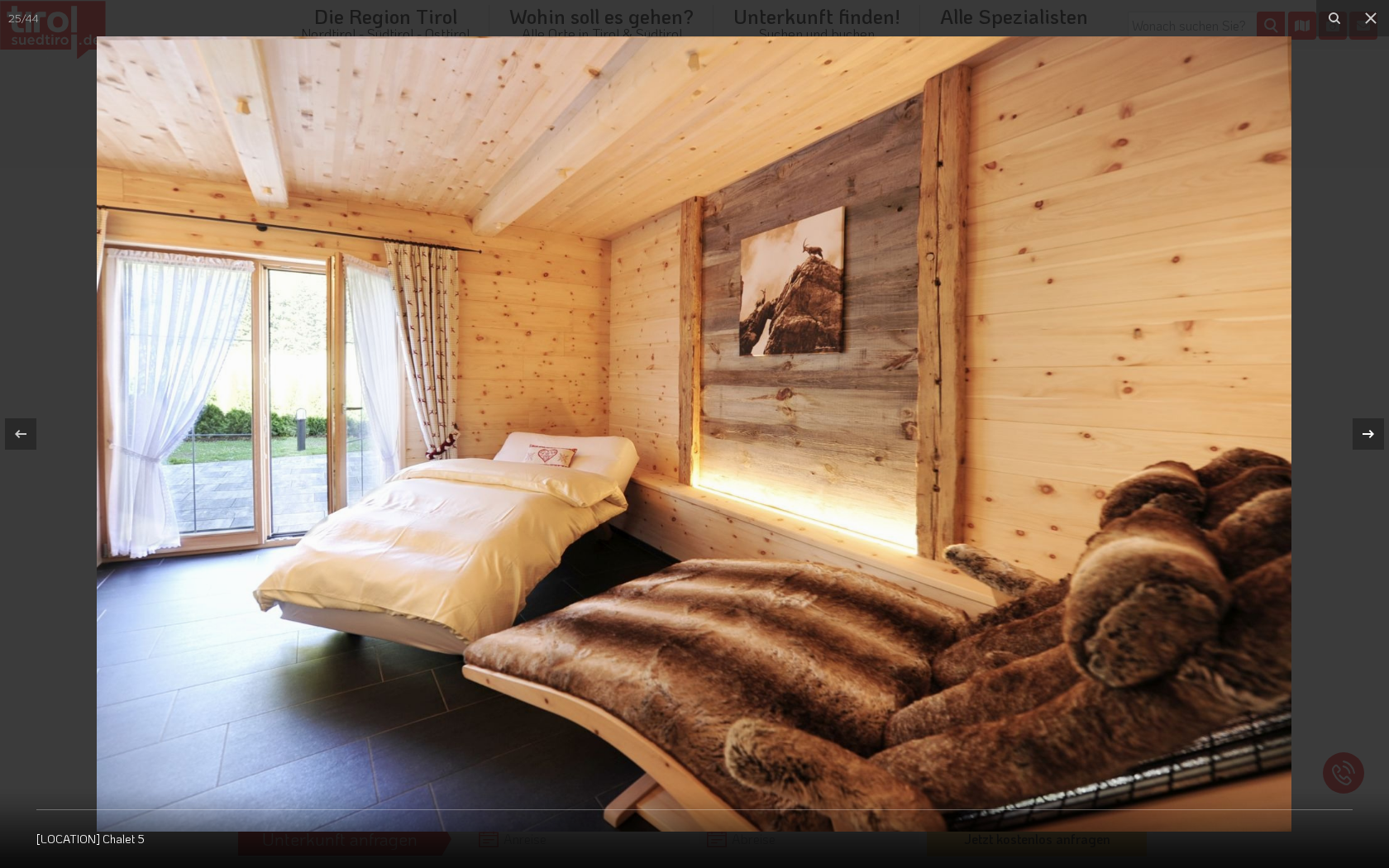 click 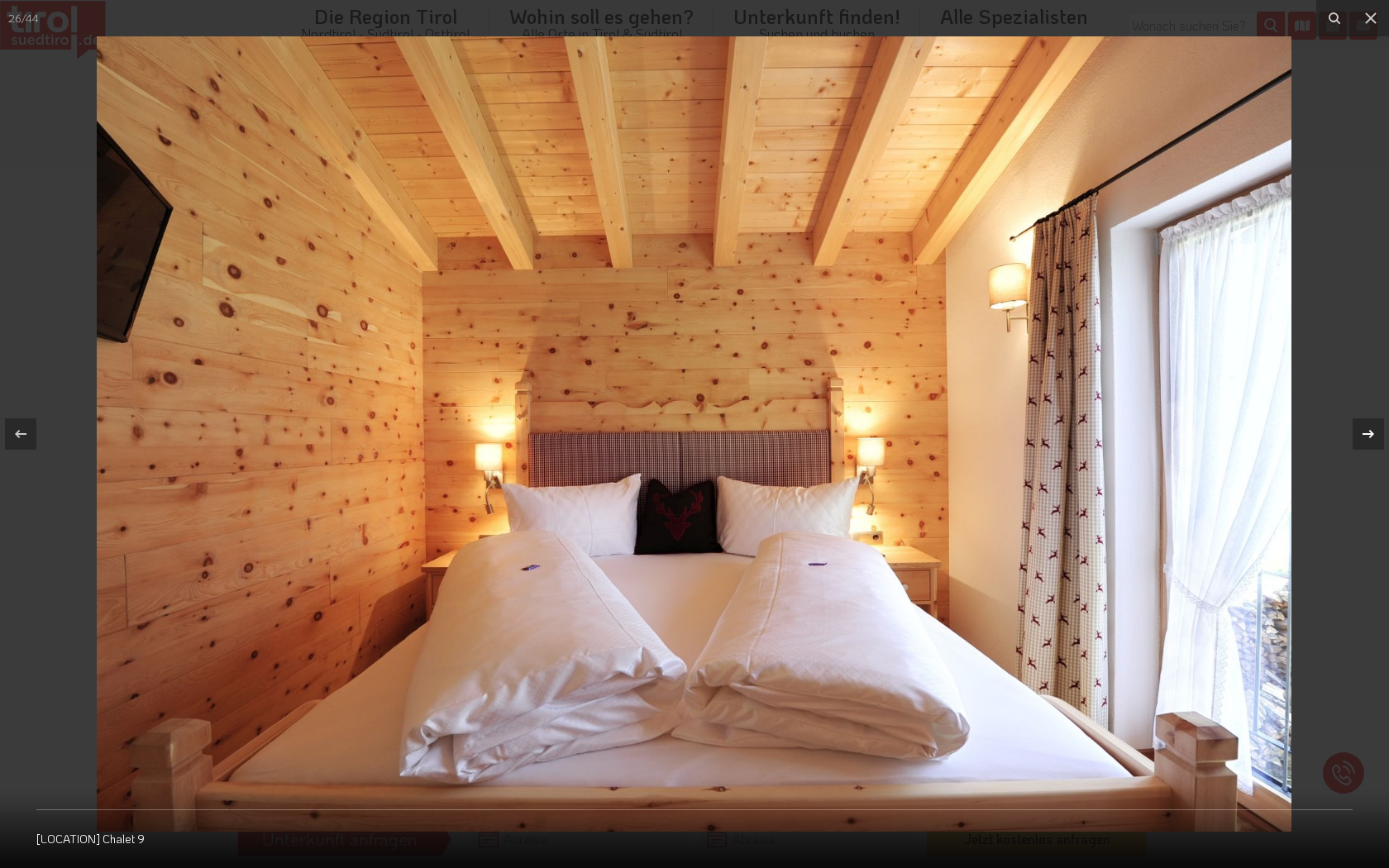 click 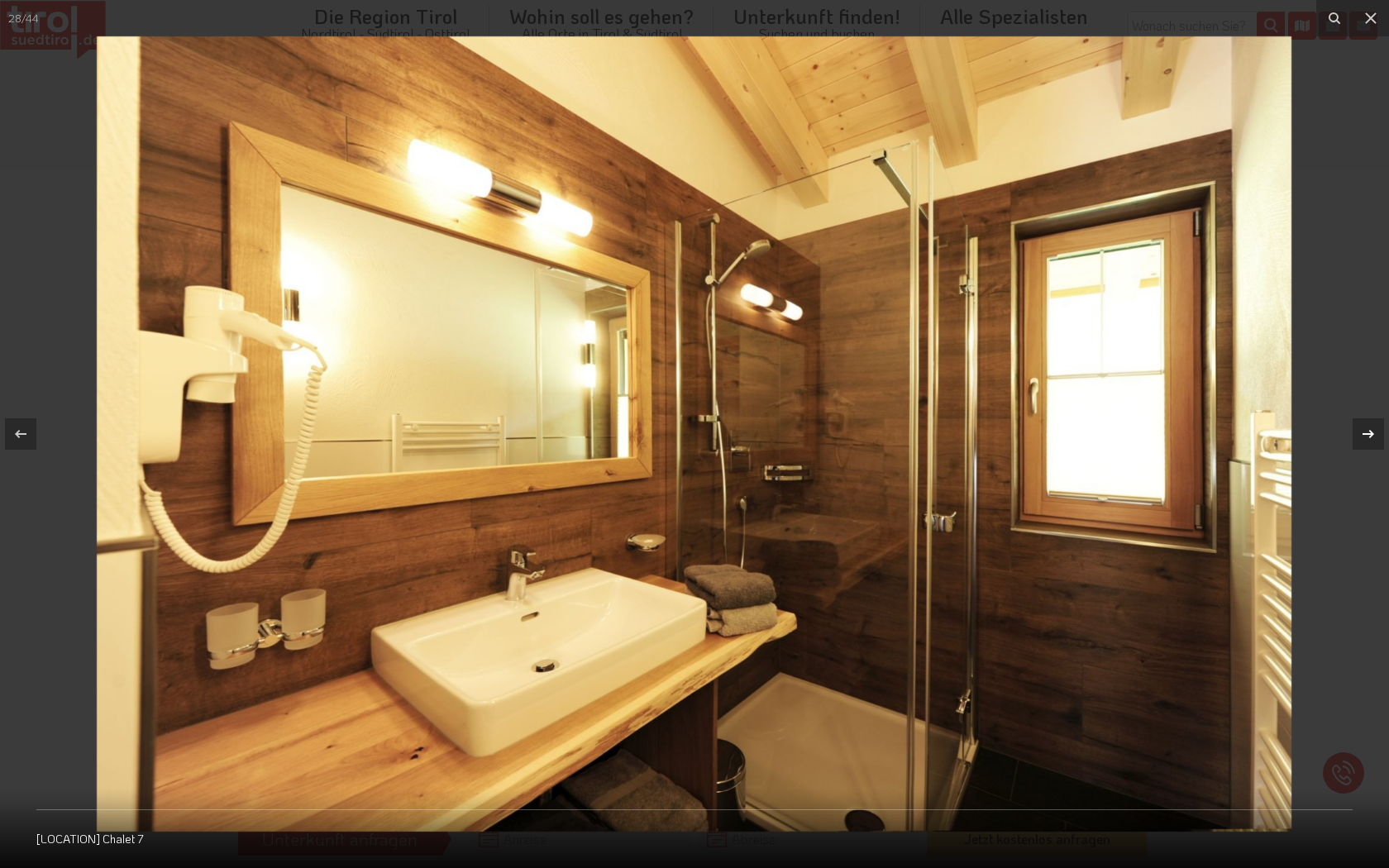 click 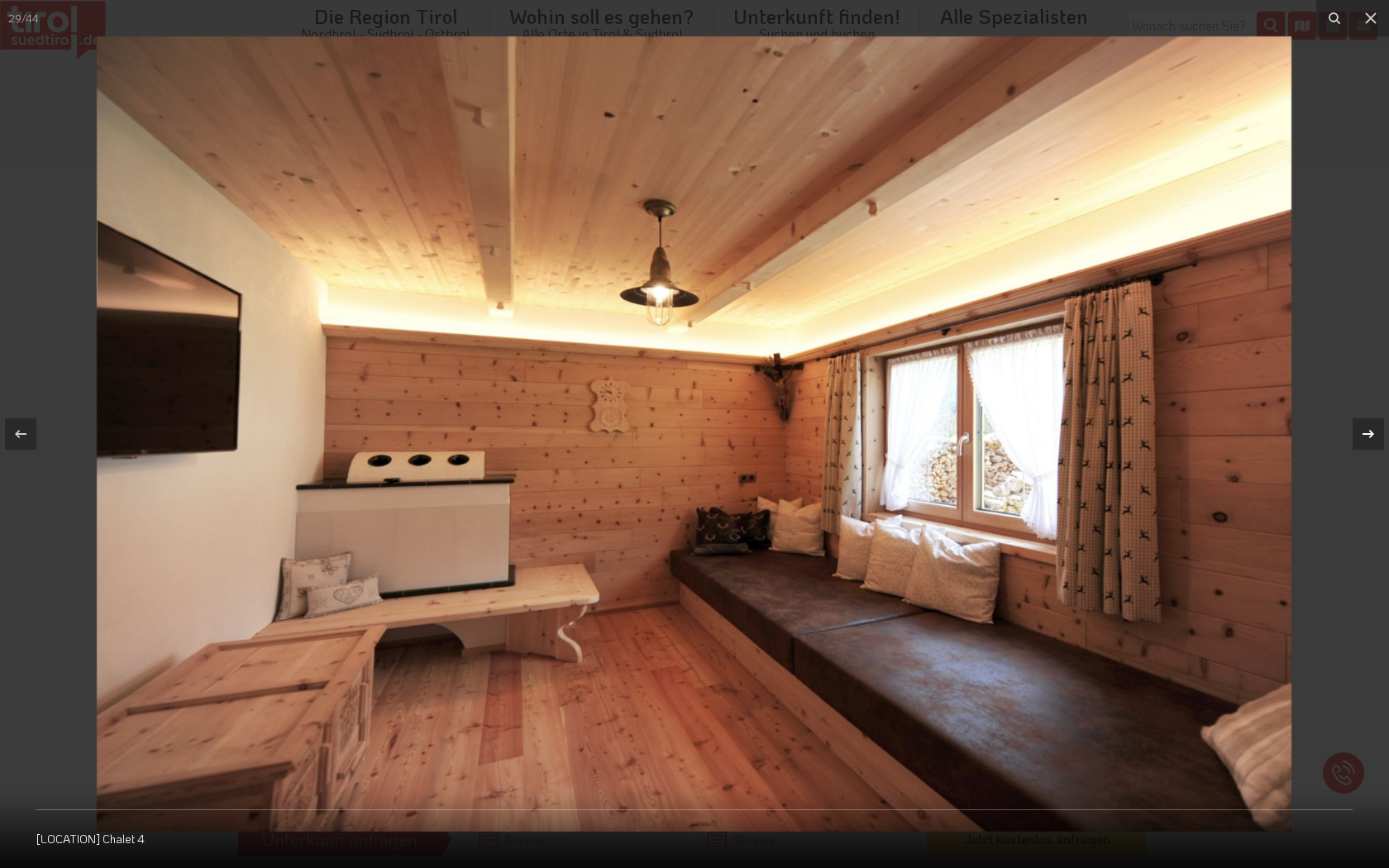 click 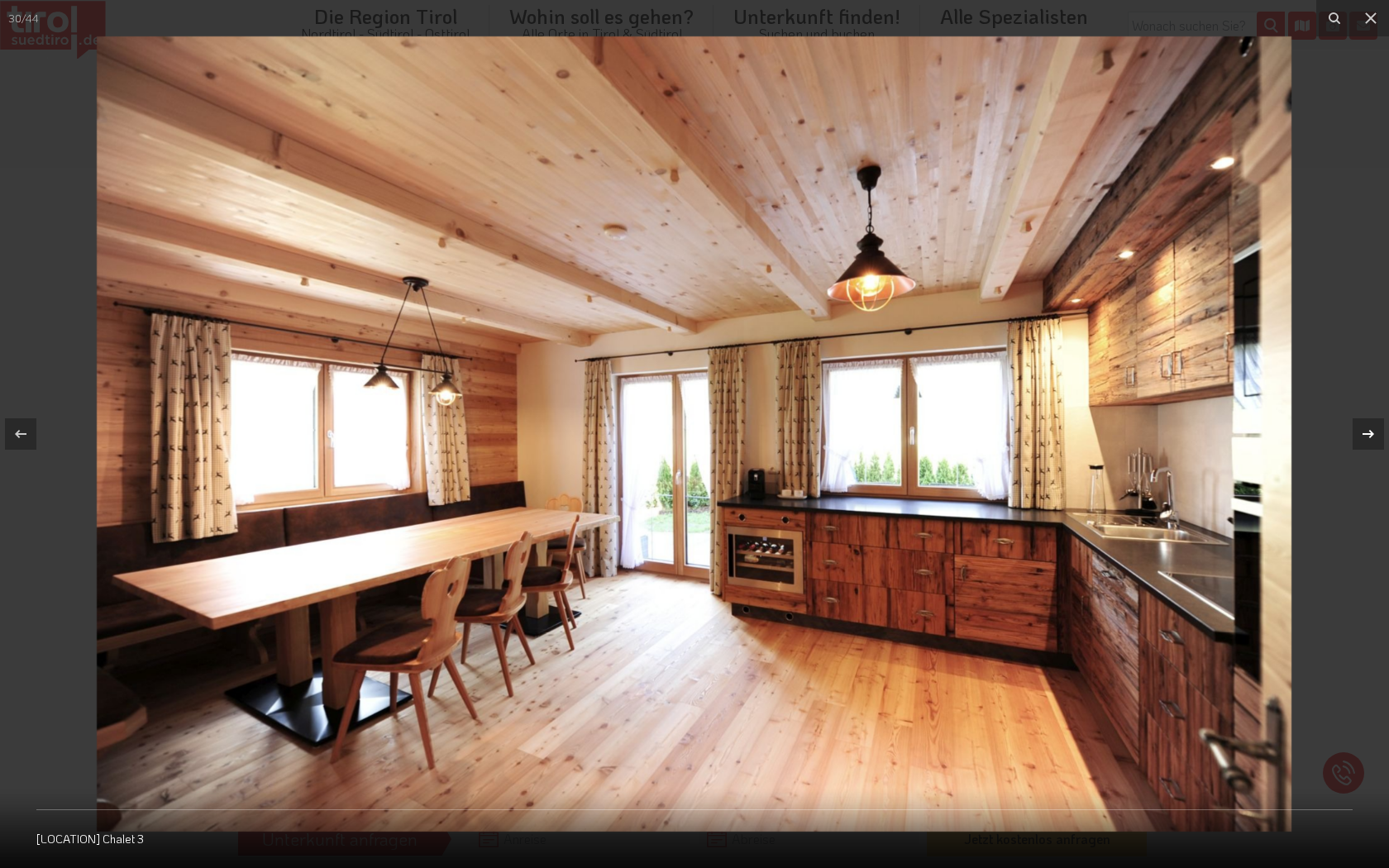 click 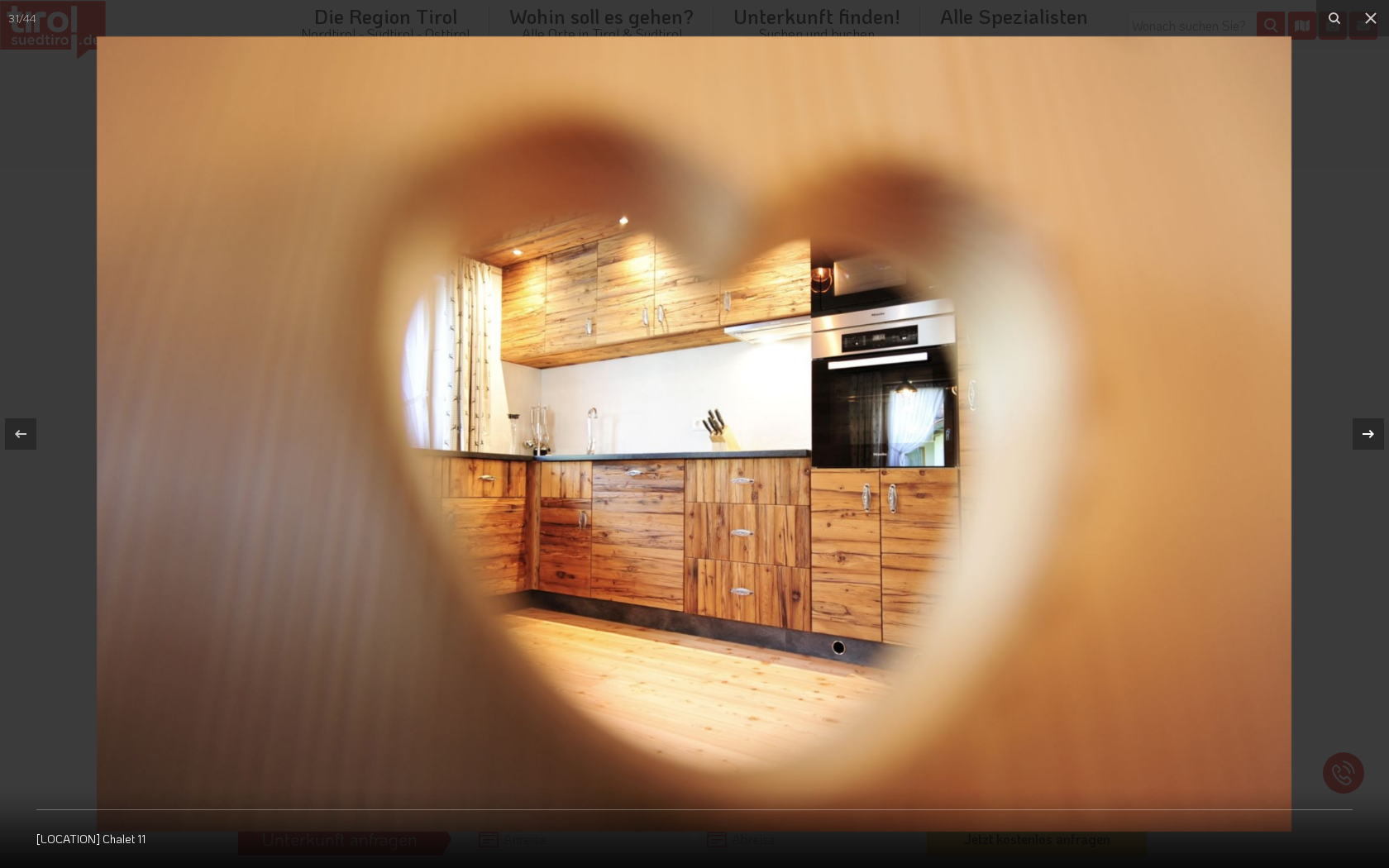 click 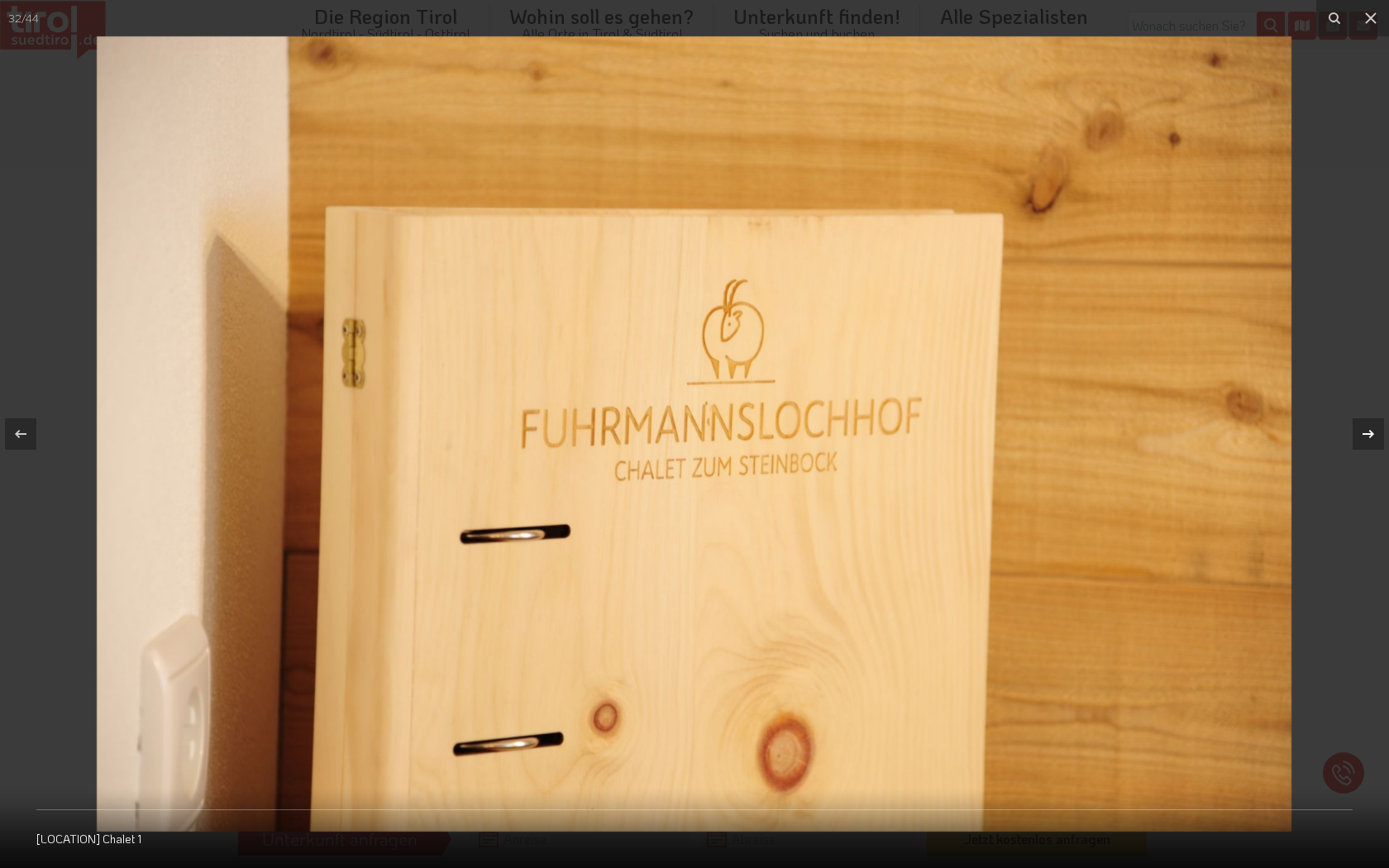 click 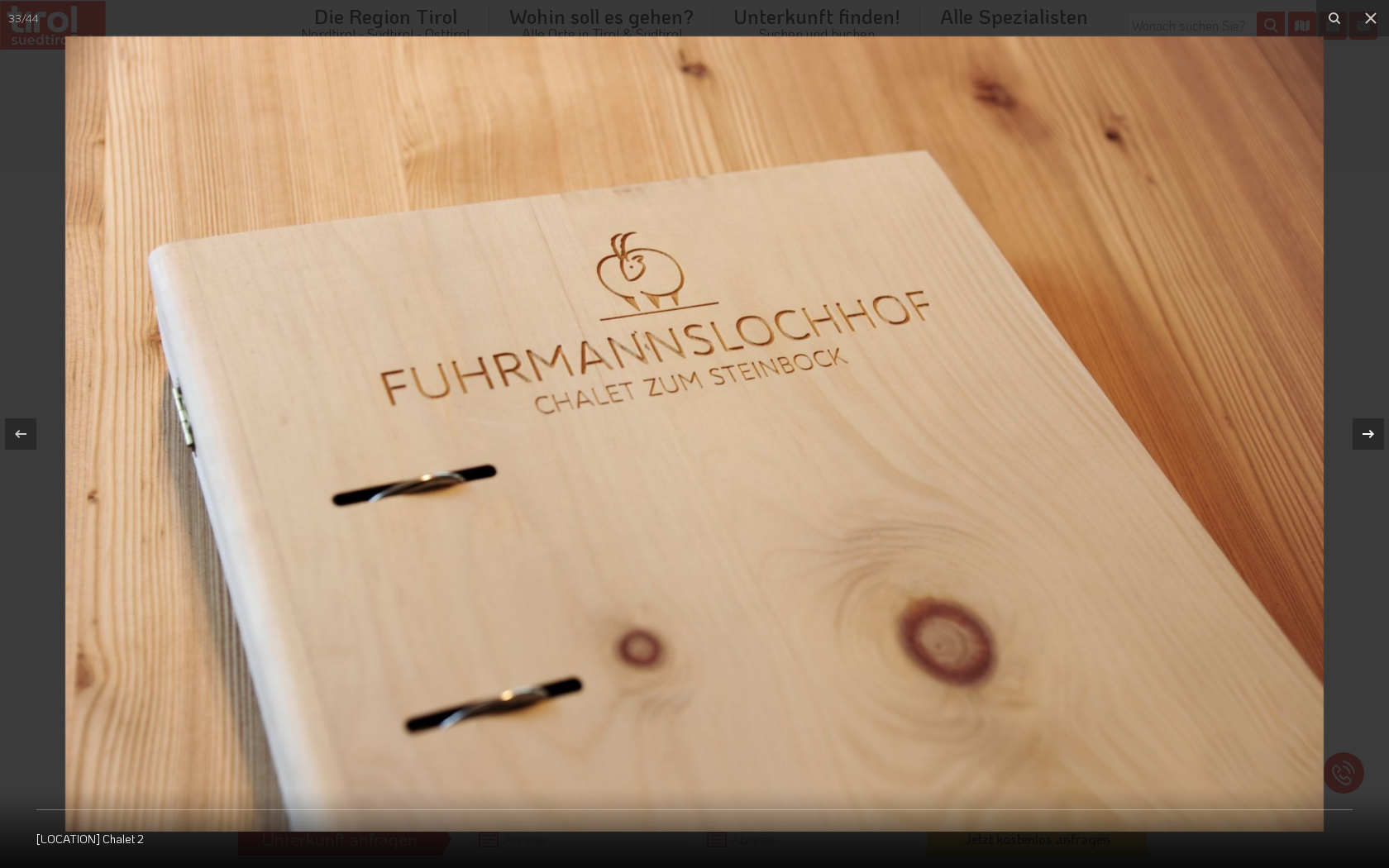 click 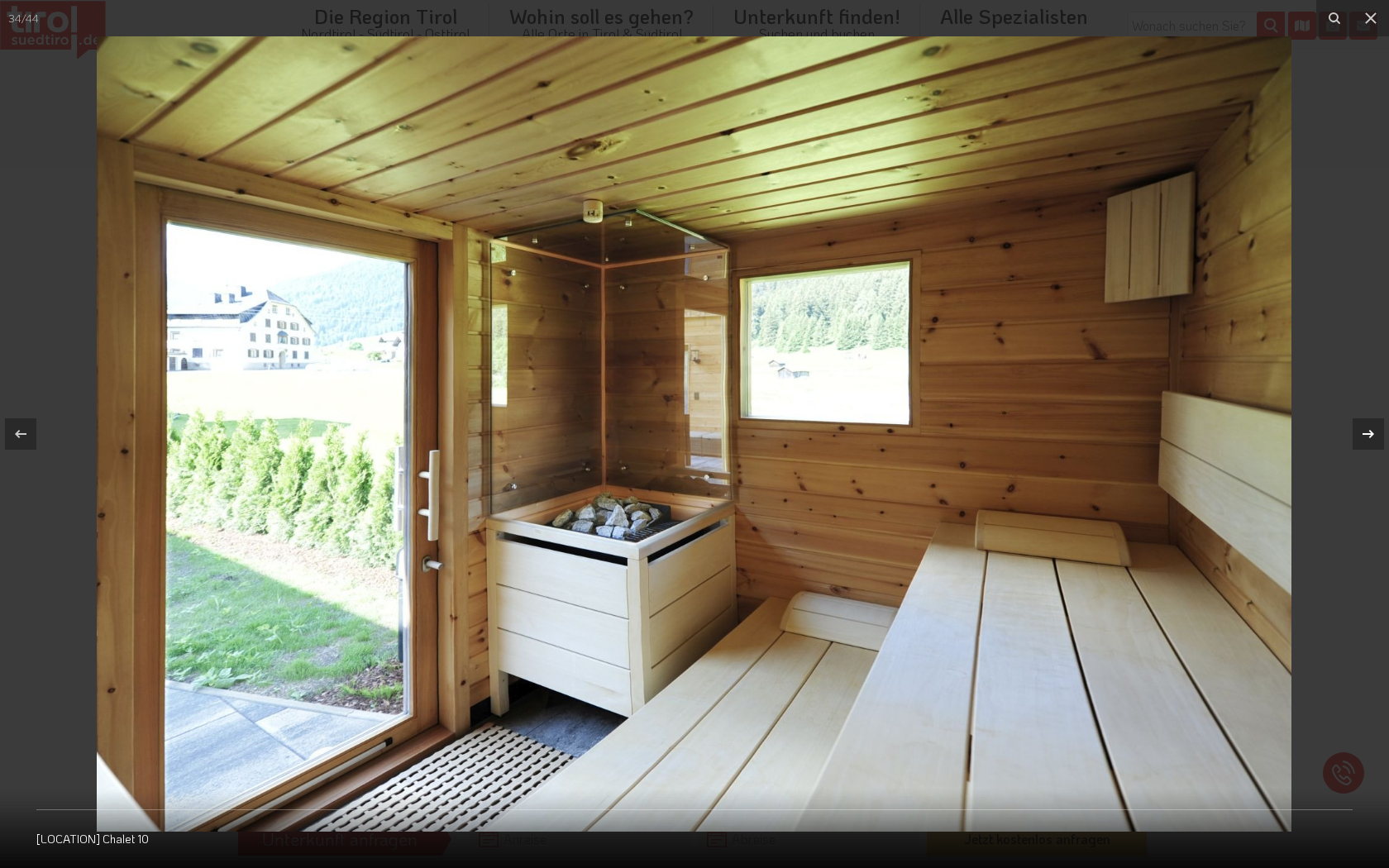 click 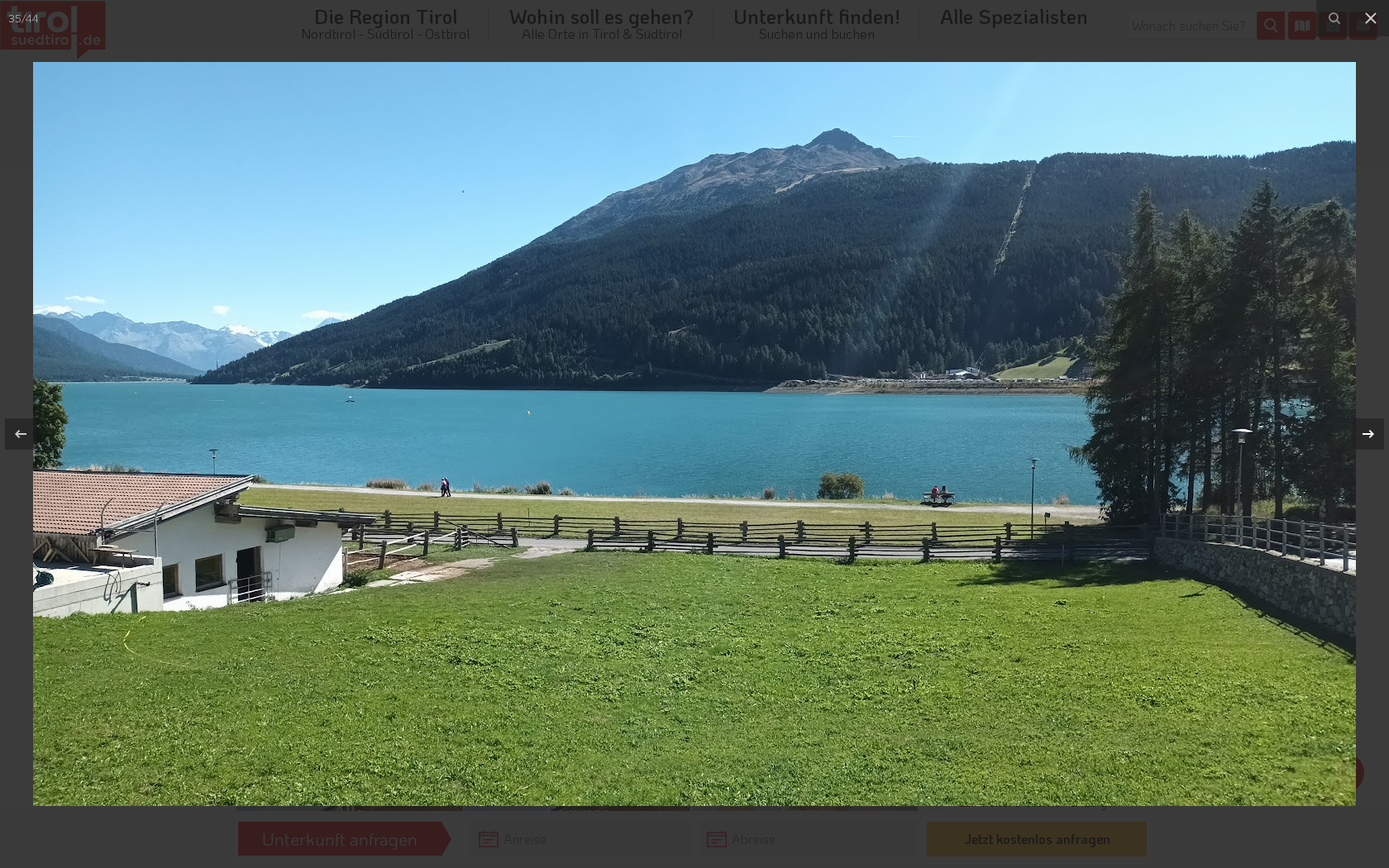 click 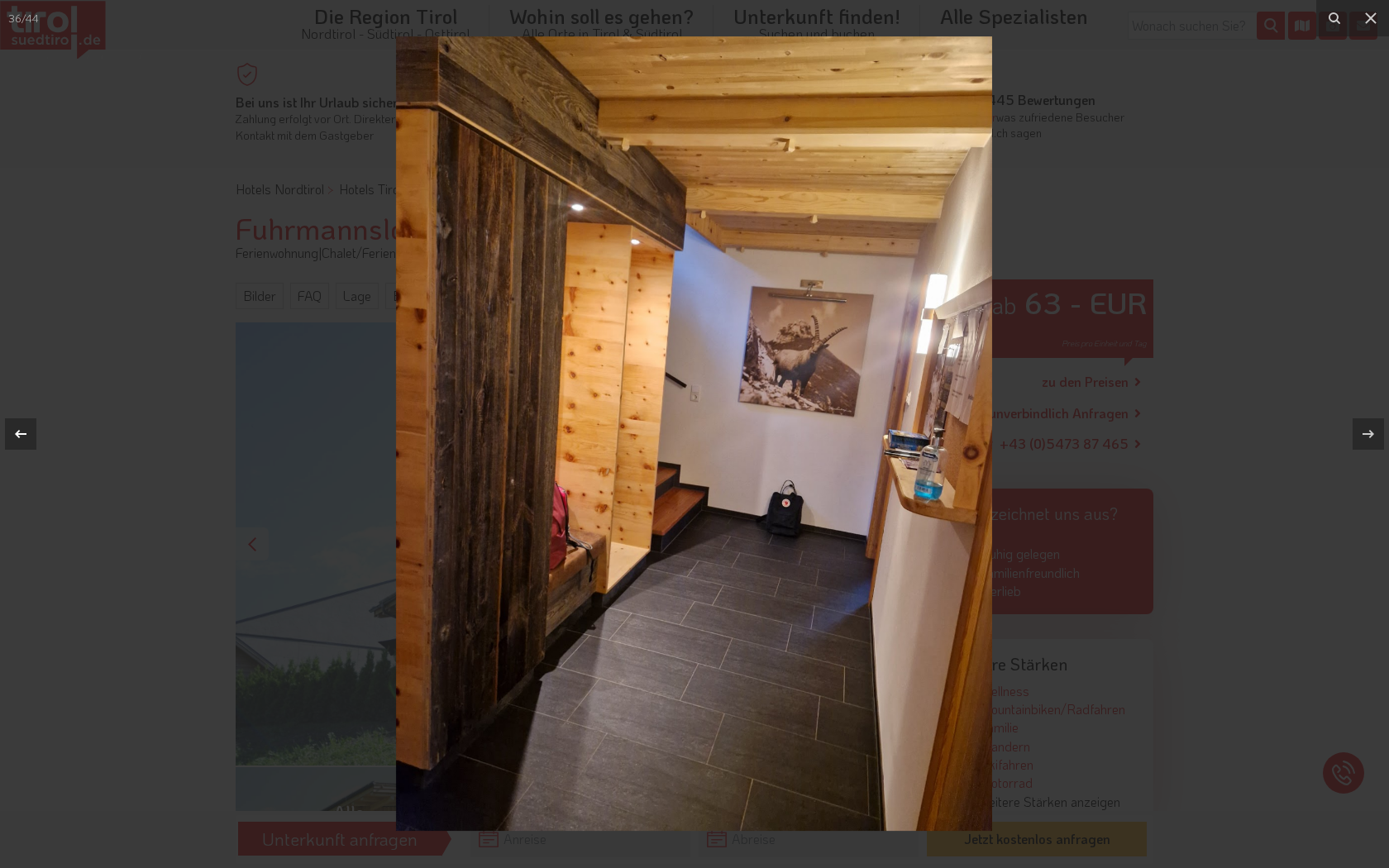click 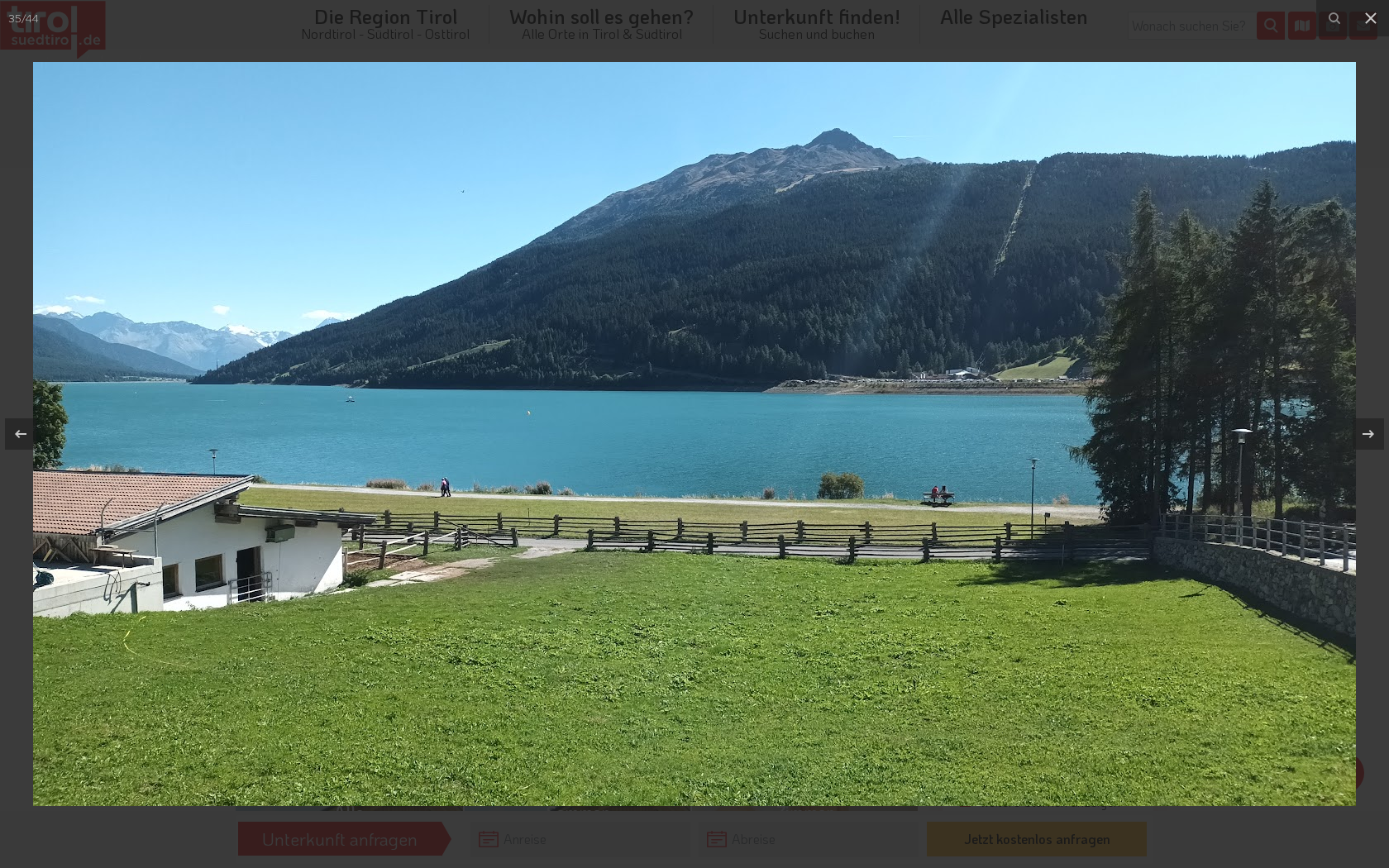 click at bounding box center [694, 434] 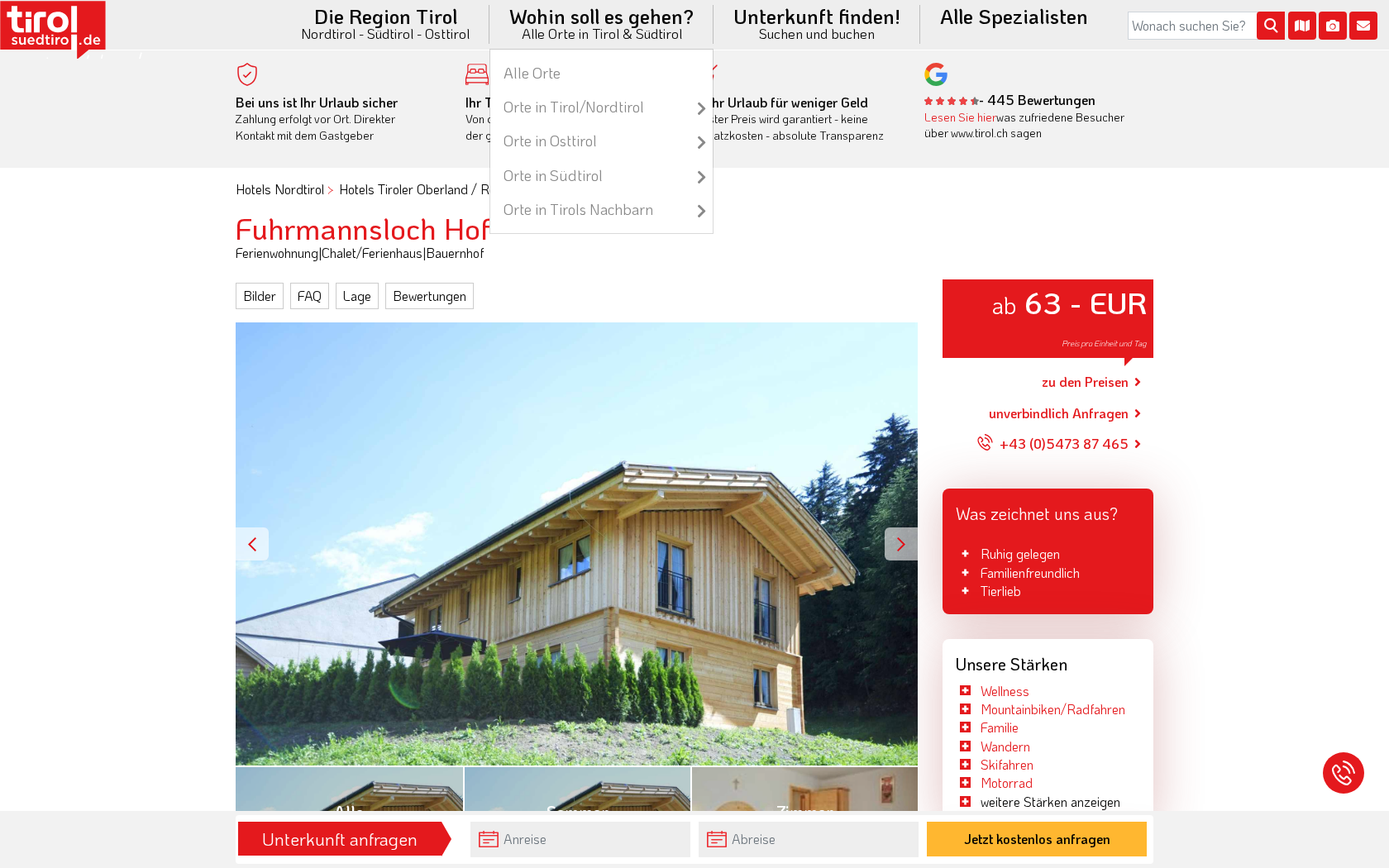 scroll, scrollTop: 0, scrollLeft: 0, axis: both 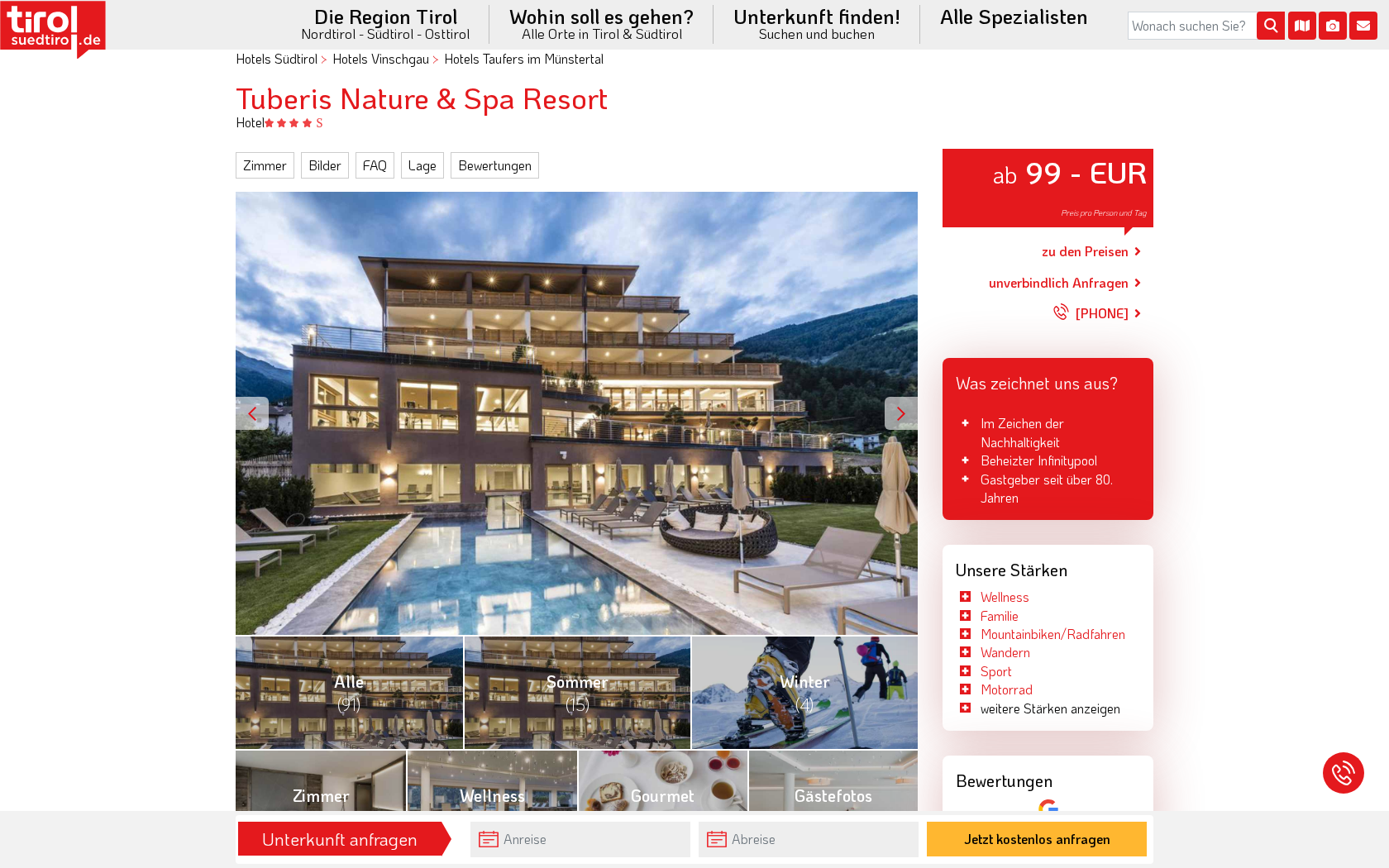 click on "zu den Preisen" at bounding box center (1085, 251) 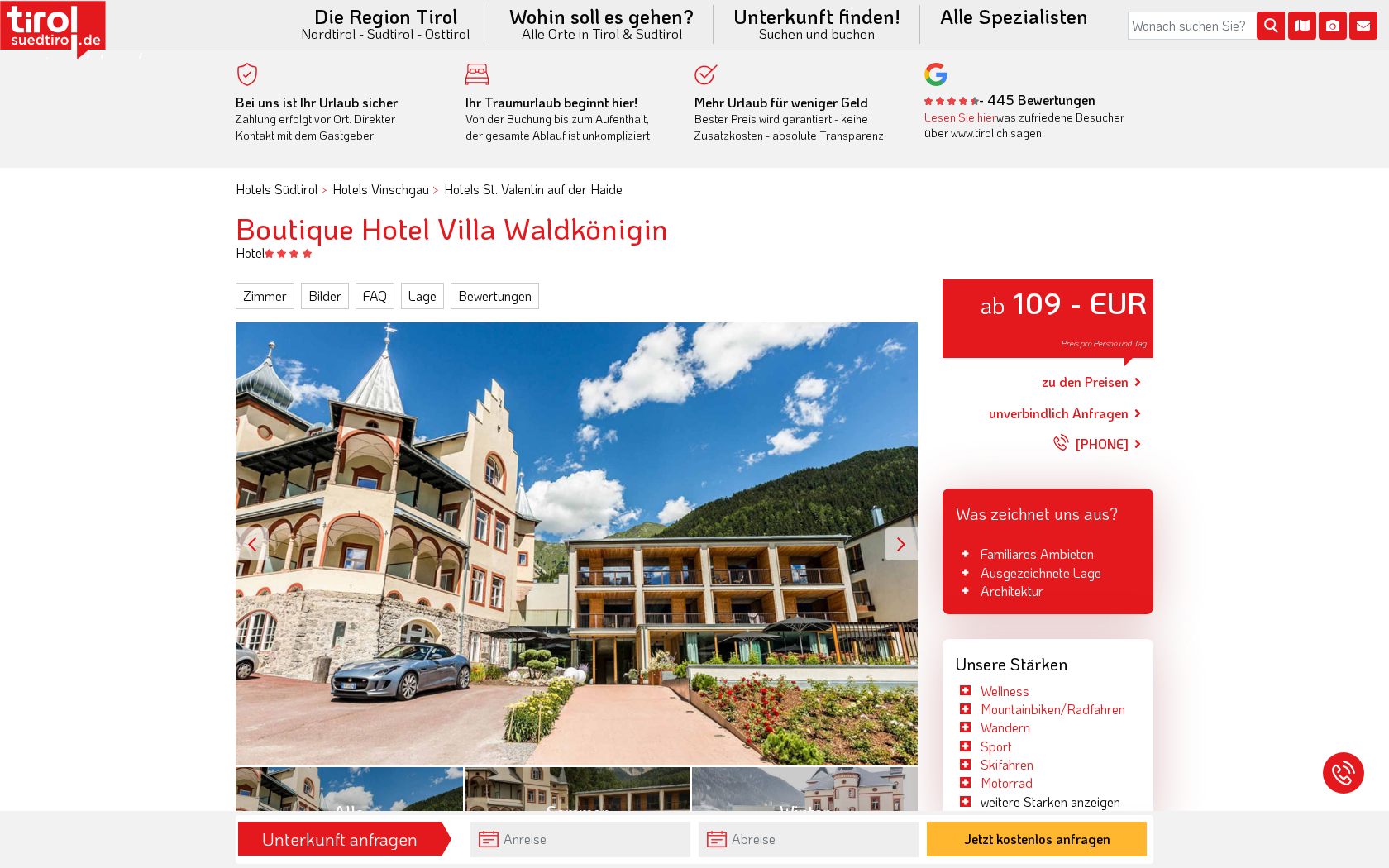 scroll, scrollTop: 0, scrollLeft: 0, axis: both 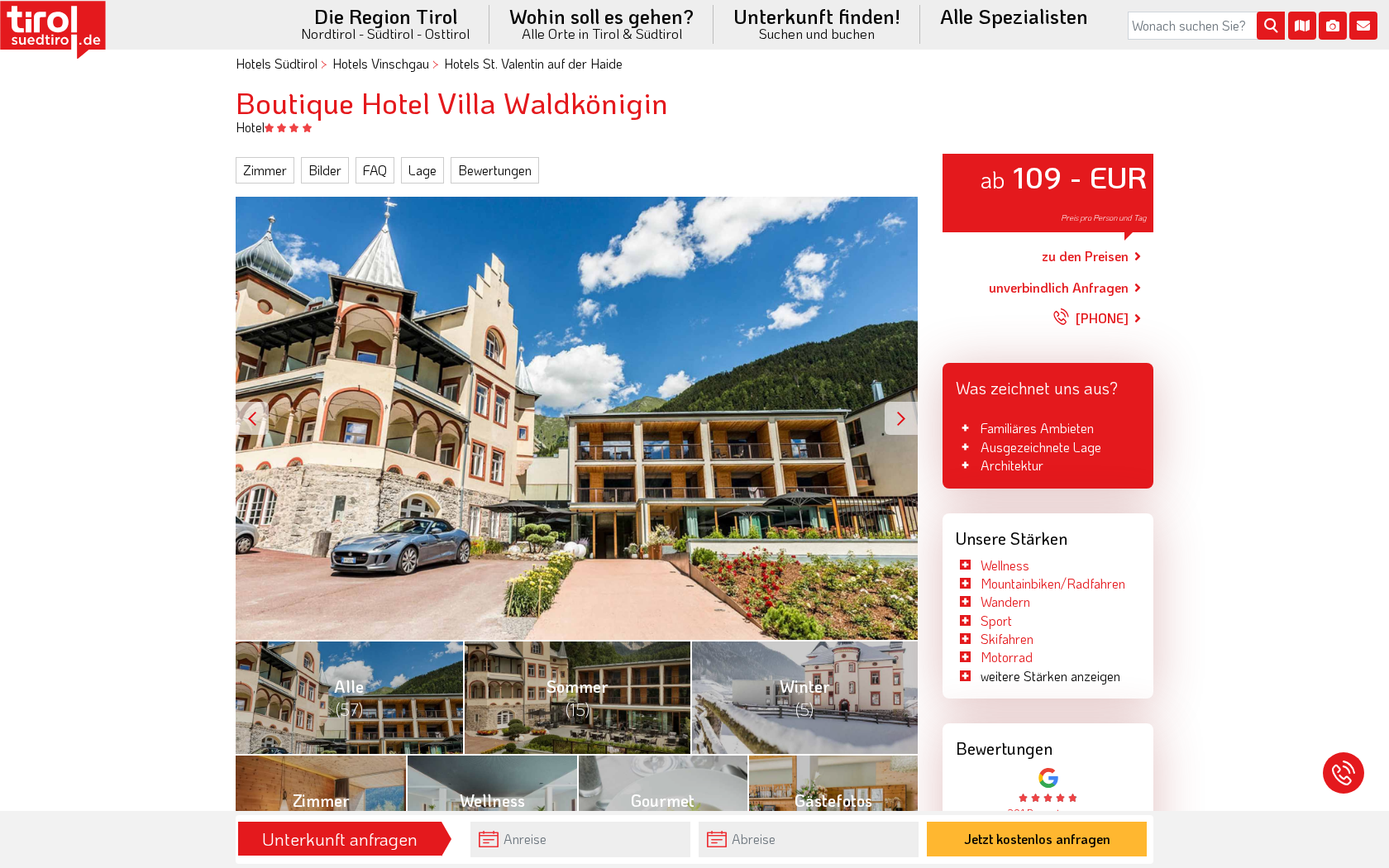 click on "zu den Preisen" at bounding box center (1085, 256) 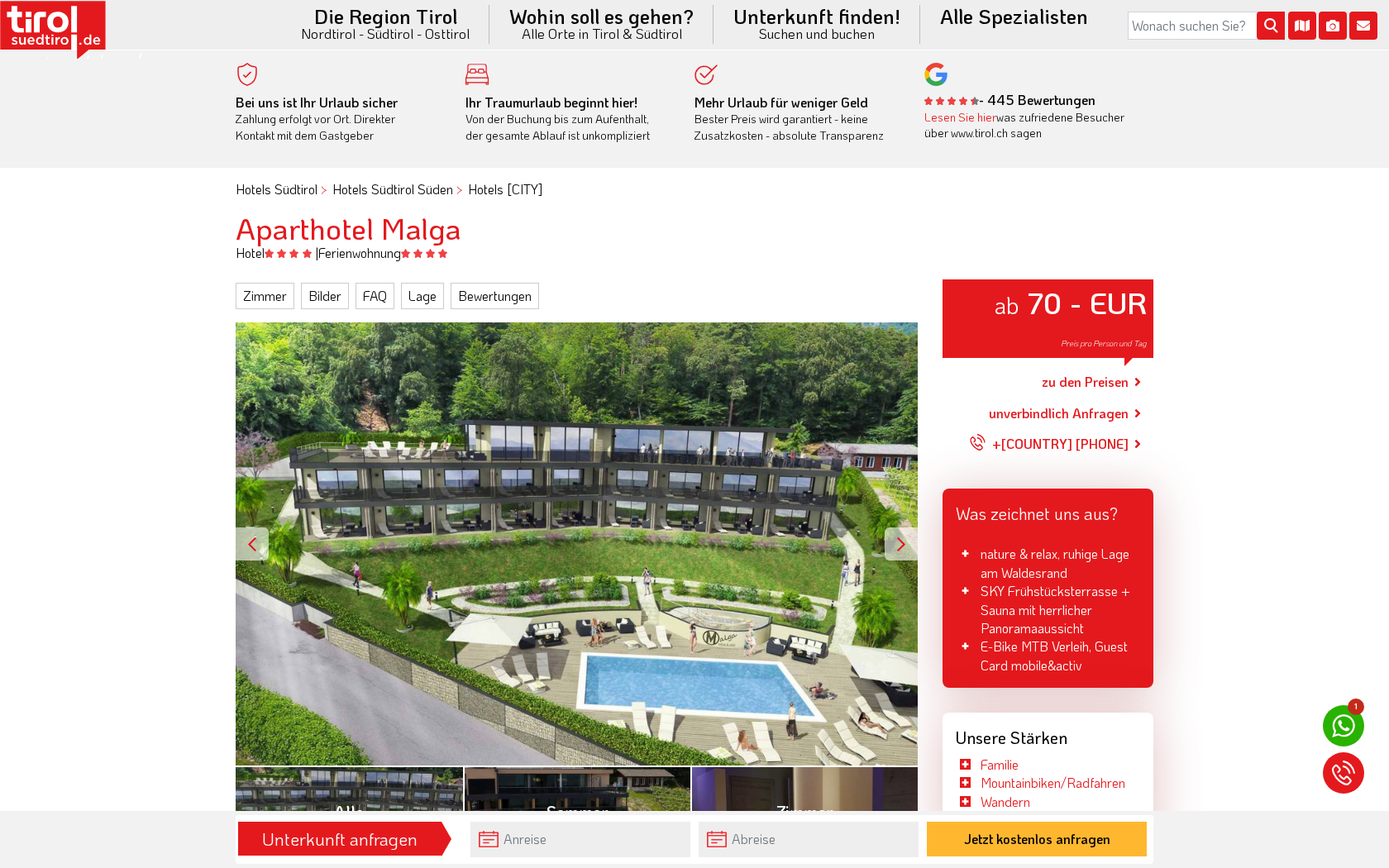 scroll, scrollTop: 0, scrollLeft: 0, axis: both 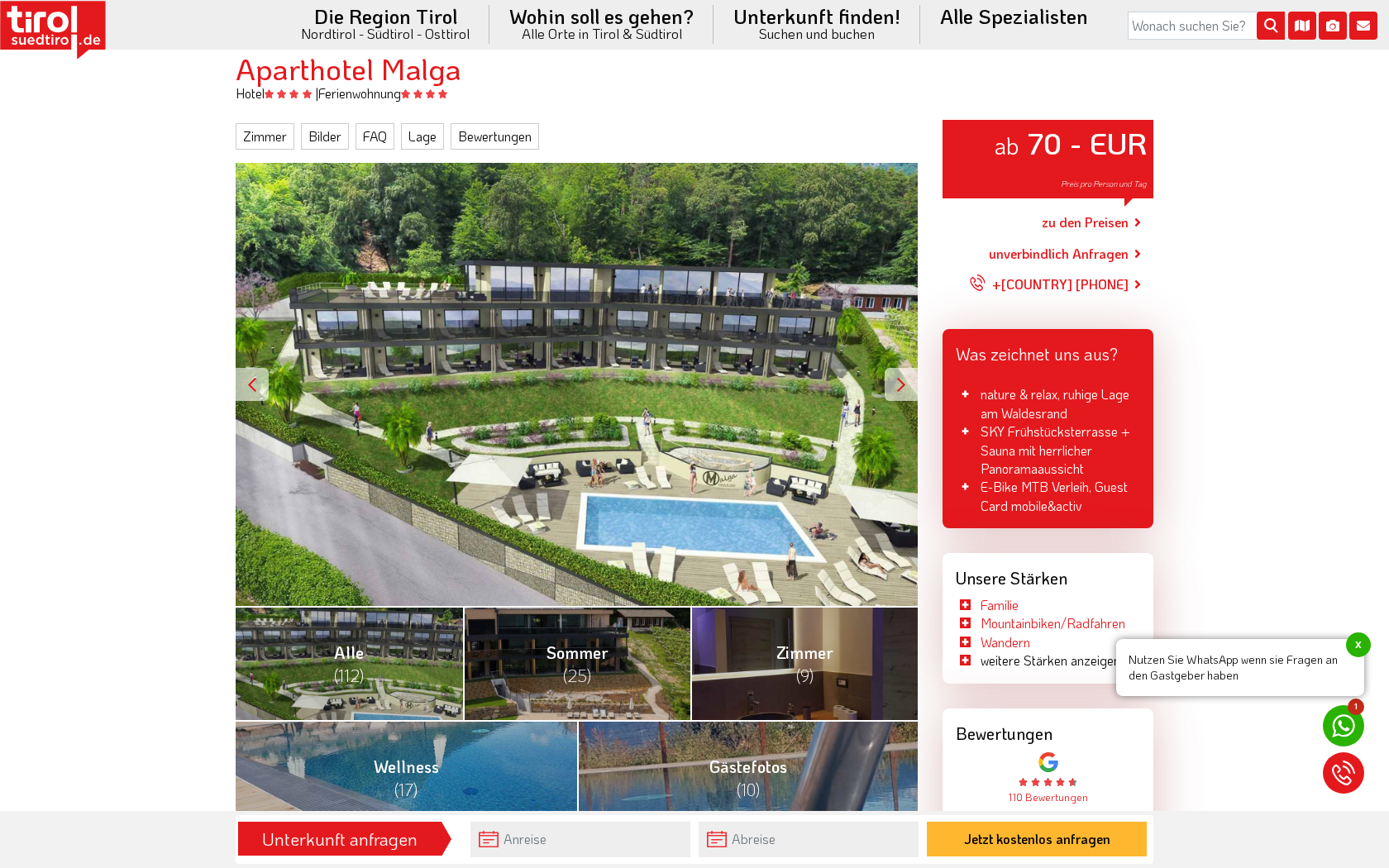 click on "zu den Preisen" at bounding box center [1085, 222] 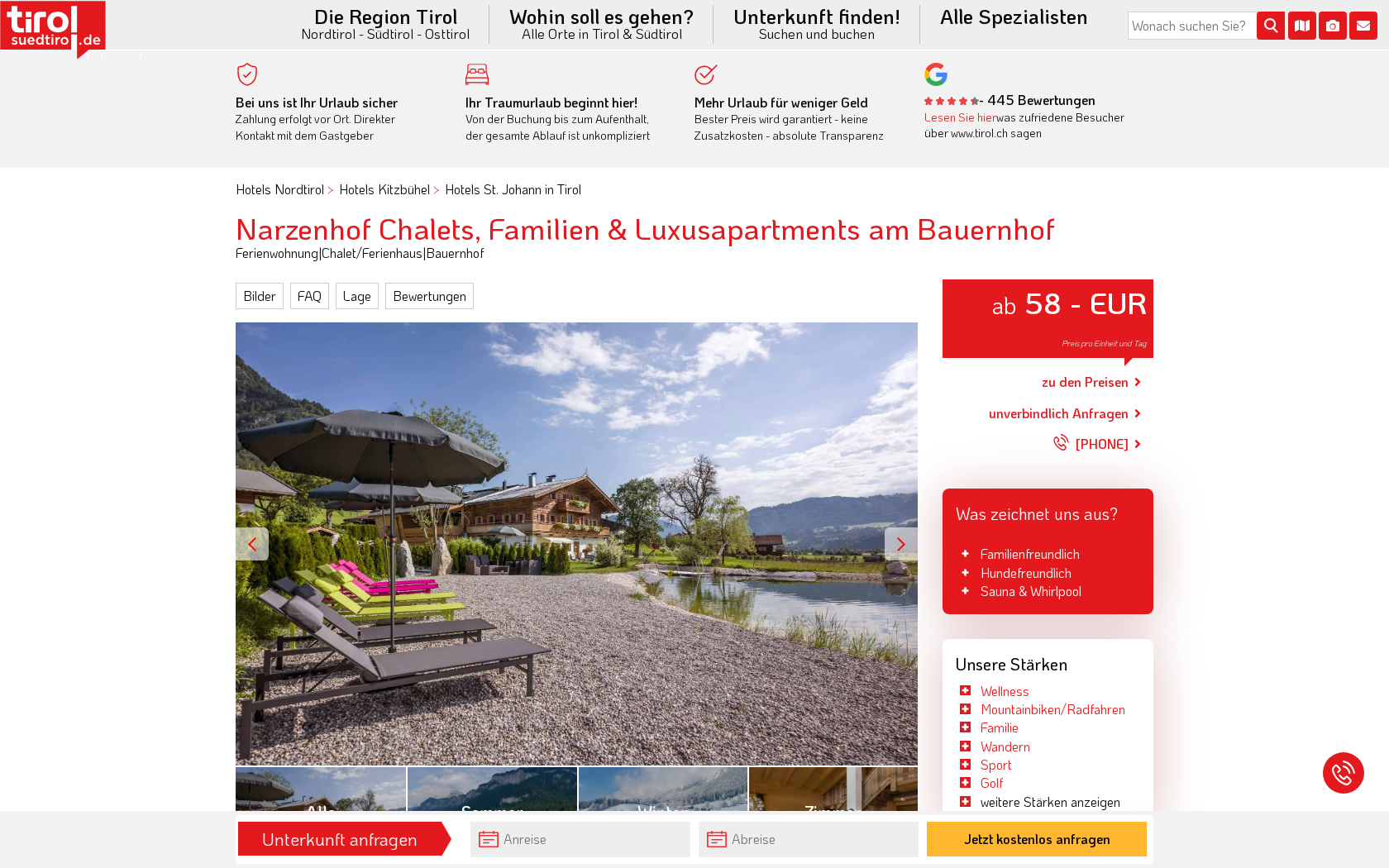 scroll, scrollTop: 0, scrollLeft: 0, axis: both 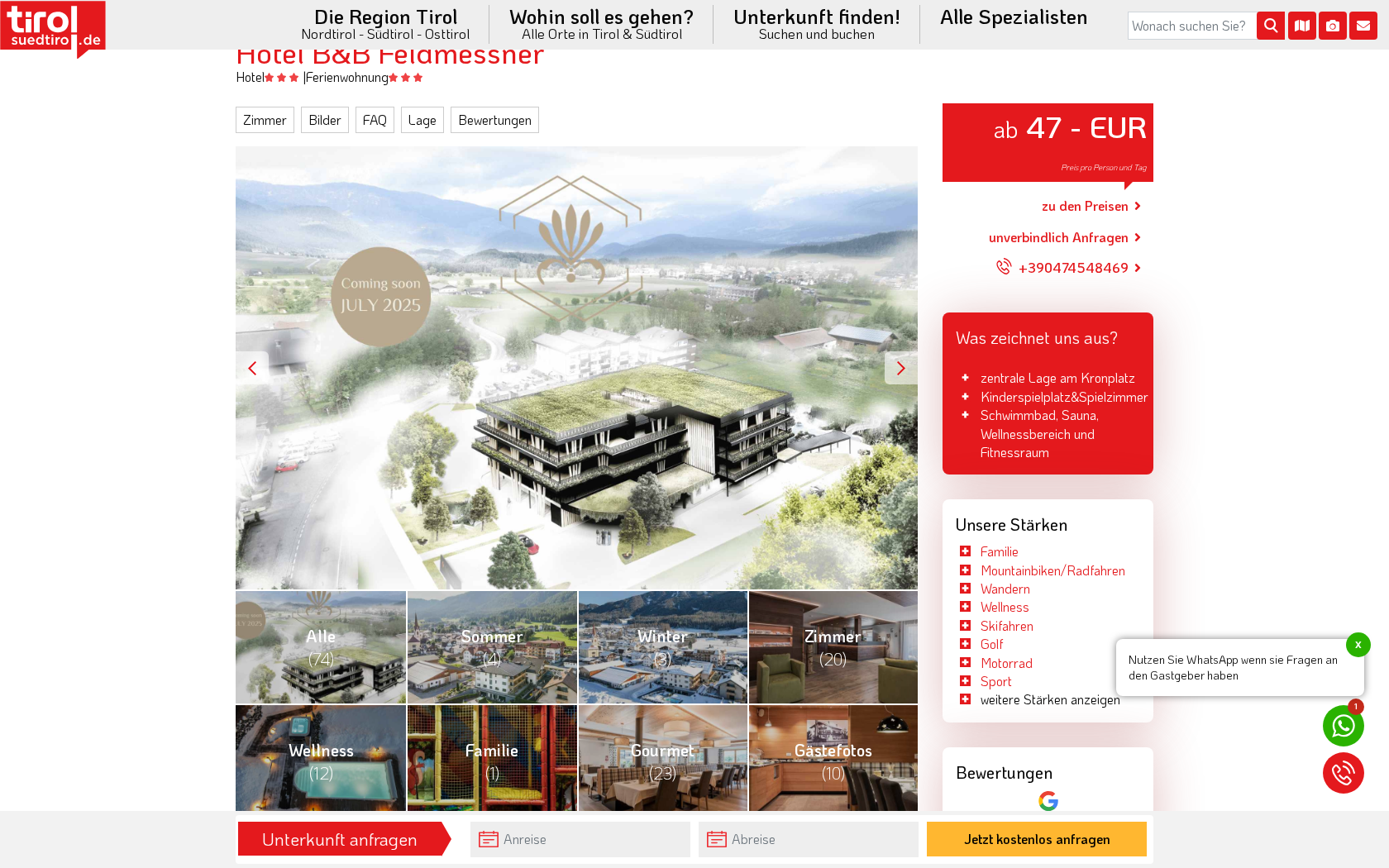 click on "zu den Preisen" at bounding box center [1085, 206] 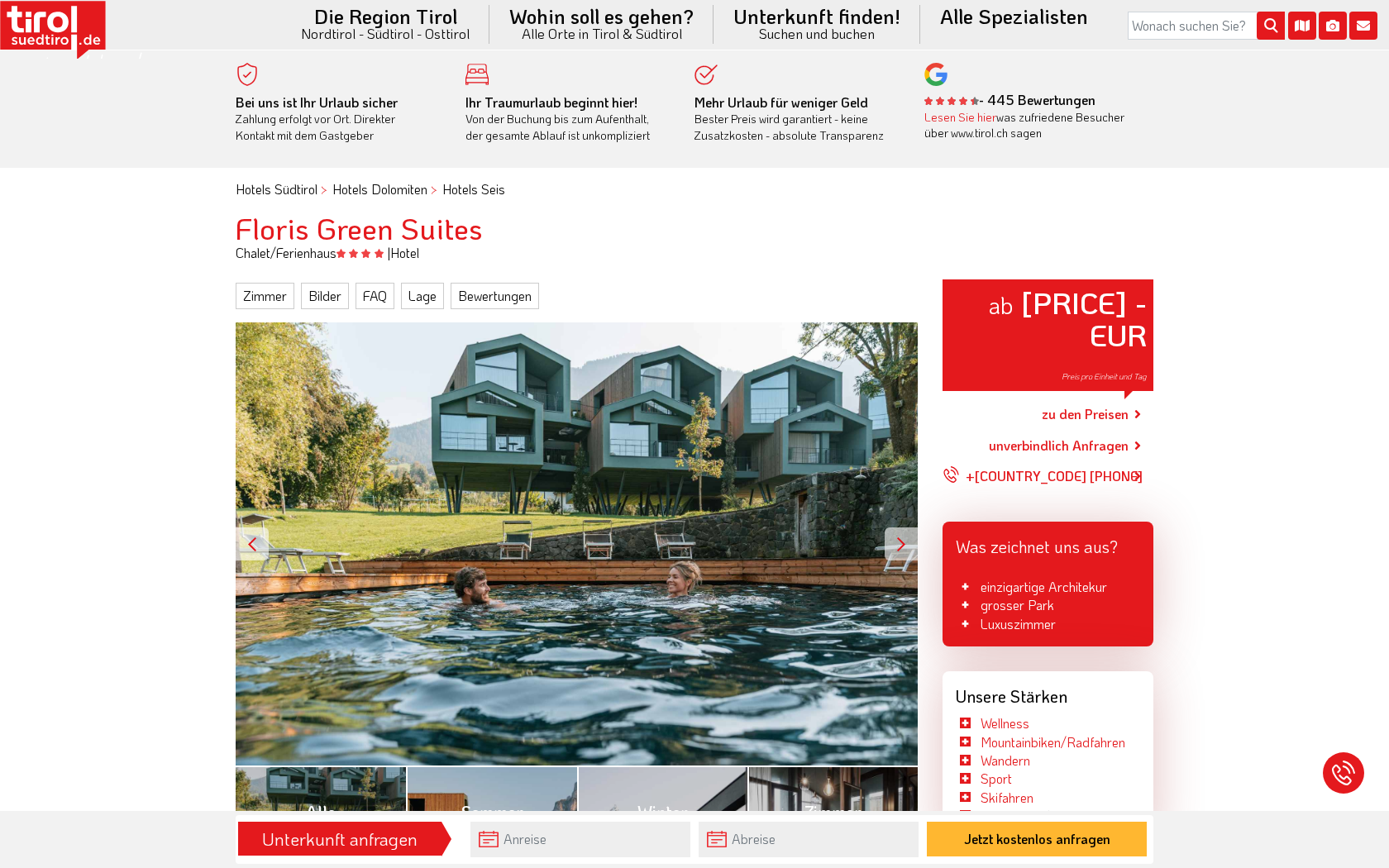 scroll, scrollTop: 0, scrollLeft: 0, axis: both 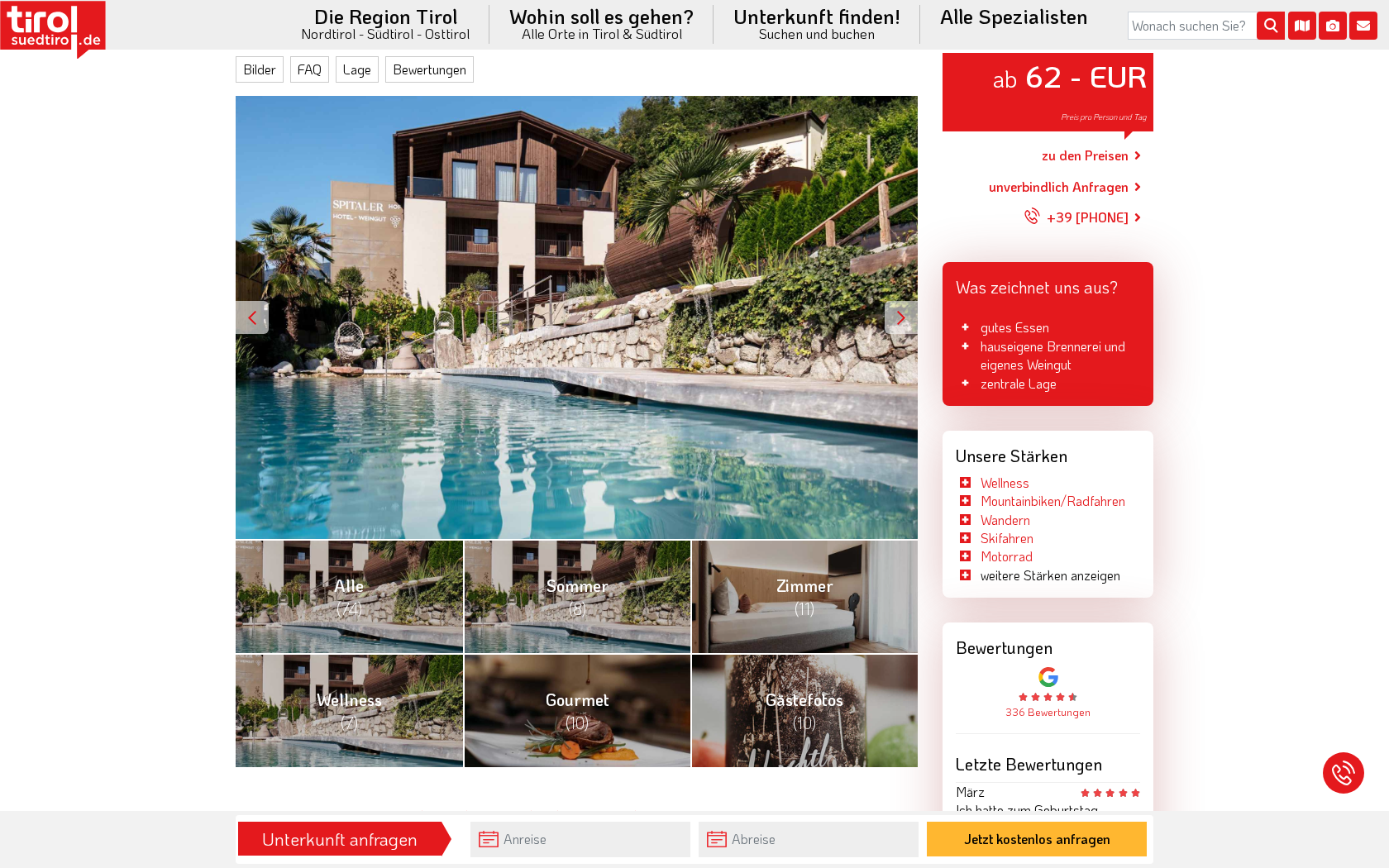 click on "zu den Preisen" at bounding box center (1085, 155) 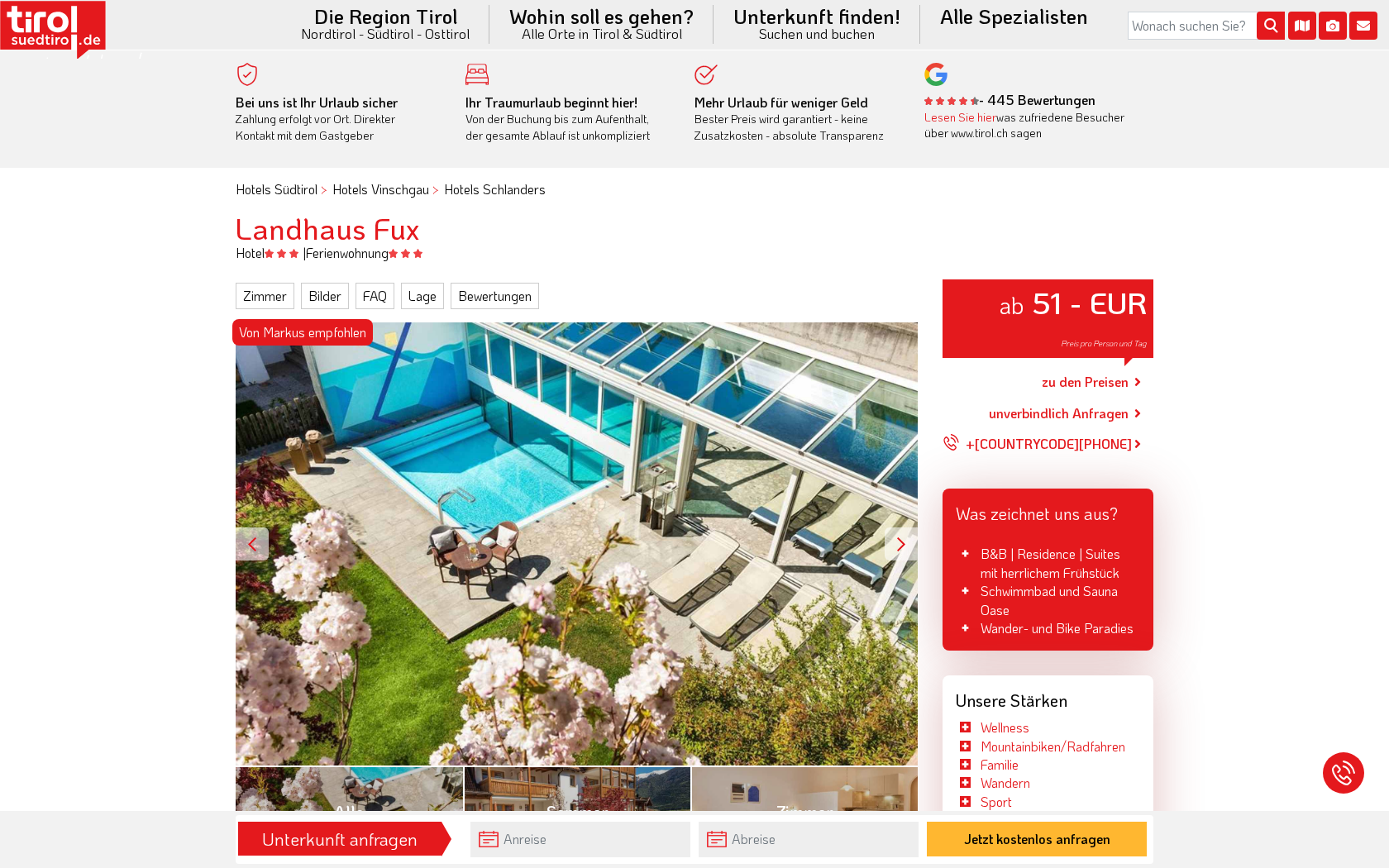 scroll, scrollTop: 0, scrollLeft: 0, axis: both 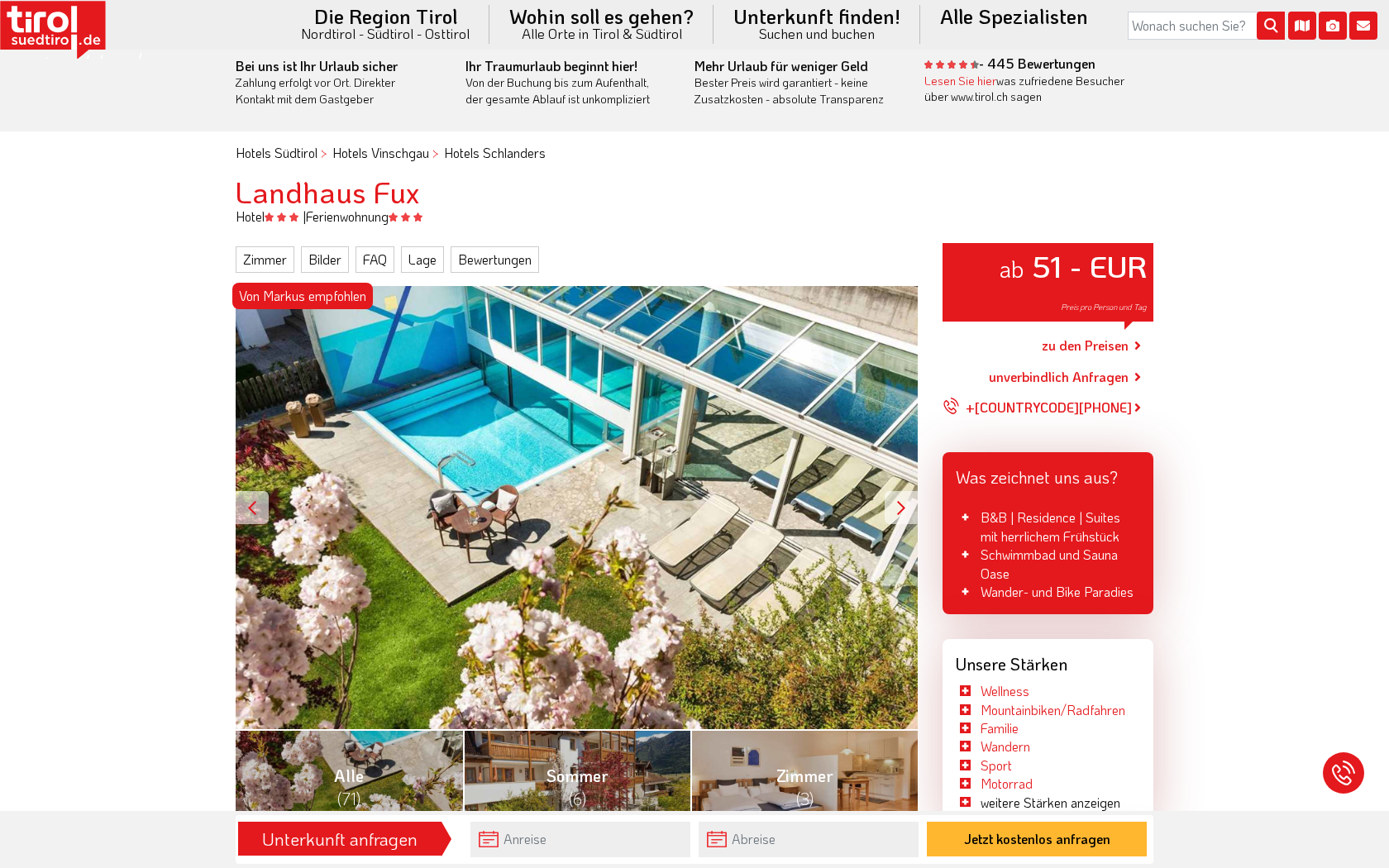 click on "zu den Preisen" at bounding box center (1085, 346) 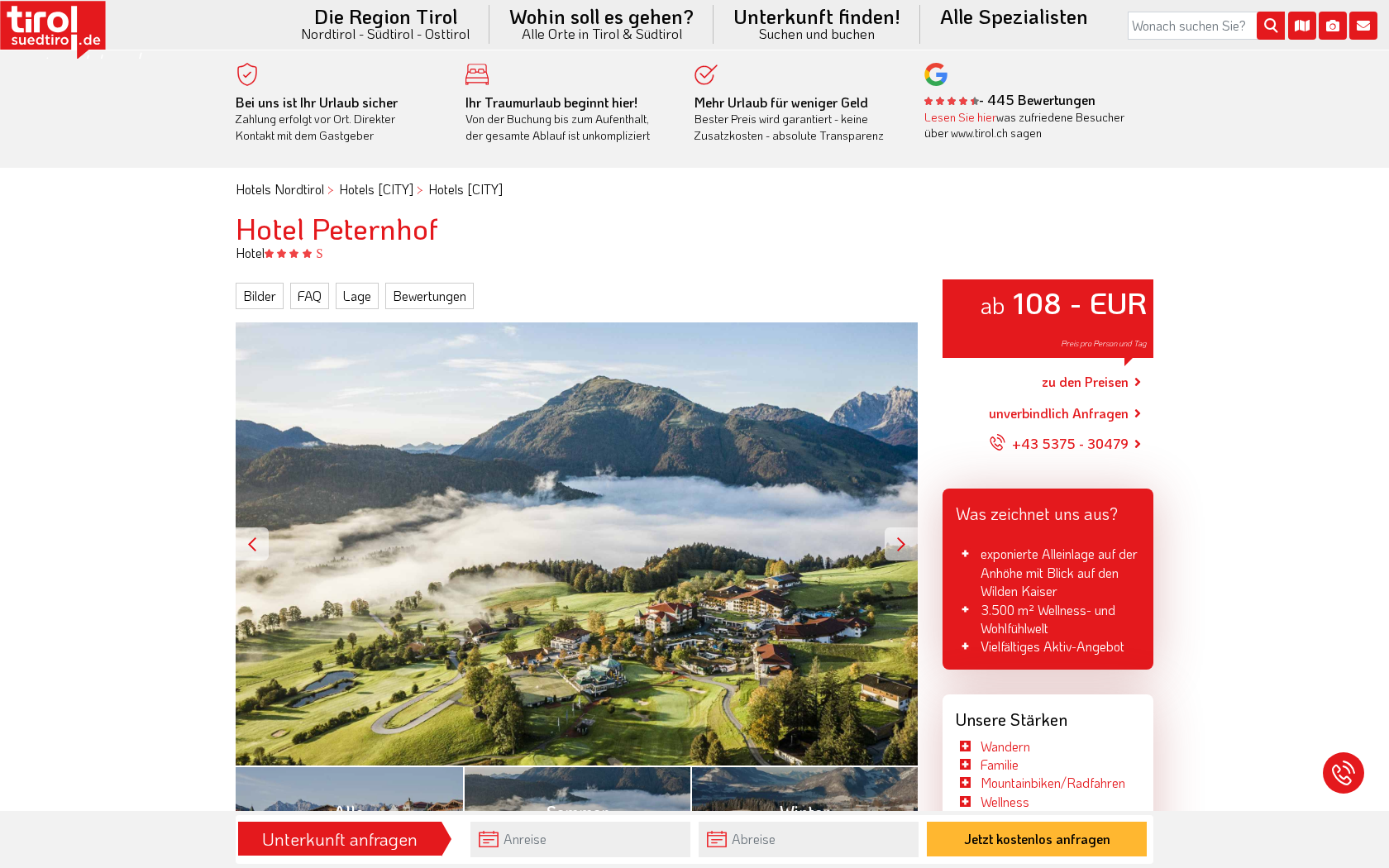 scroll, scrollTop: 0, scrollLeft: 0, axis: both 